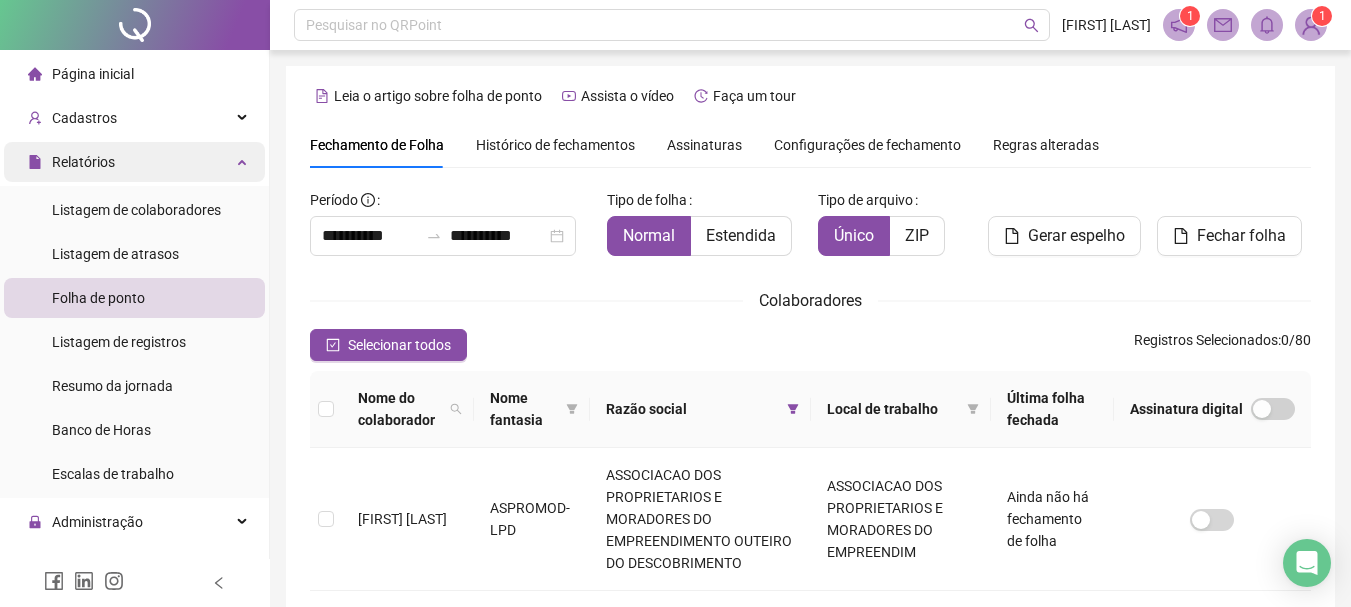 scroll, scrollTop: 106, scrollLeft: 0, axis: vertical 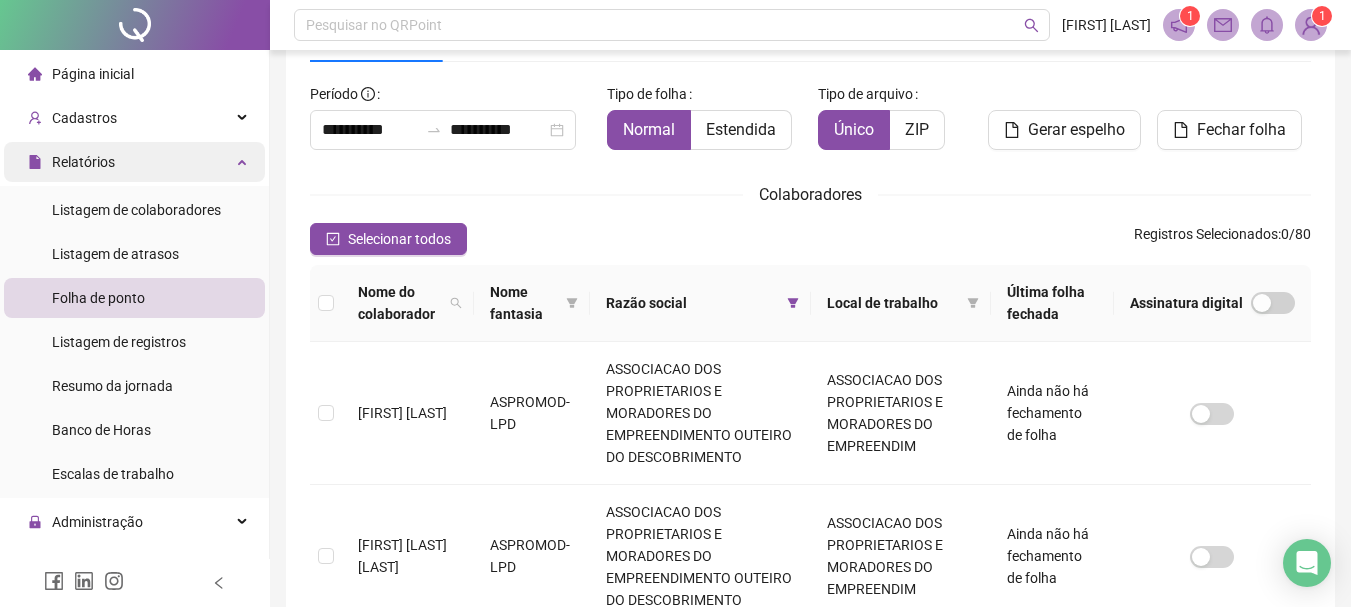 click on "Relatórios" at bounding box center [134, 162] 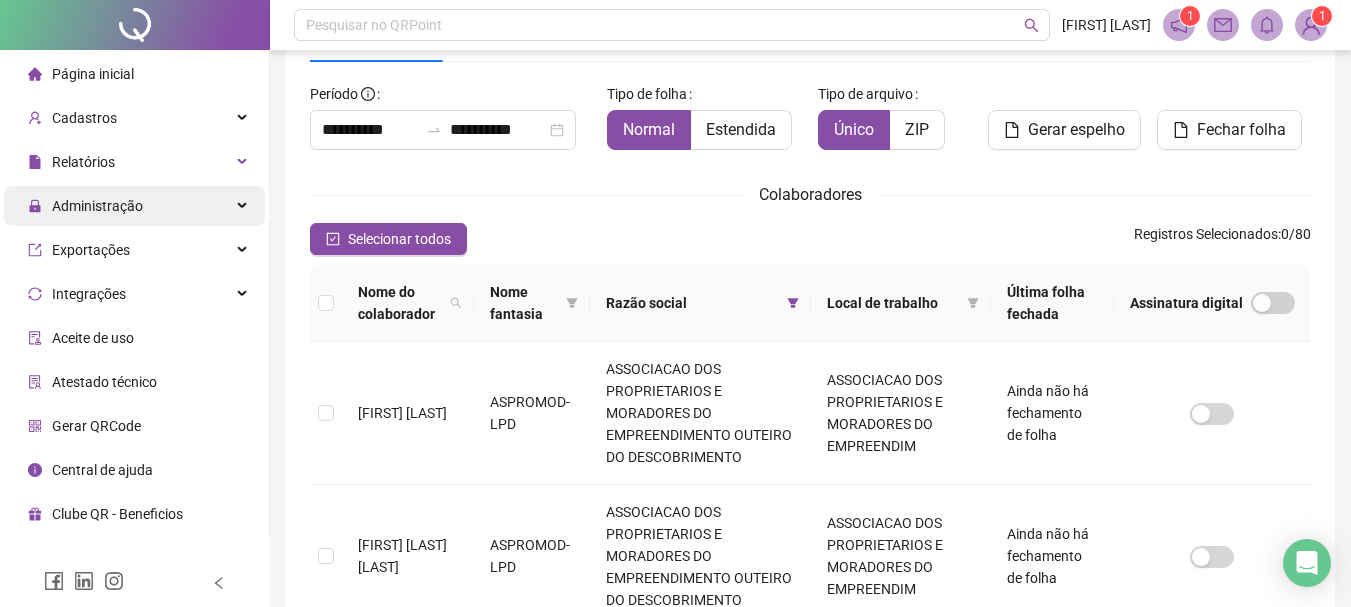 click on "Administração" at bounding box center [134, 206] 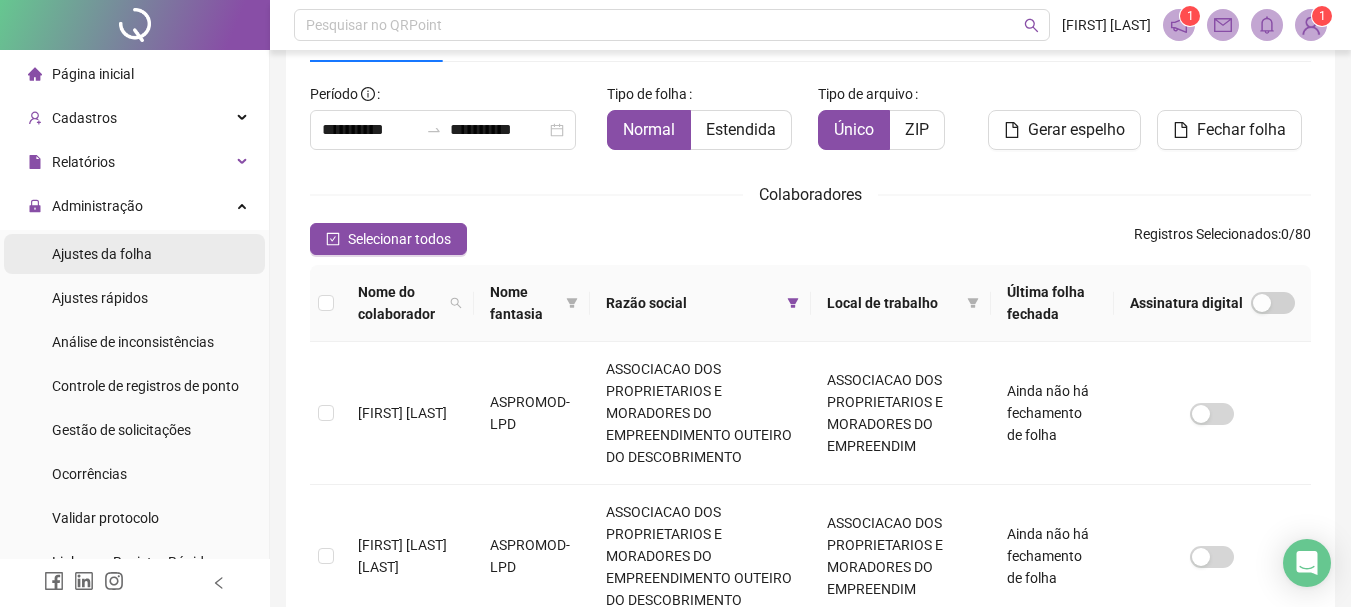 click on "Ajustes da folha" at bounding box center (102, 254) 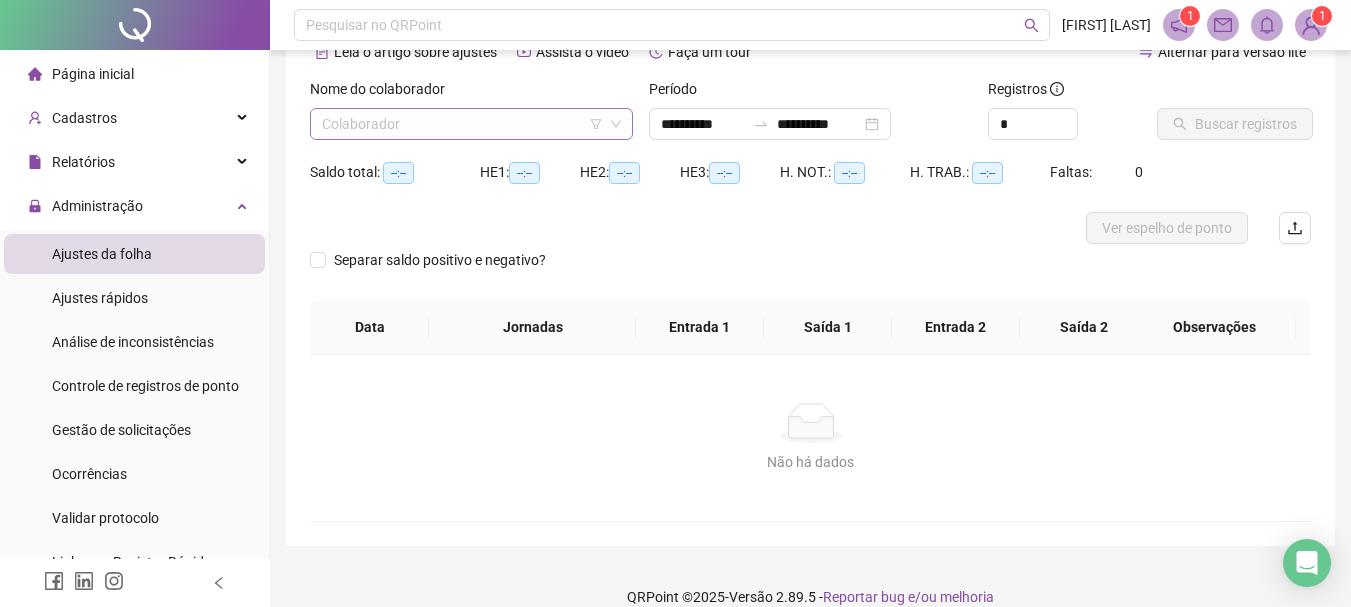 click at bounding box center [462, 124] 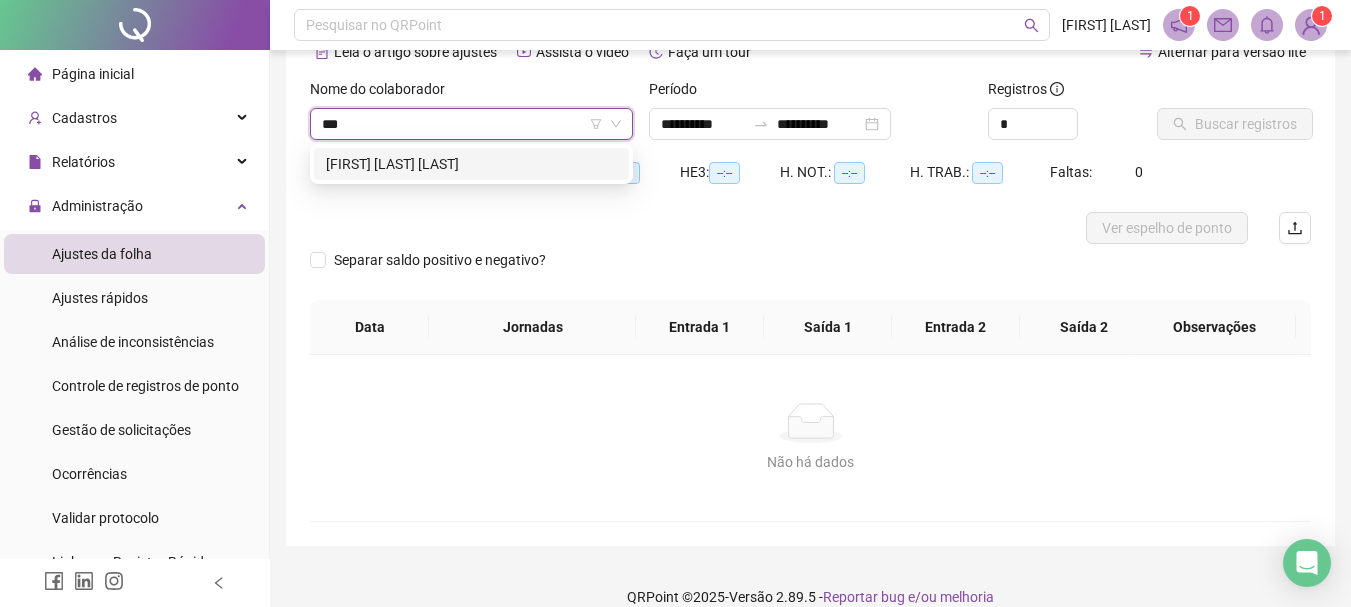 type on "****" 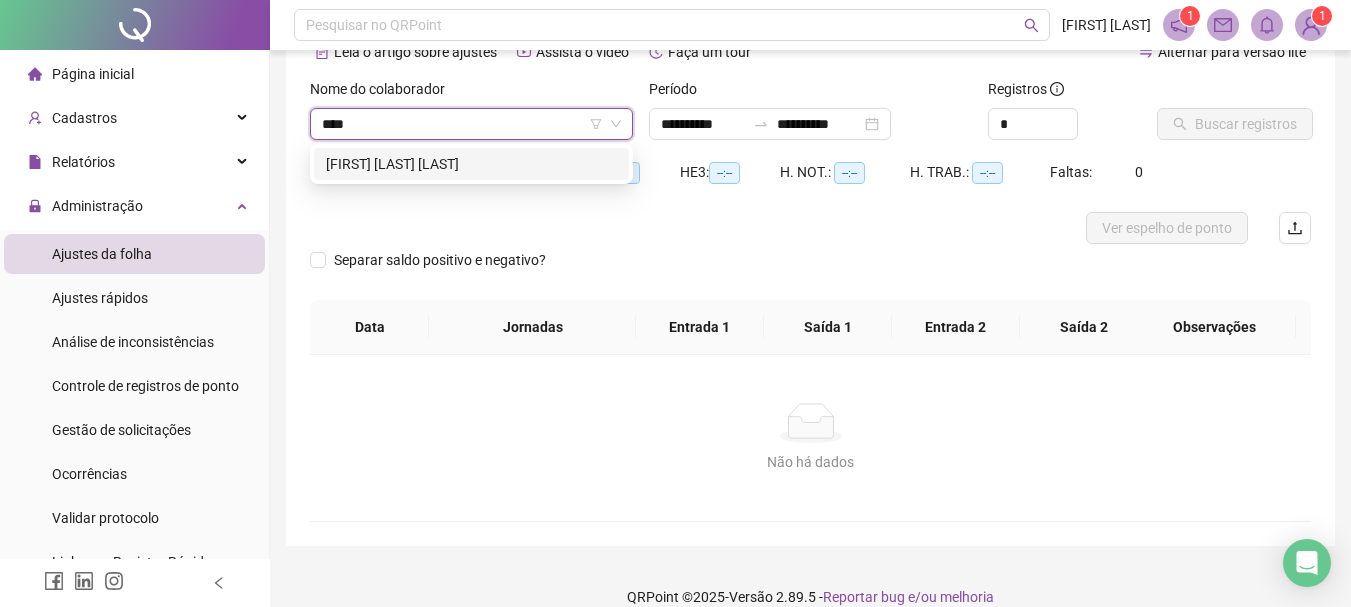 click on "[FIRST] [LAST] [LAST]" at bounding box center [471, 164] 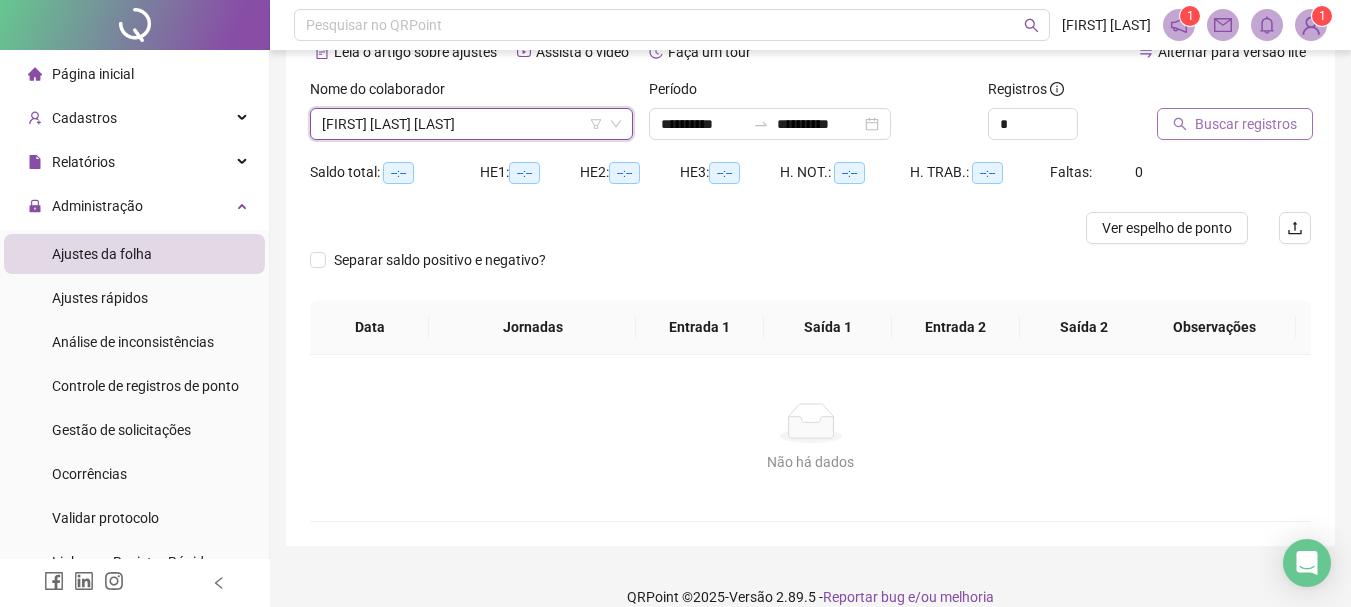 click on "Buscar registros" at bounding box center [1246, 124] 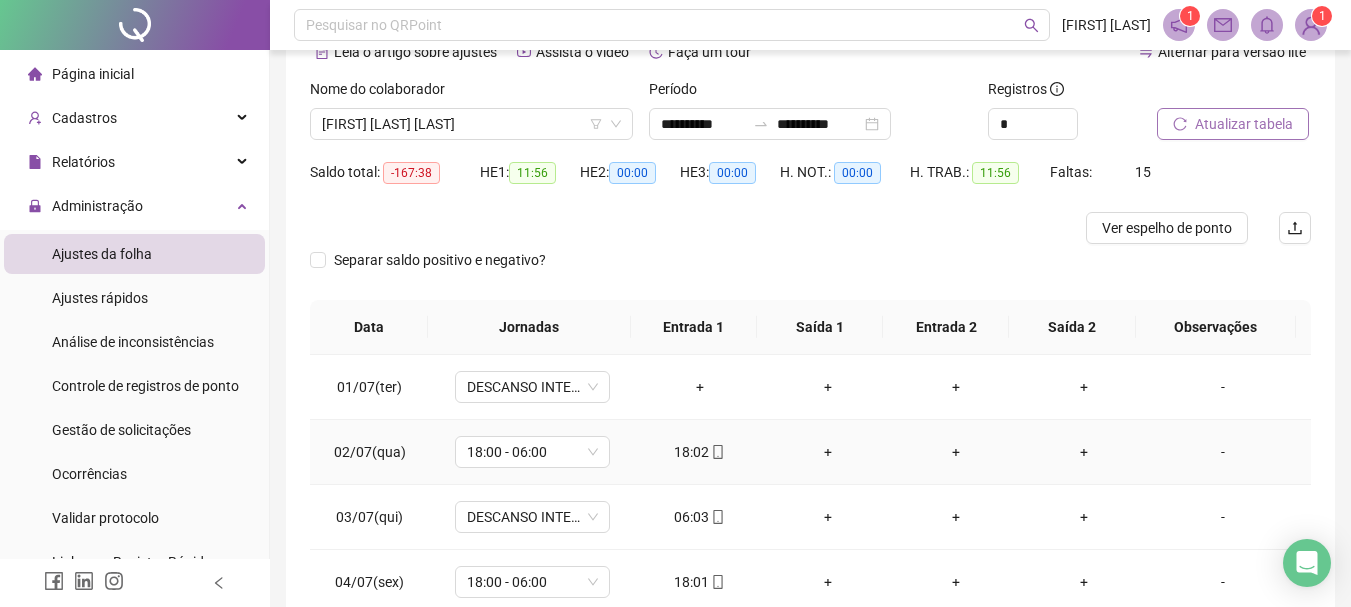 scroll, scrollTop: 100, scrollLeft: 0, axis: vertical 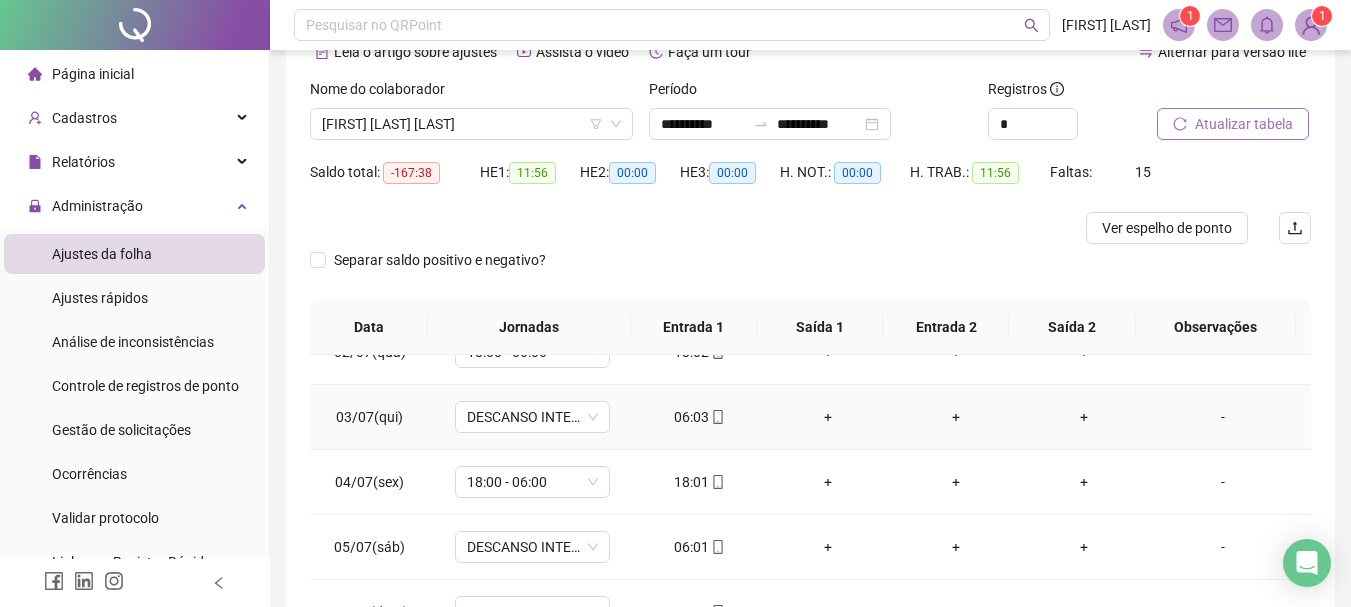 click 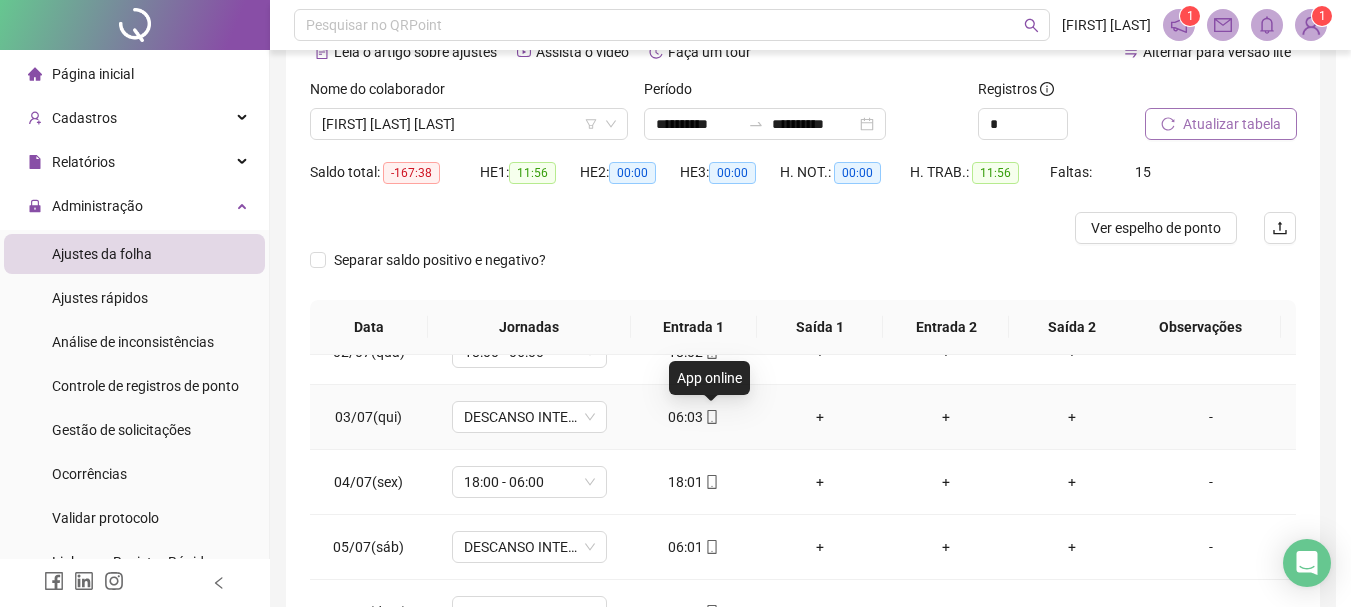 type on "**********" 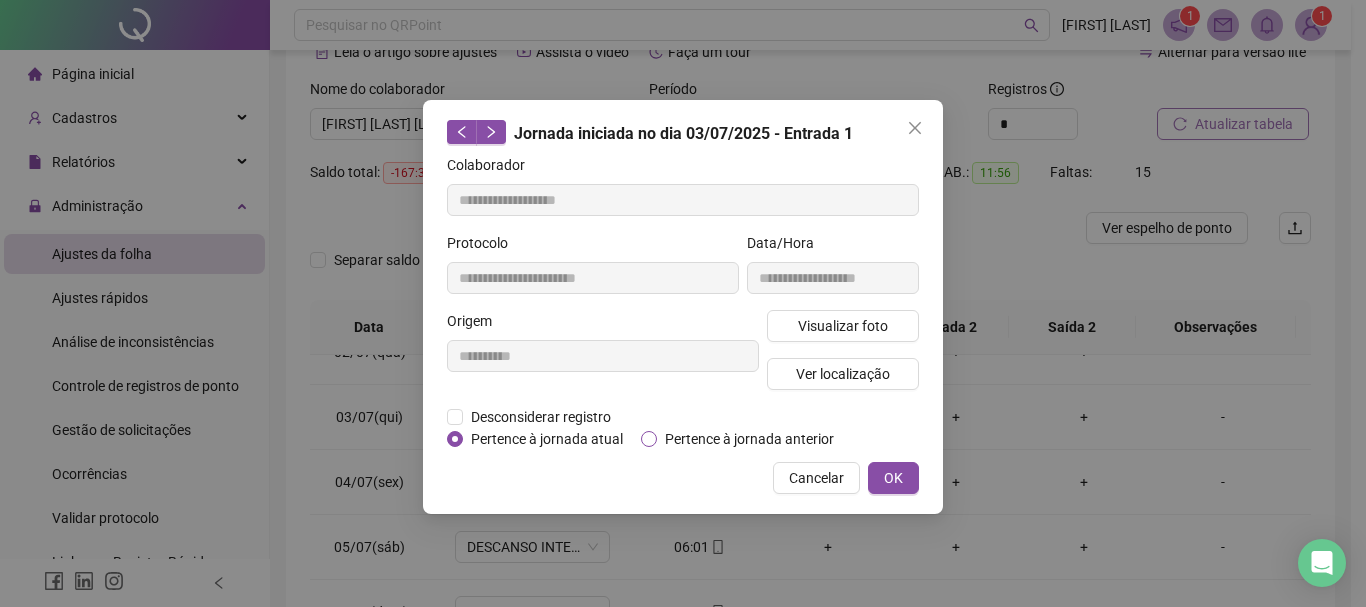 click on "Pertence à jornada anterior" at bounding box center (749, 439) 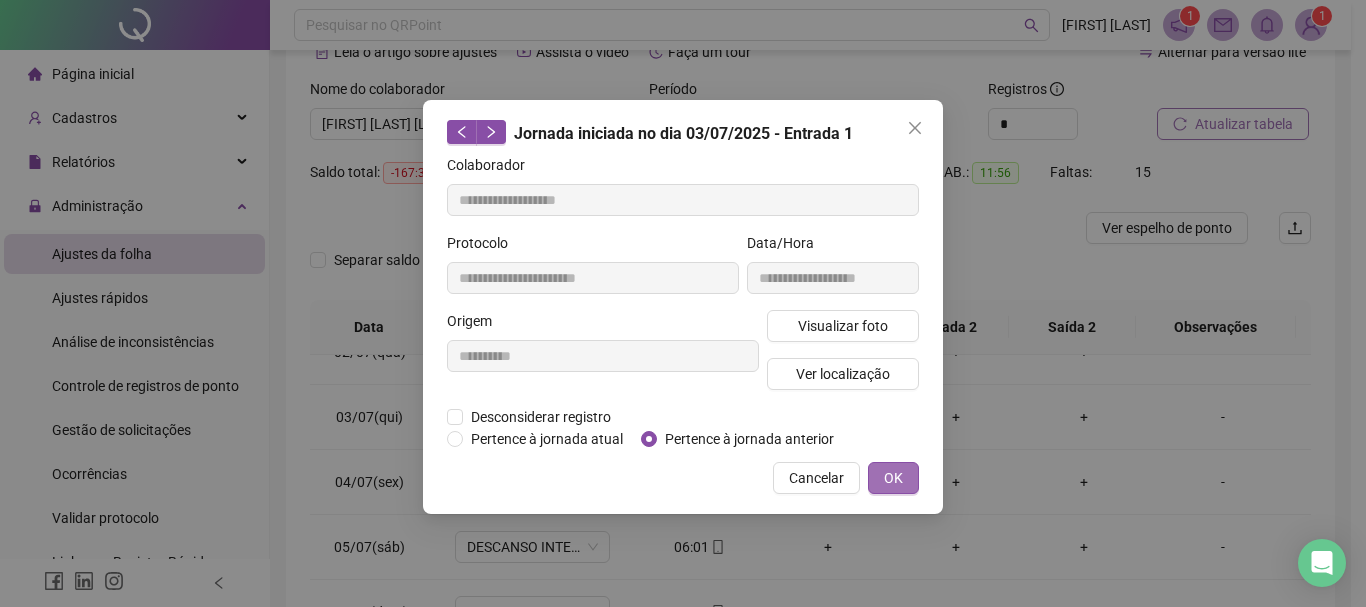 click on "OK" at bounding box center [893, 478] 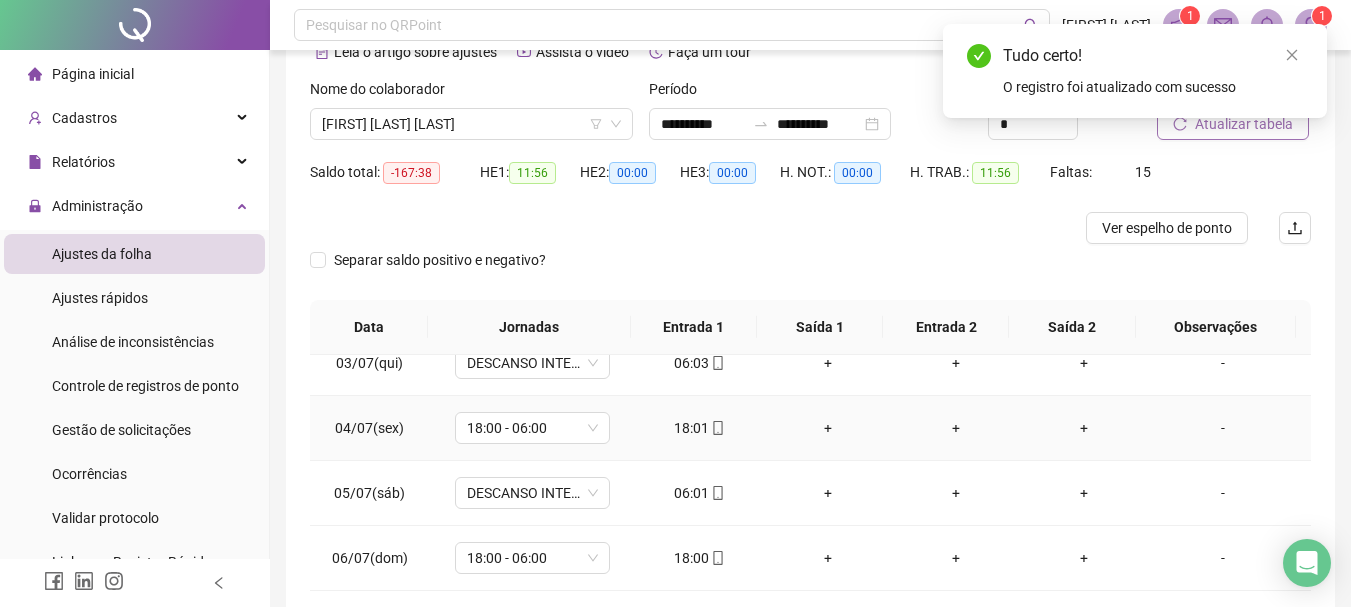 scroll, scrollTop: 200, scrollLeft: 0, axis: vertical 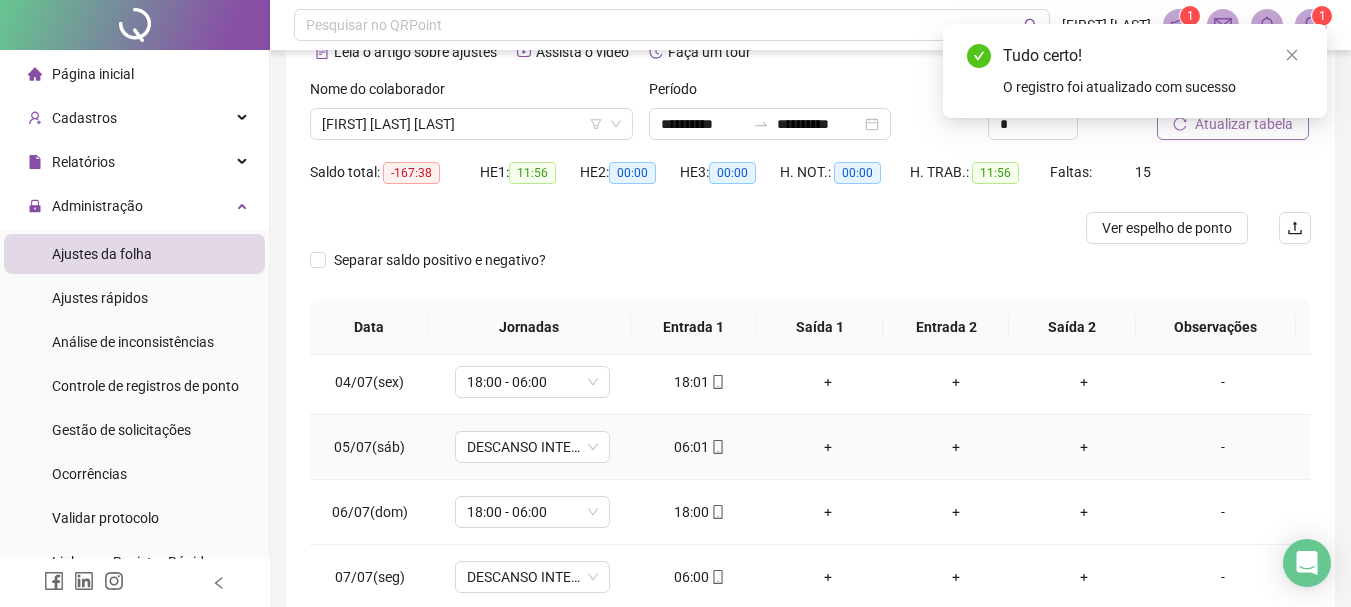 click on "06:01" at bounding box center [700, 447] 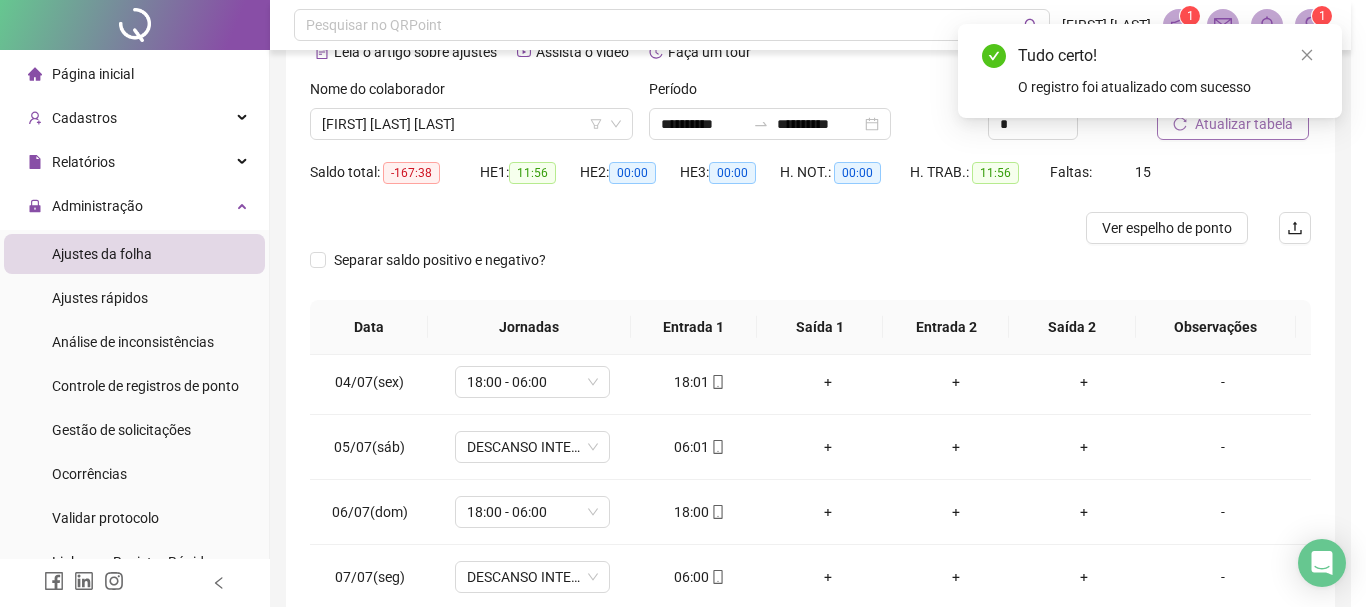 type on "**********" 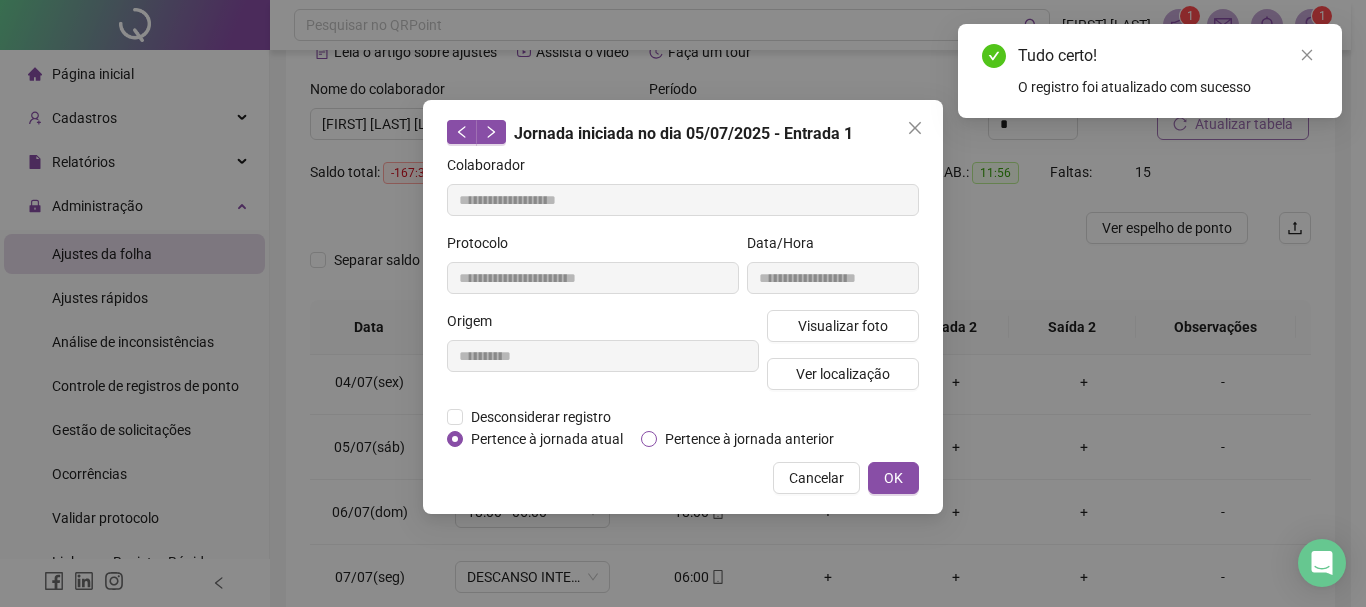 click on "Pertence à jornada anterior" at bounding box center (749, 439) 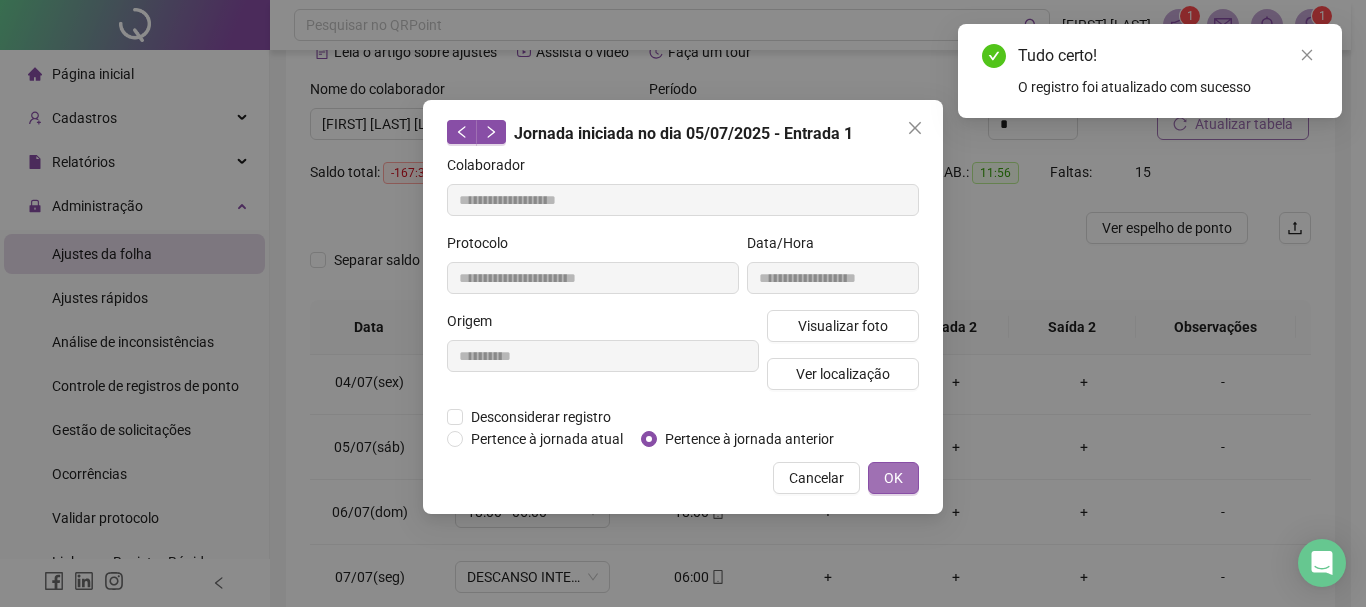 click on "OK" at bounding box center [893, 478] 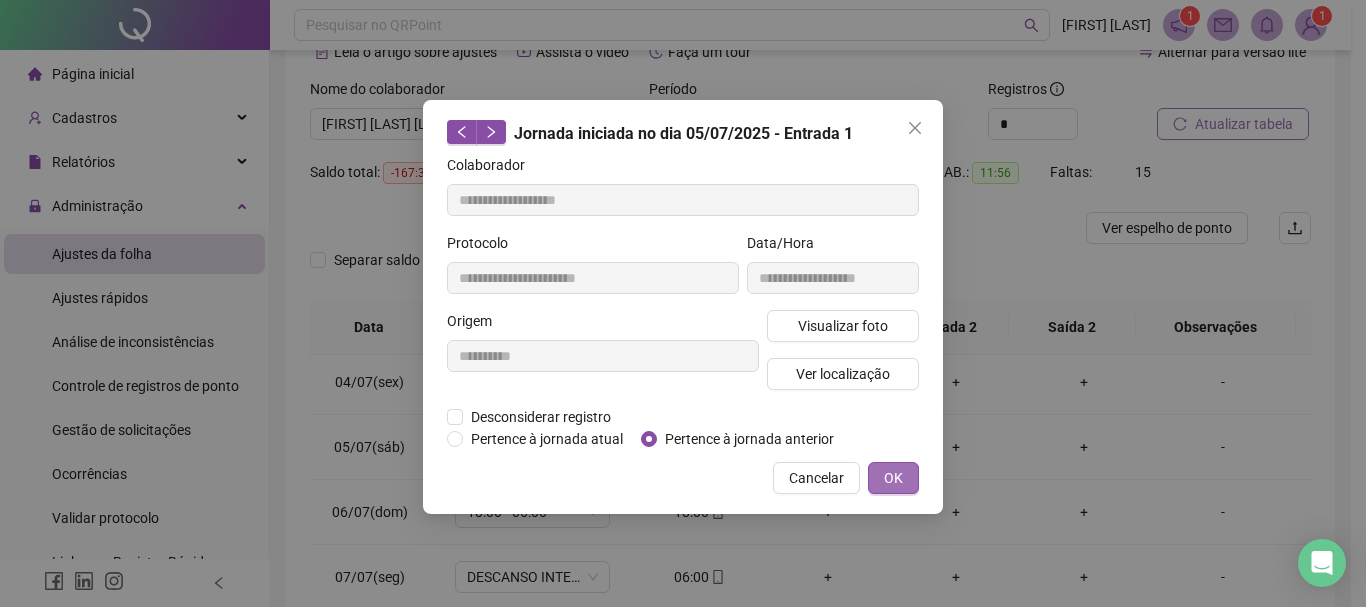 click on "OK" at bounding box center (893, 478) 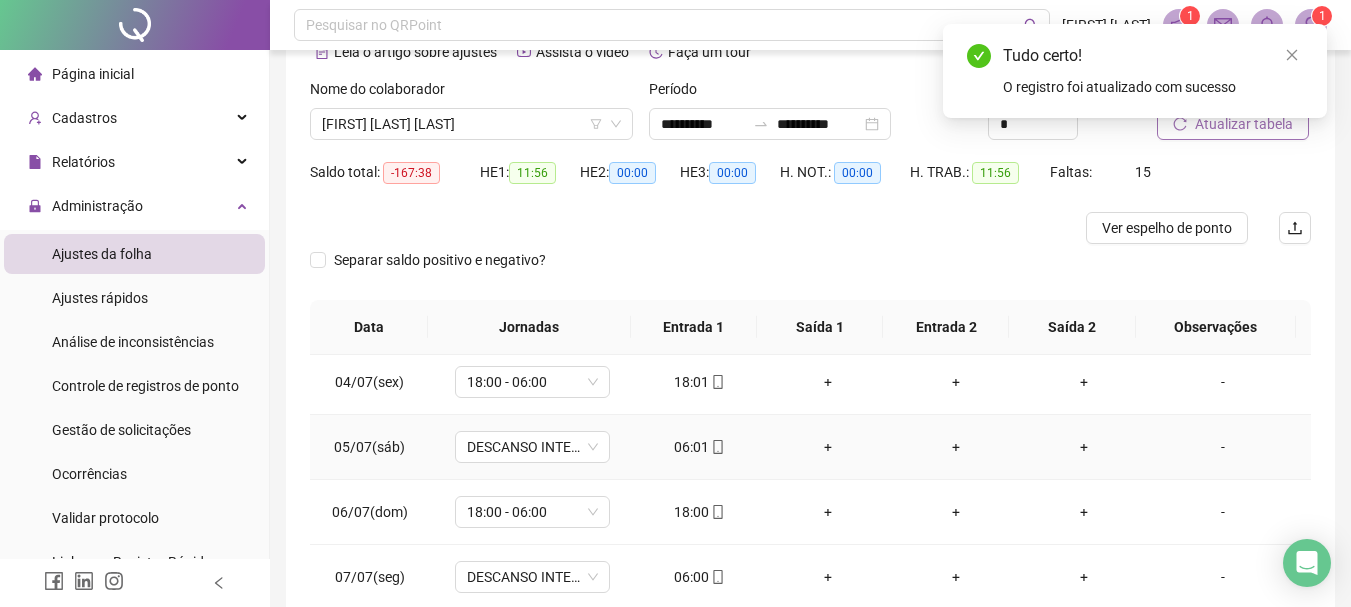 click on "06:01" at bounding box center [700, 447] 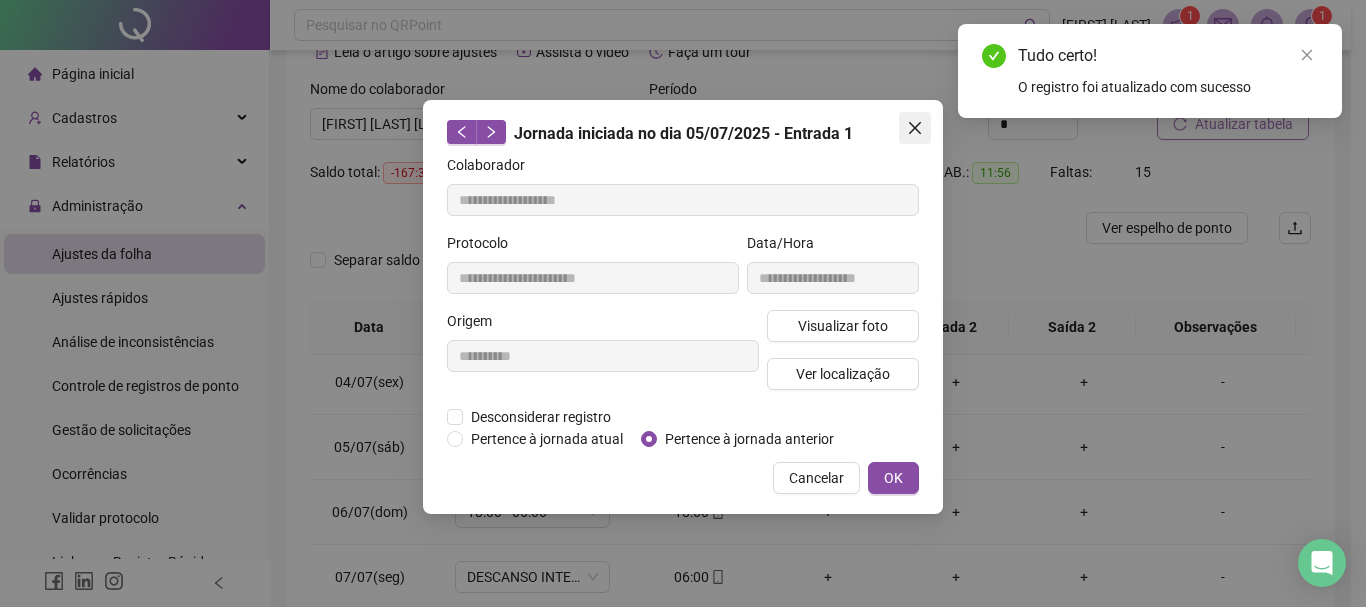 click 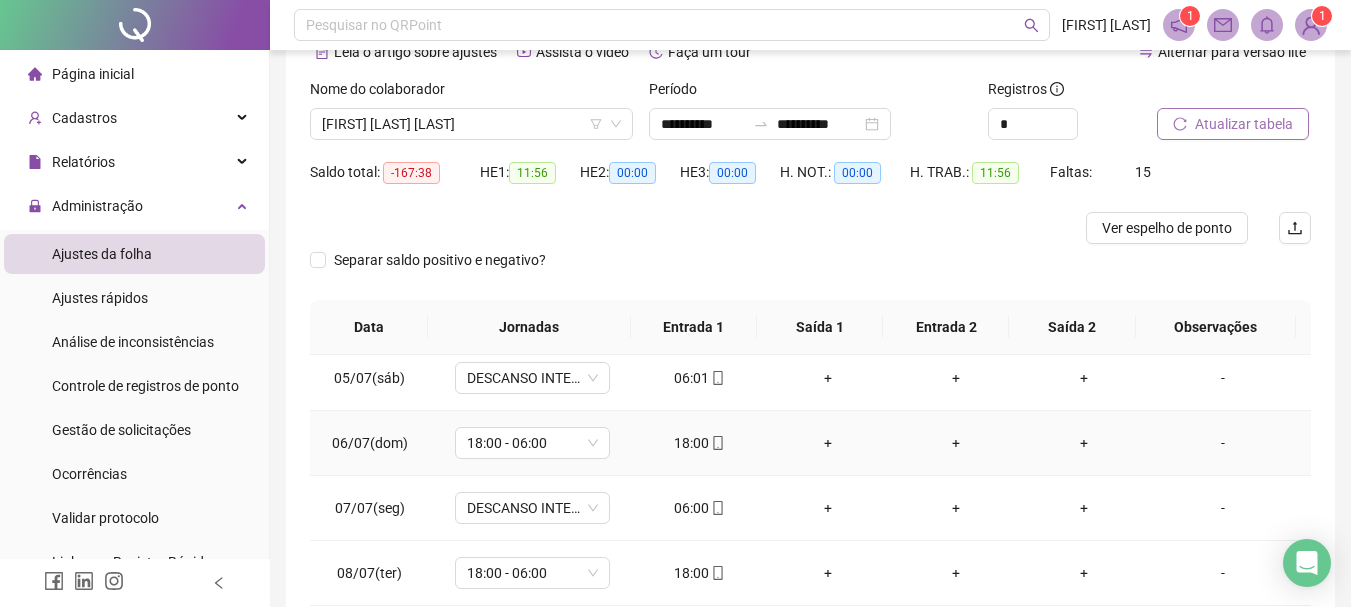 scroll, scrollTop: 300, scrollLeft: 0, axis: vertical 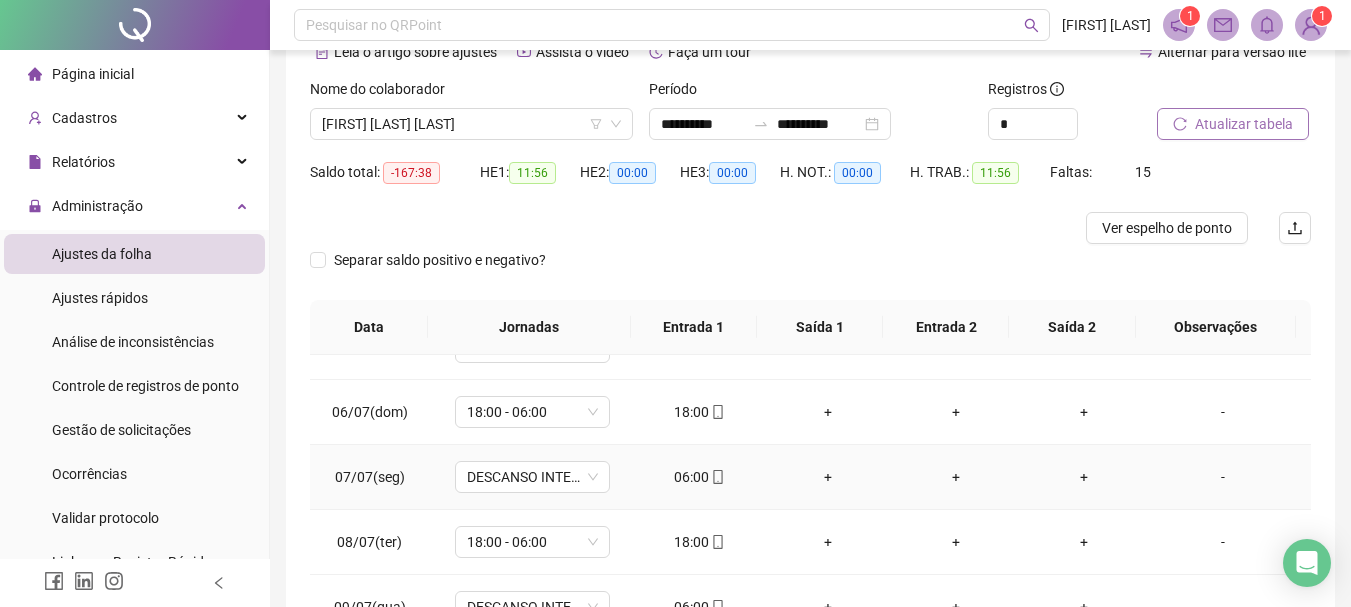 click on "06:00" at bounding box center [700, 477] 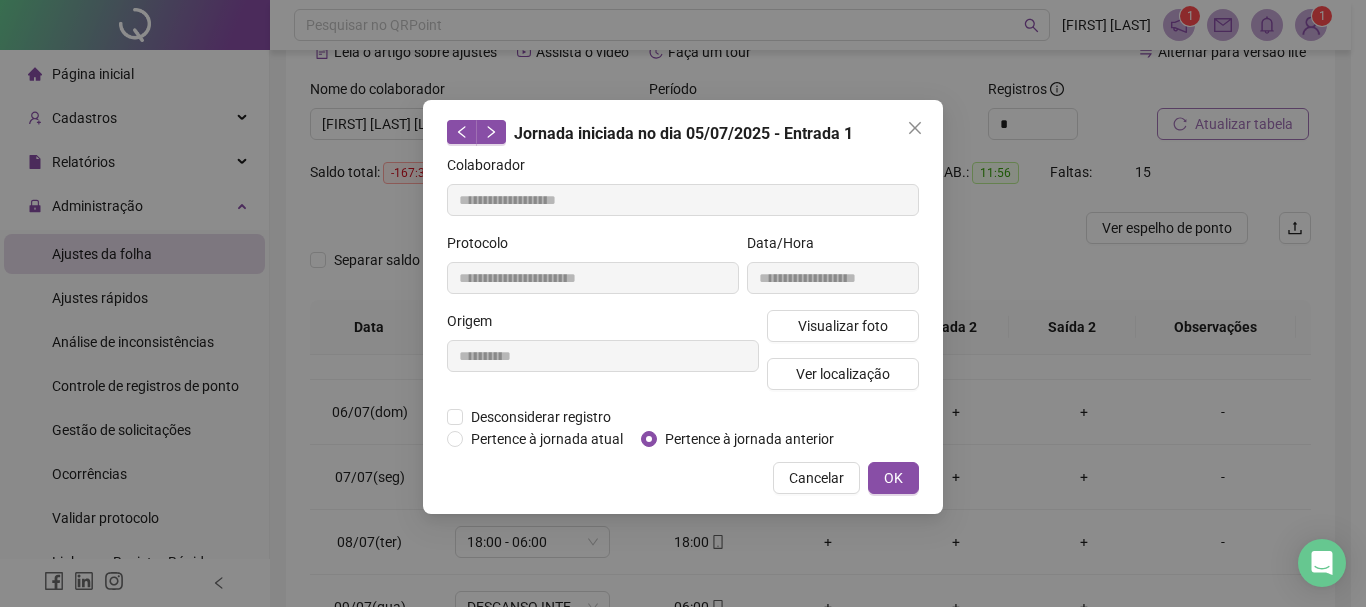 type on "**********" 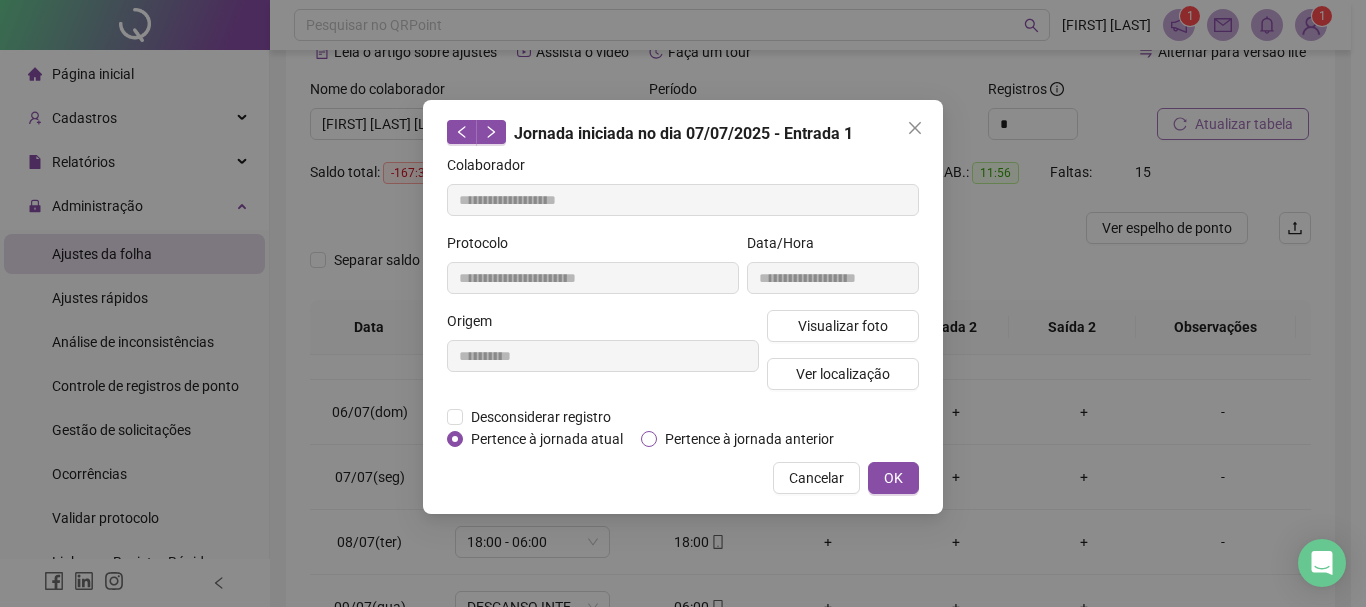 click on "Pertence à jornada anterior" at bounding box center [749, 439] 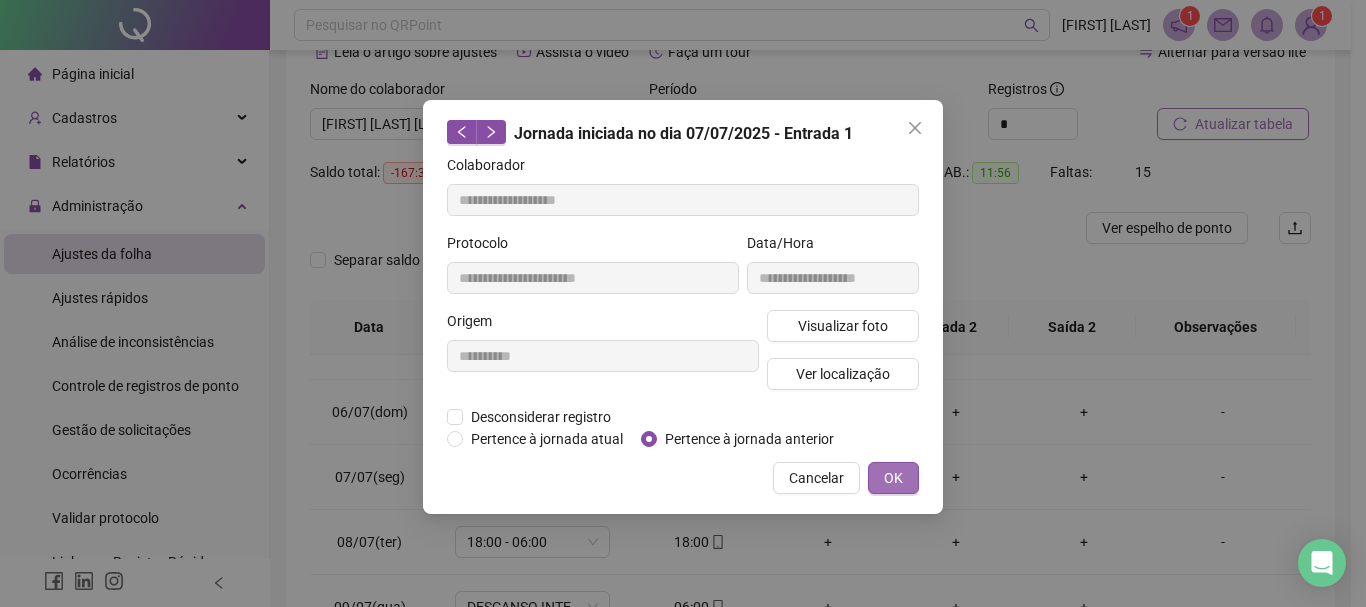 click on "OK" at bounding box center [893, 478] 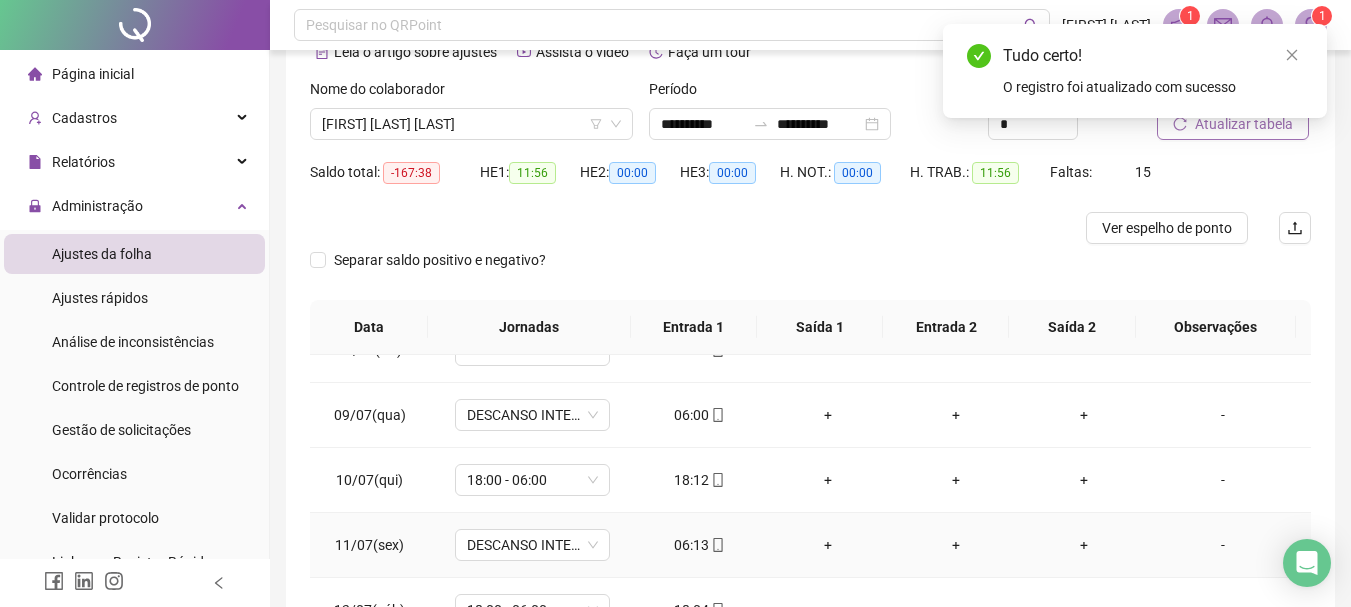 scroll, scrollTop: 500, scrollLeft: 0, axis: vertical 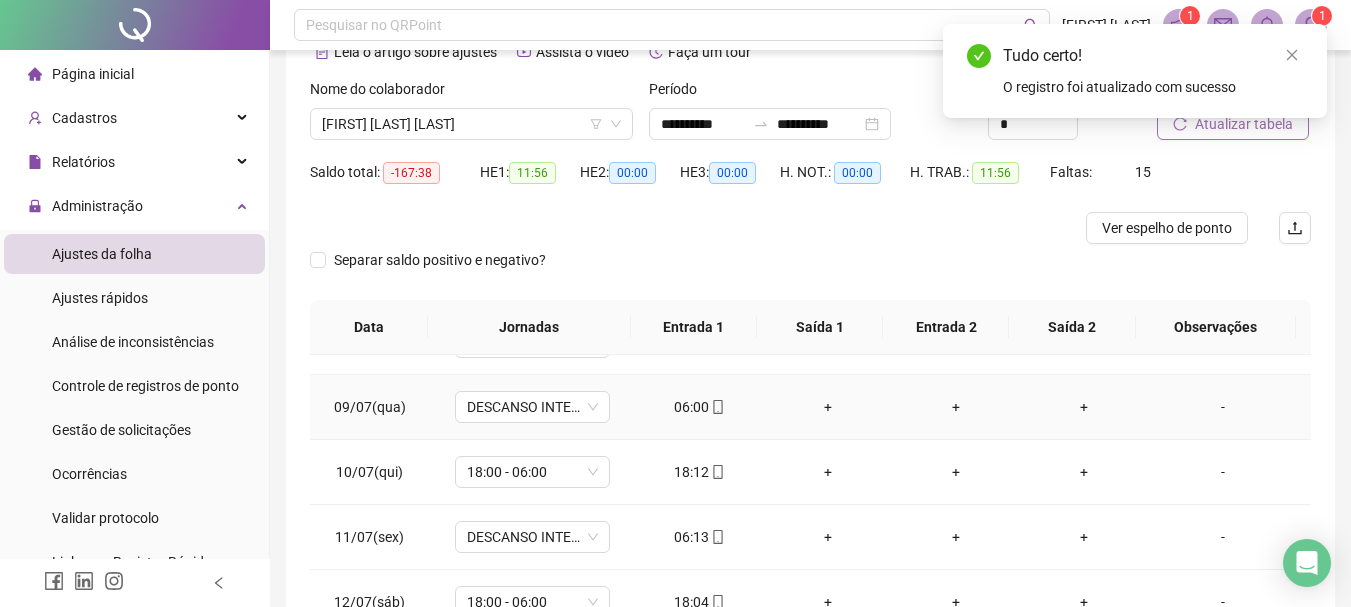 click on "06:00" at bounding box center [700, 407] 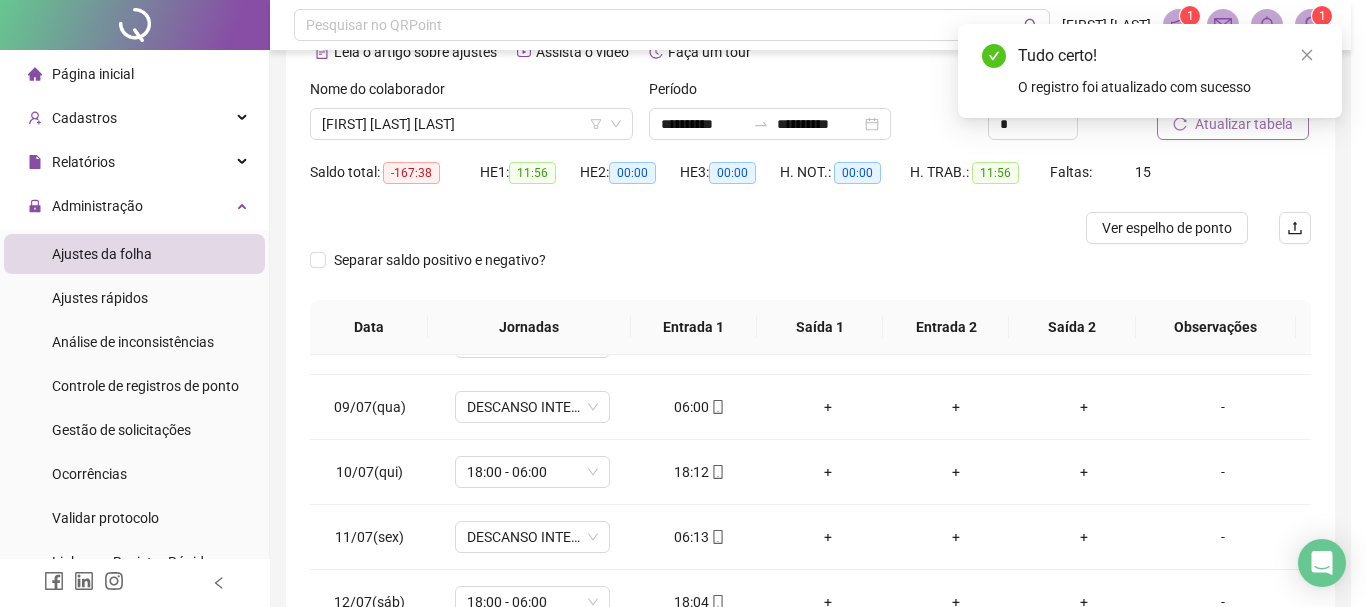 type on "**********" 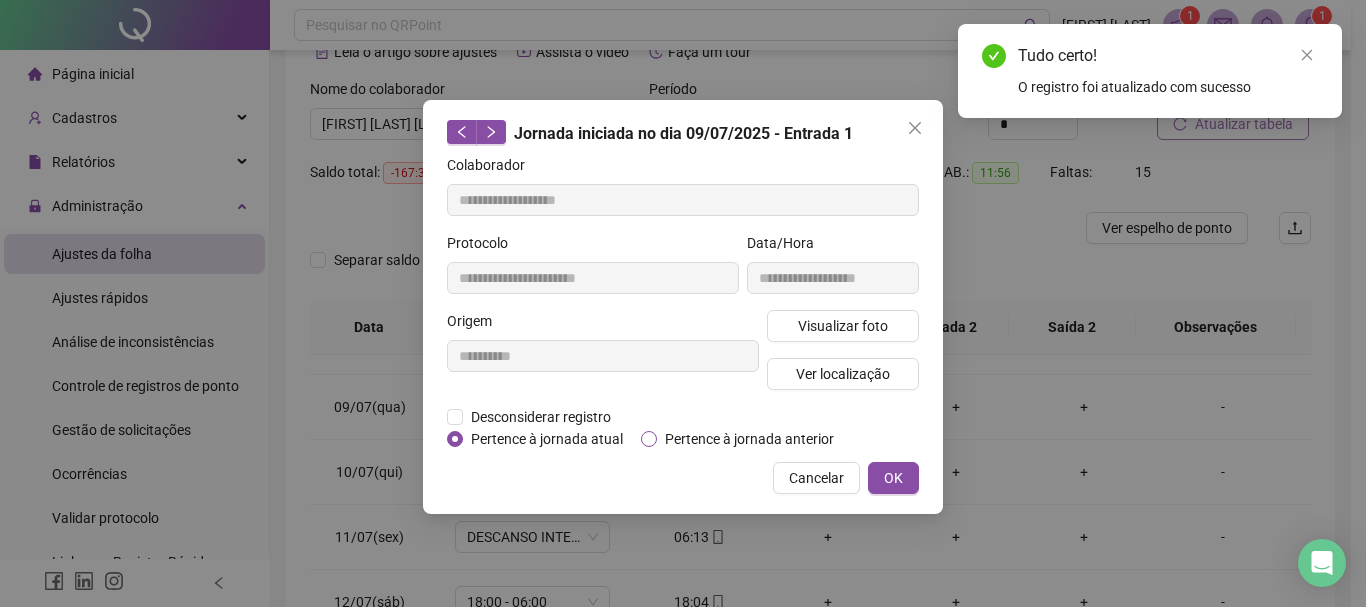 click on "Pertence à jornada anterior" at bounding box center [749, 439] 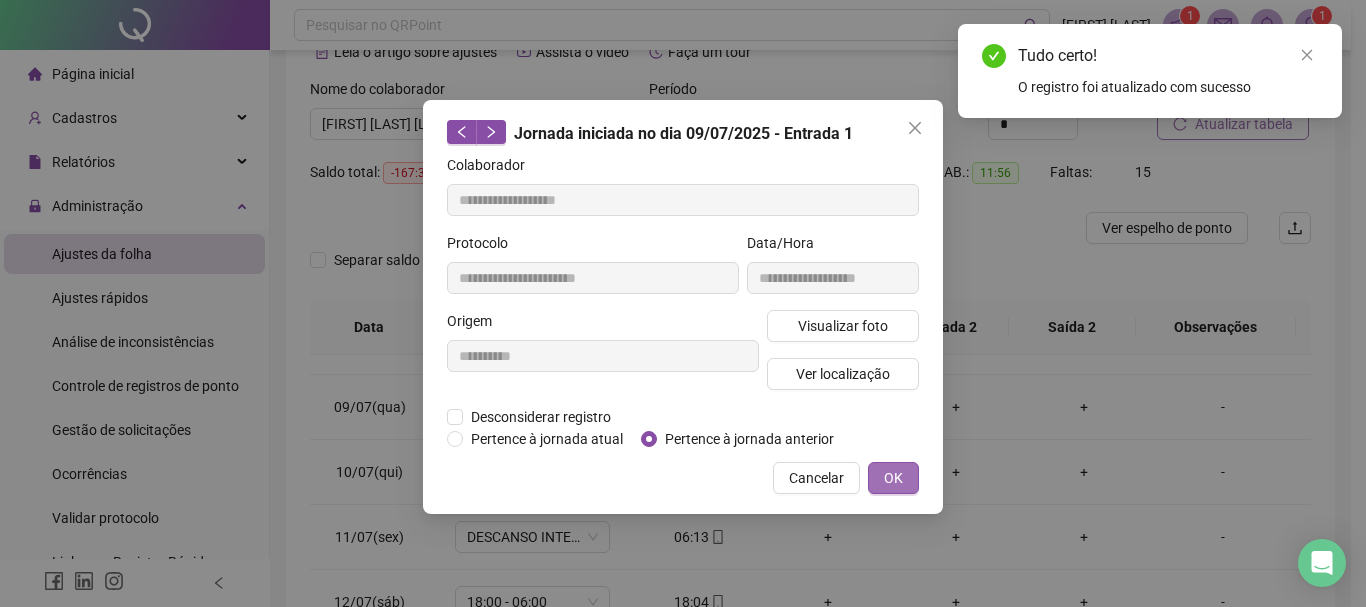 click on "OK" at bounding box center (893, 478) 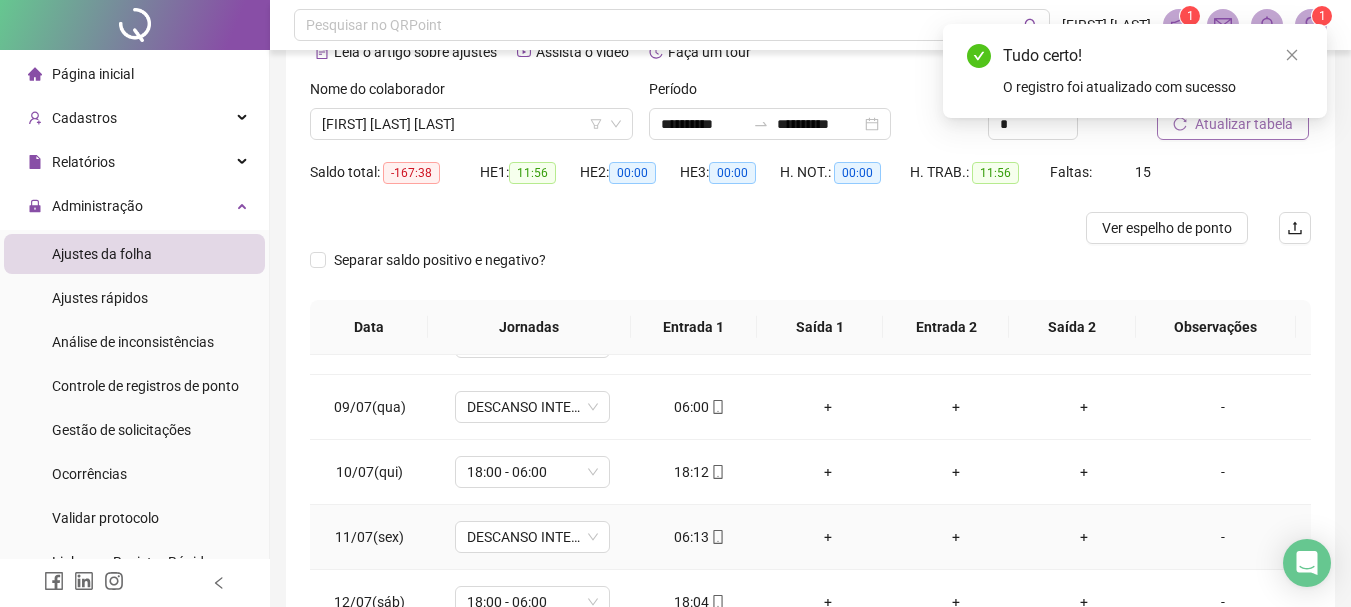 click on "06:13" at bounding box center (700, 537) 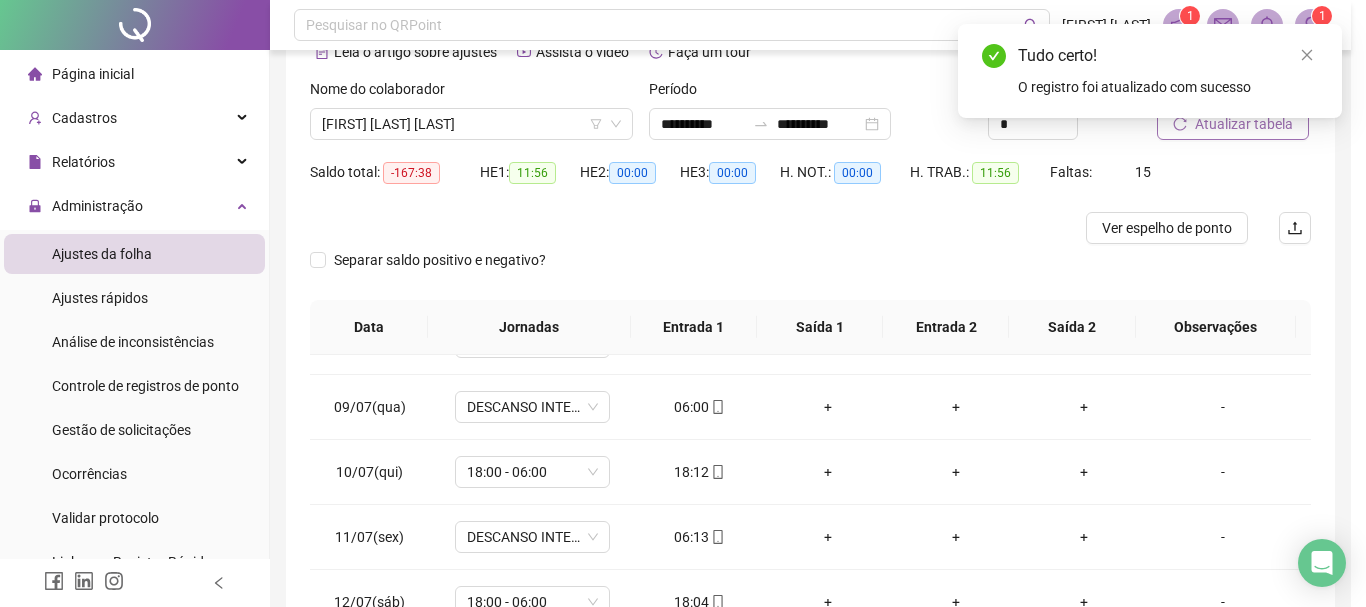type on "**********" 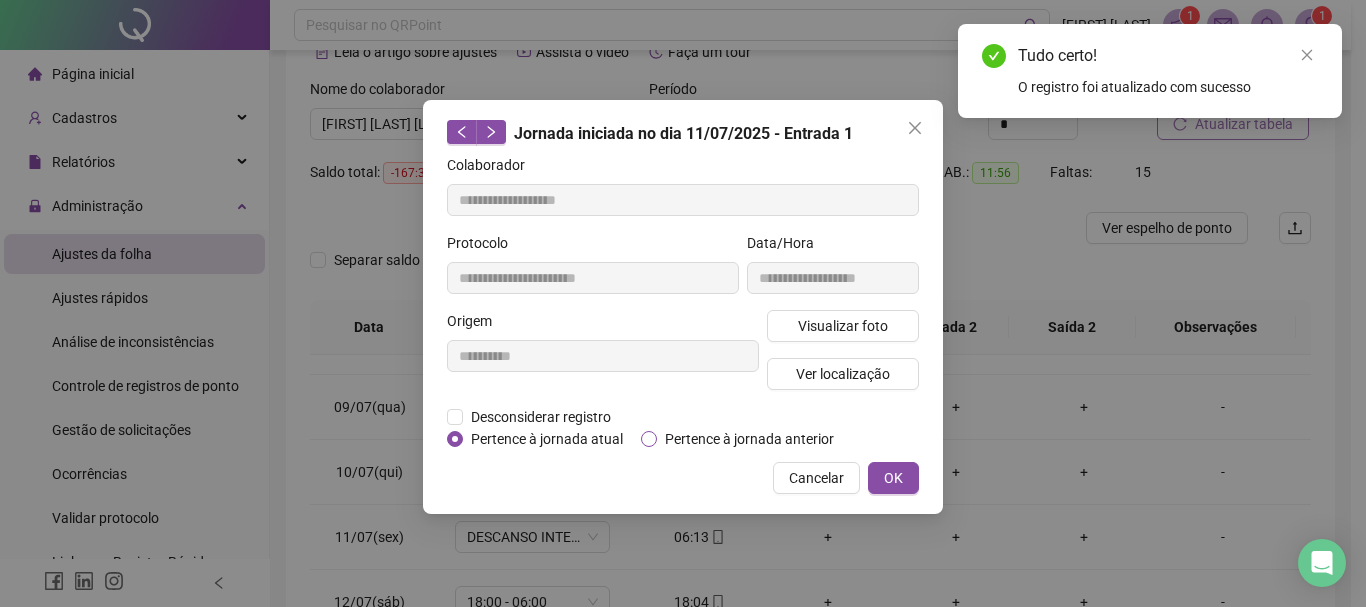 click on "Pertence à jornada anterior" at bounding box center (749, 439) 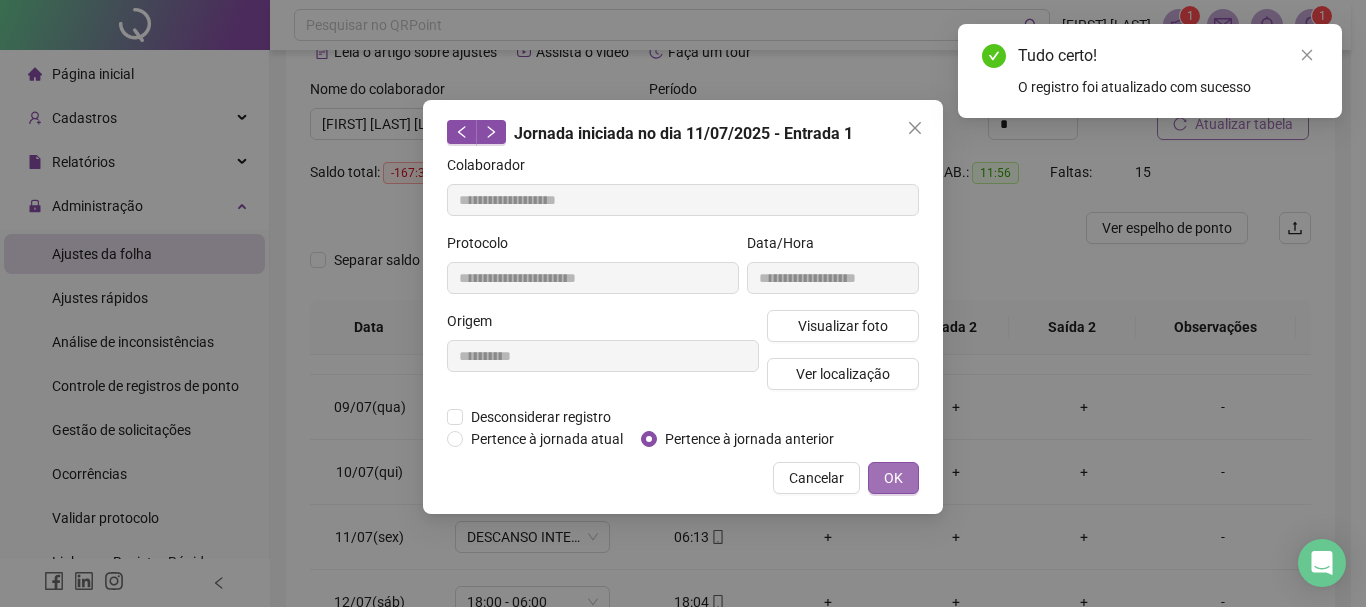 click on "OK" at bounding box center [893, 478] 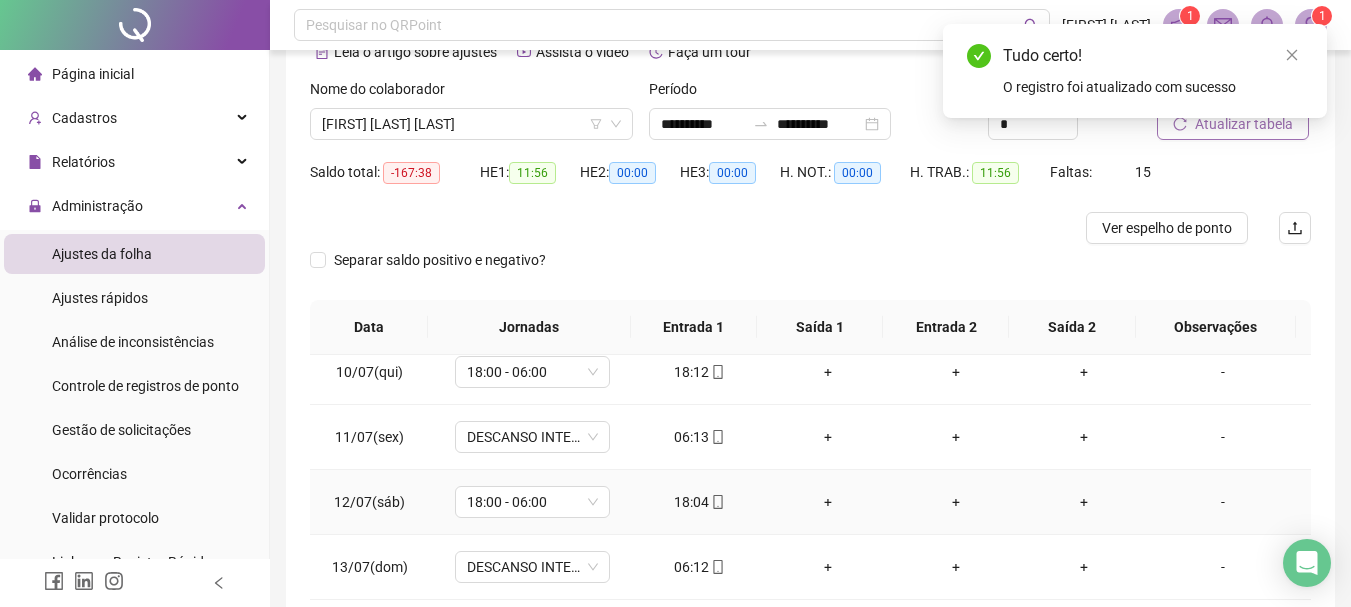 scroll, scrollTop: 700, scrollLeft: 0, axis: vertical 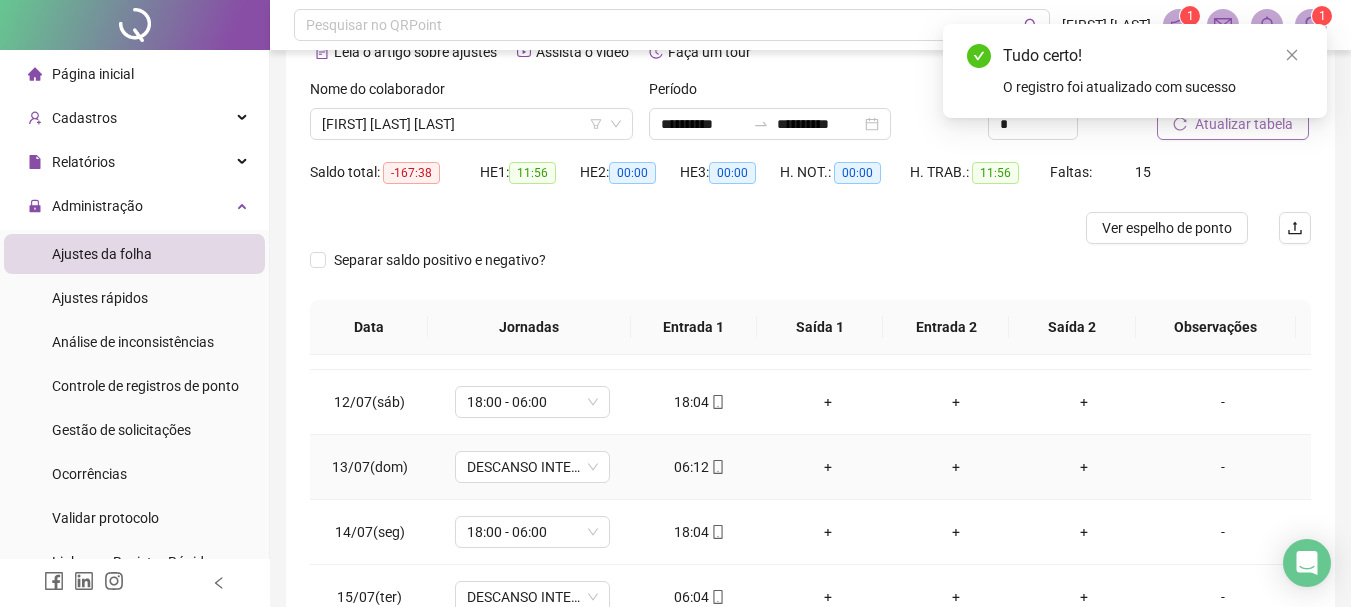 click on "06:12" at bounding box center (700, 467) 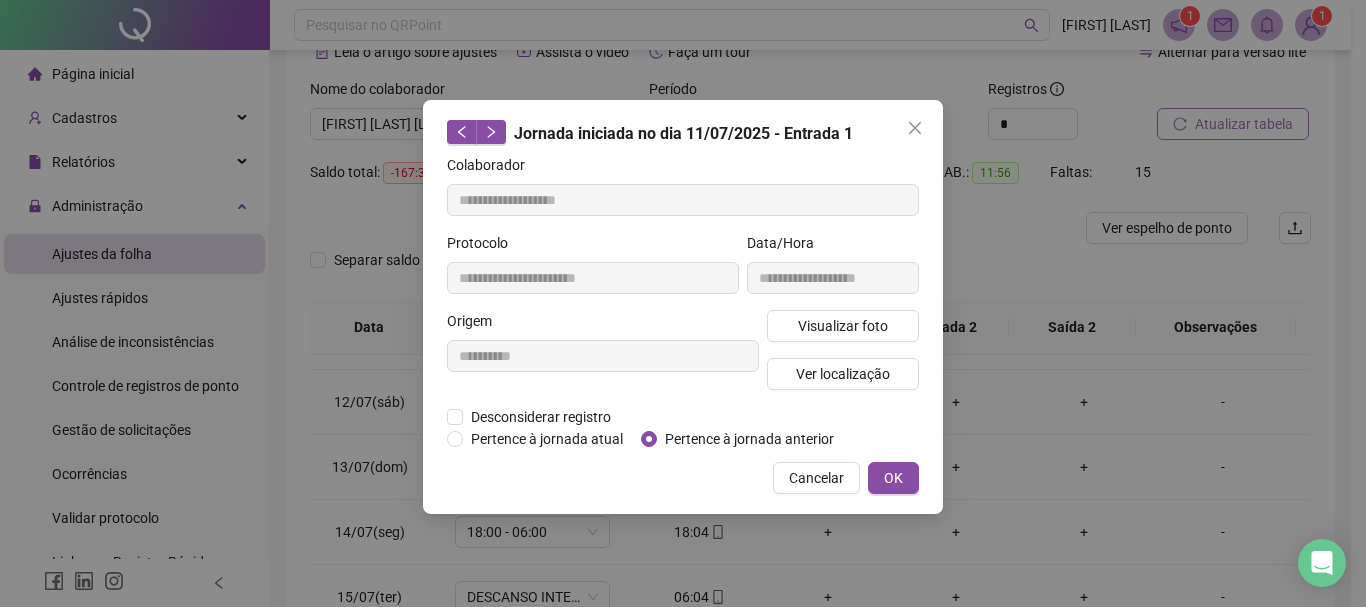 type on "**********" 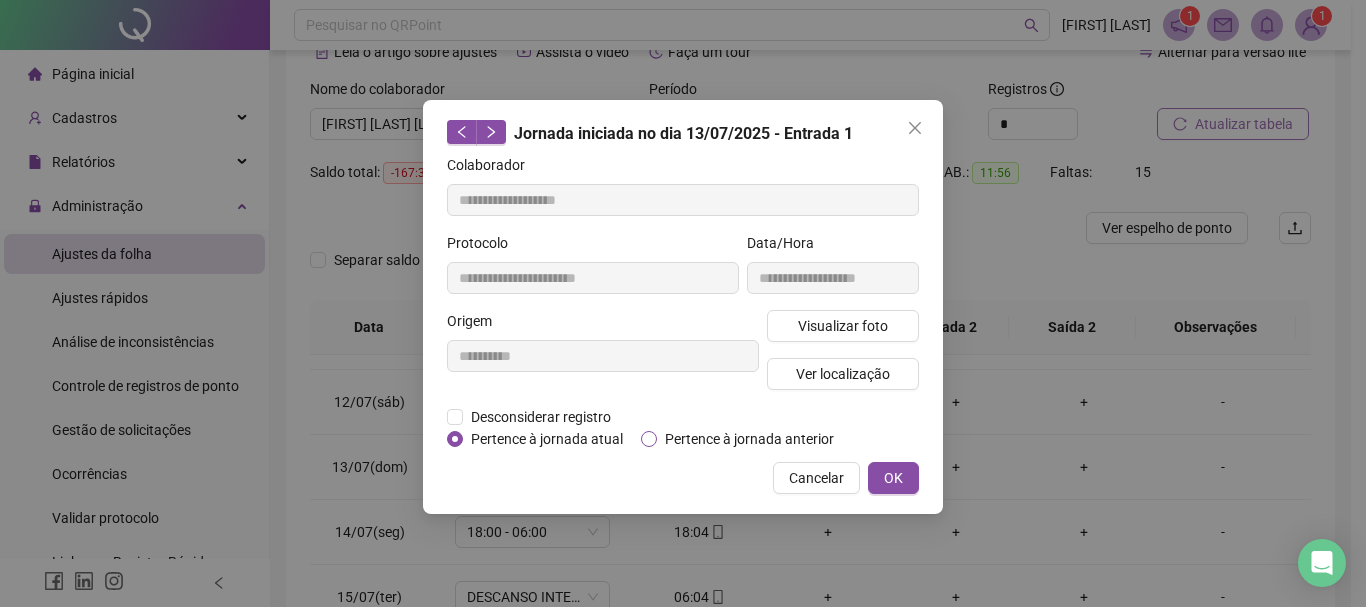 click on "Pertence à jornada anterior" at bounding box center (749, 439) 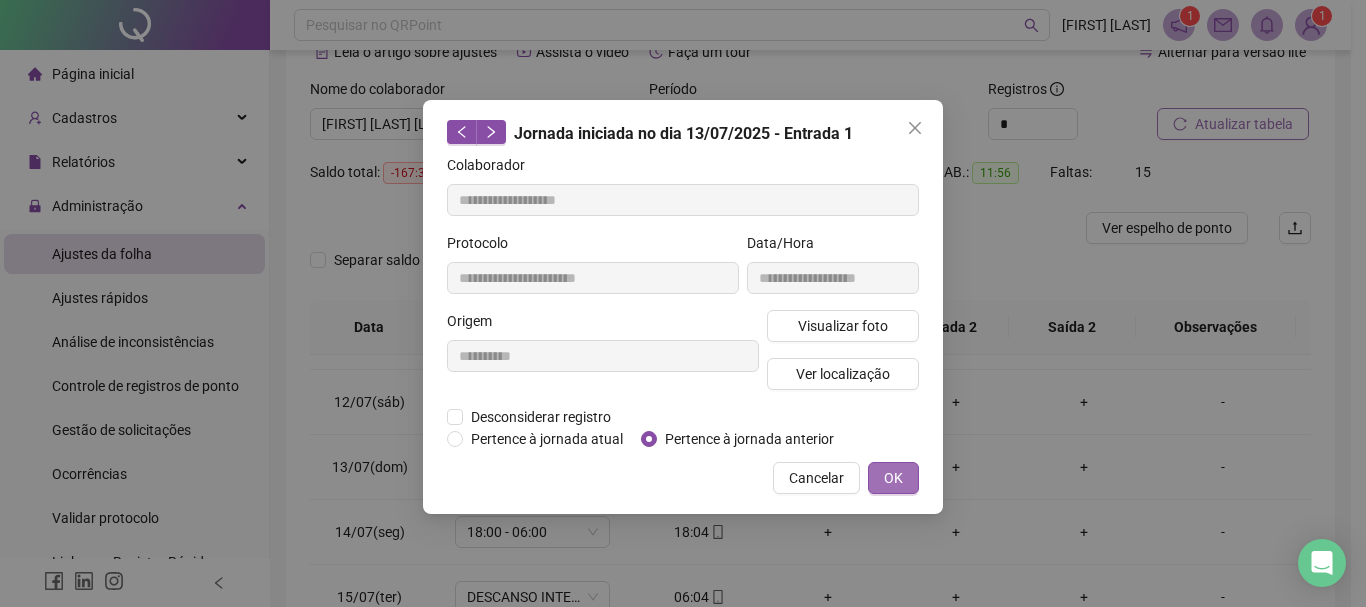 click on "OK" at bounding box center (893, 478) 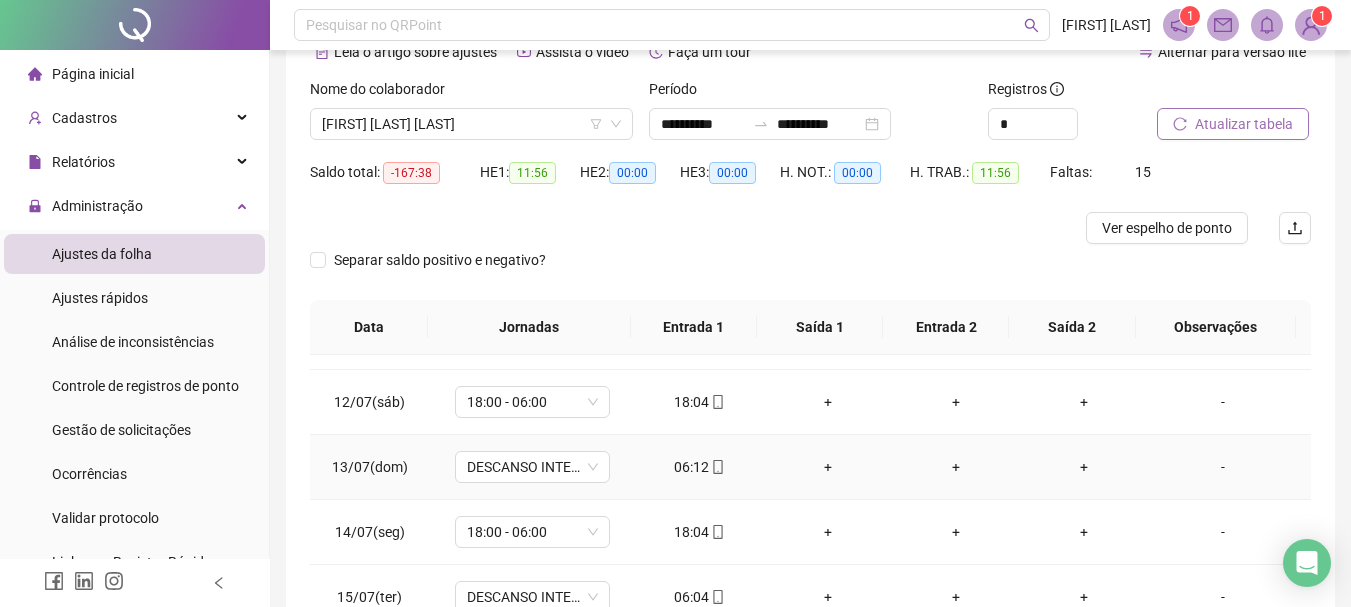 scroll, scrollTop: 800, scrollLeft: 0, axis: vertical 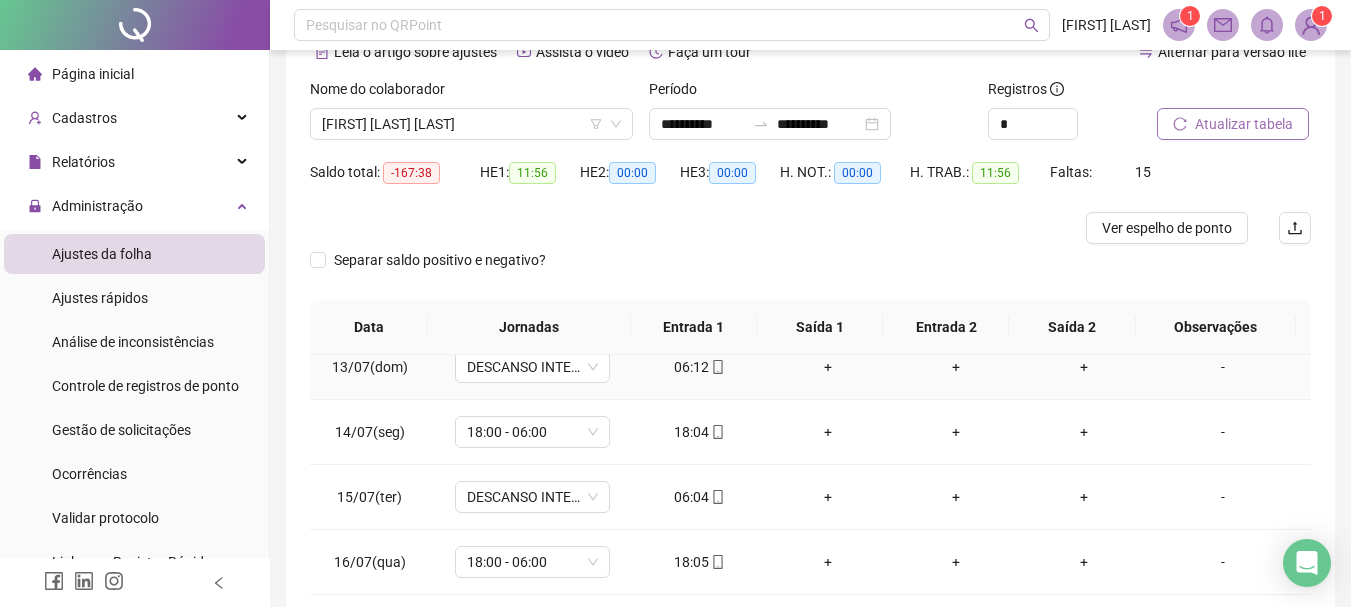 click on "06:12" at bounding box center [700, 367] 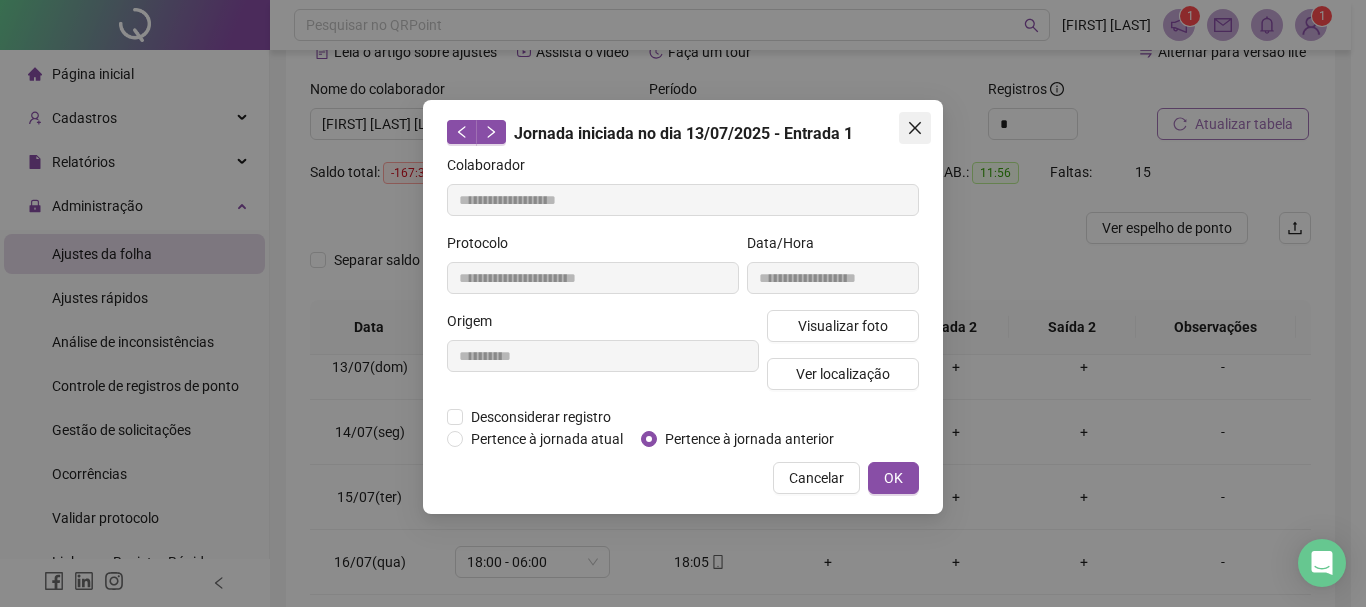 click 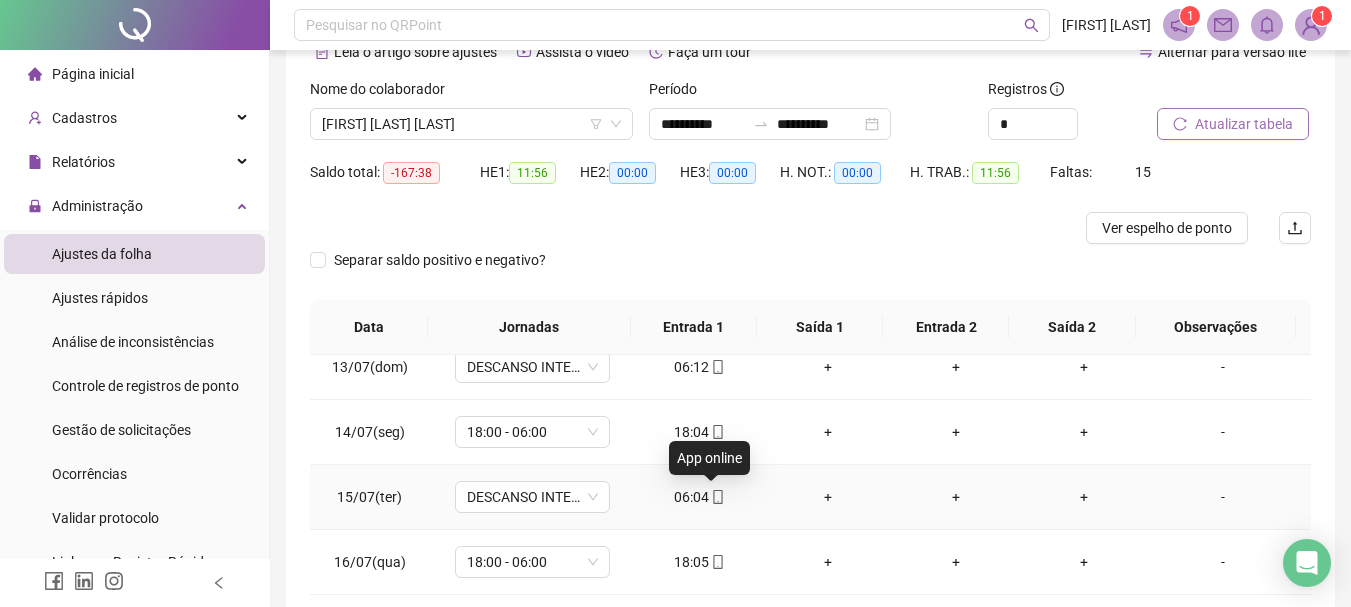 click 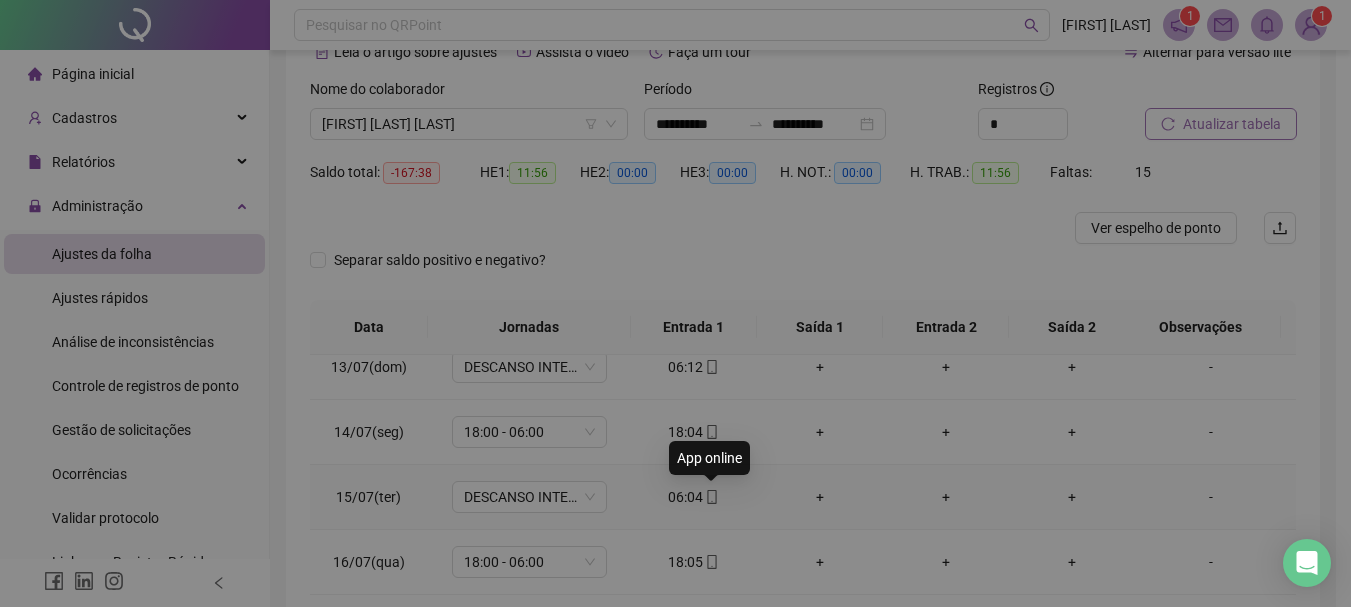 type on "**********" 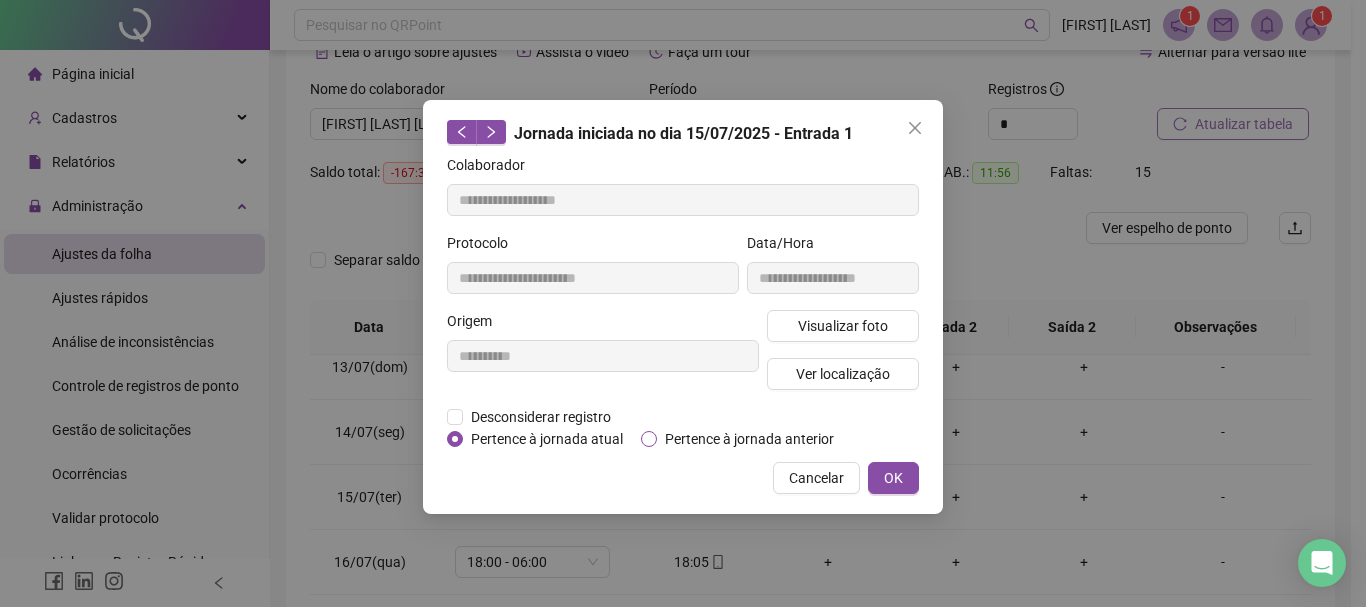 click on "Pertence à jornada anterior" at bounding box center (749, 439) 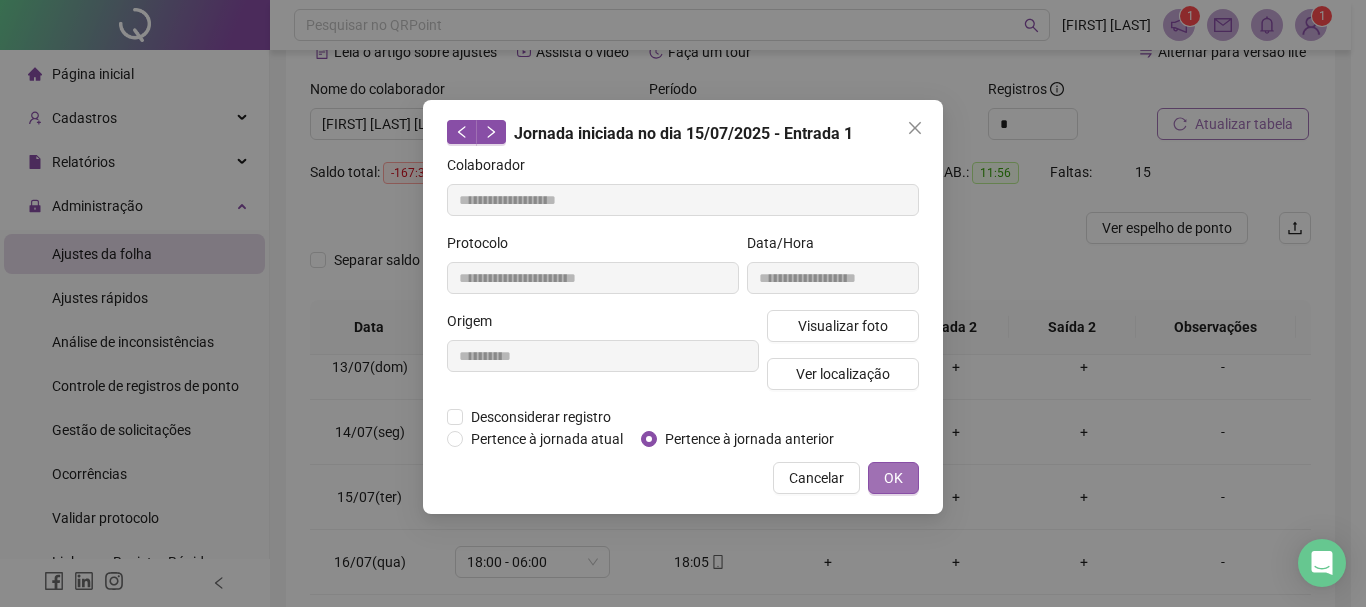 click on "OK" at bounding box center [893, 478] 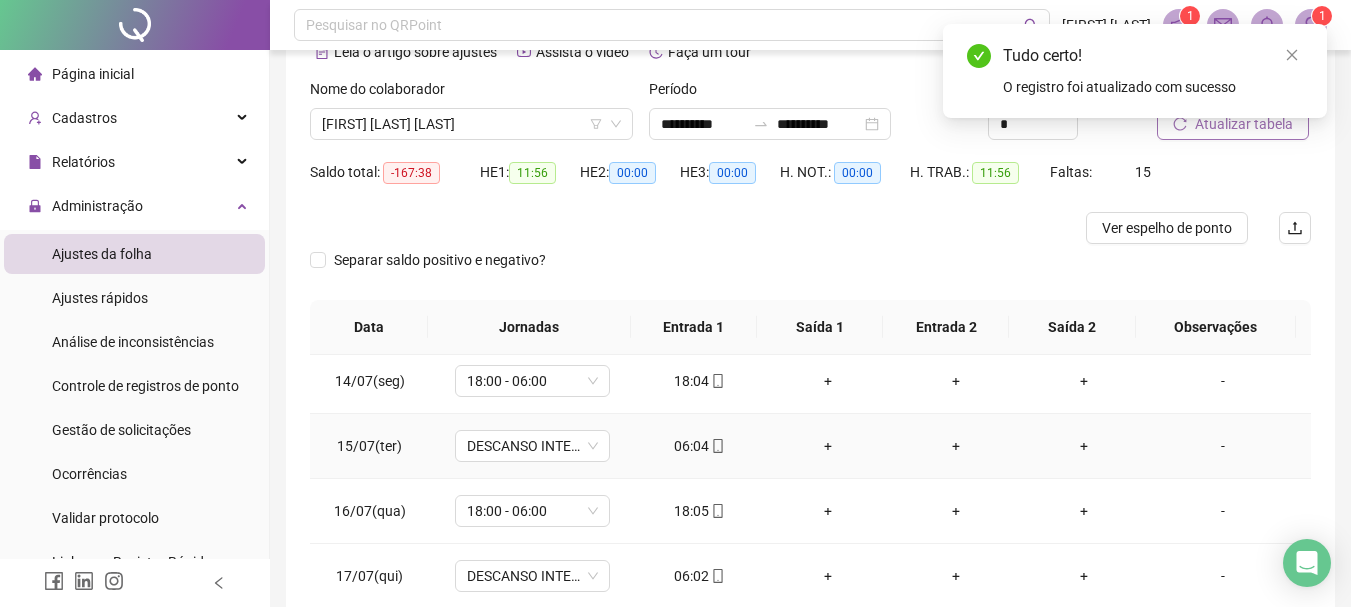 scroll, scrollTop: 900, scrollLeft: 0, axis: vertical 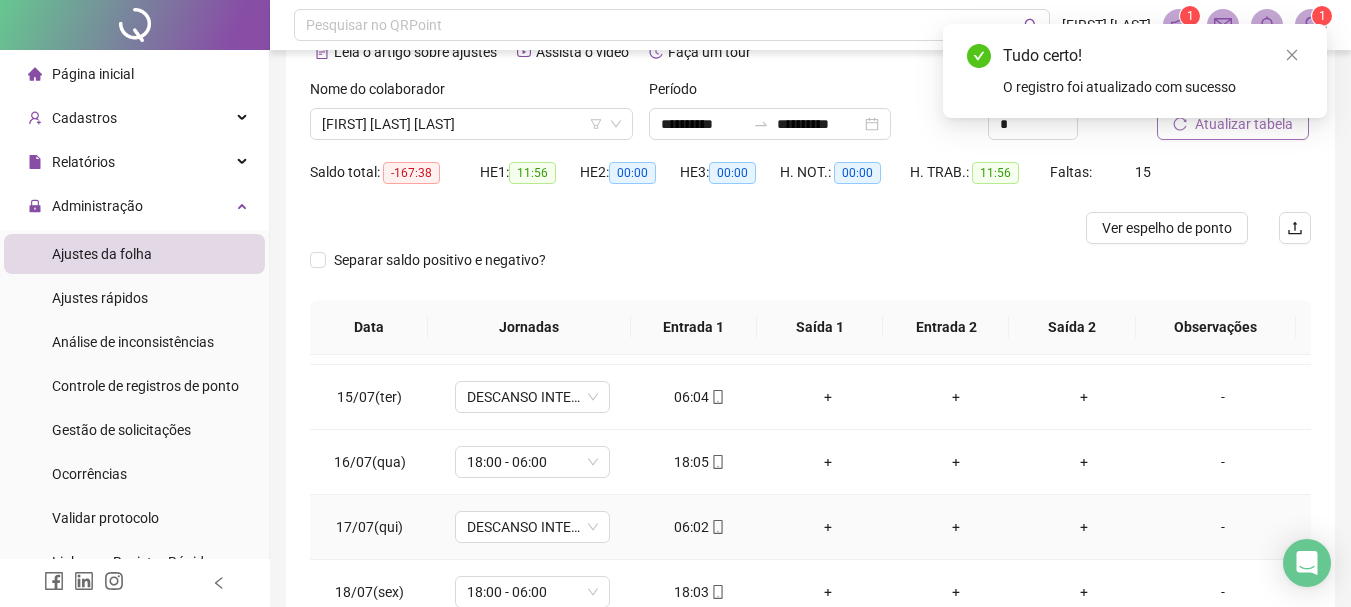 click 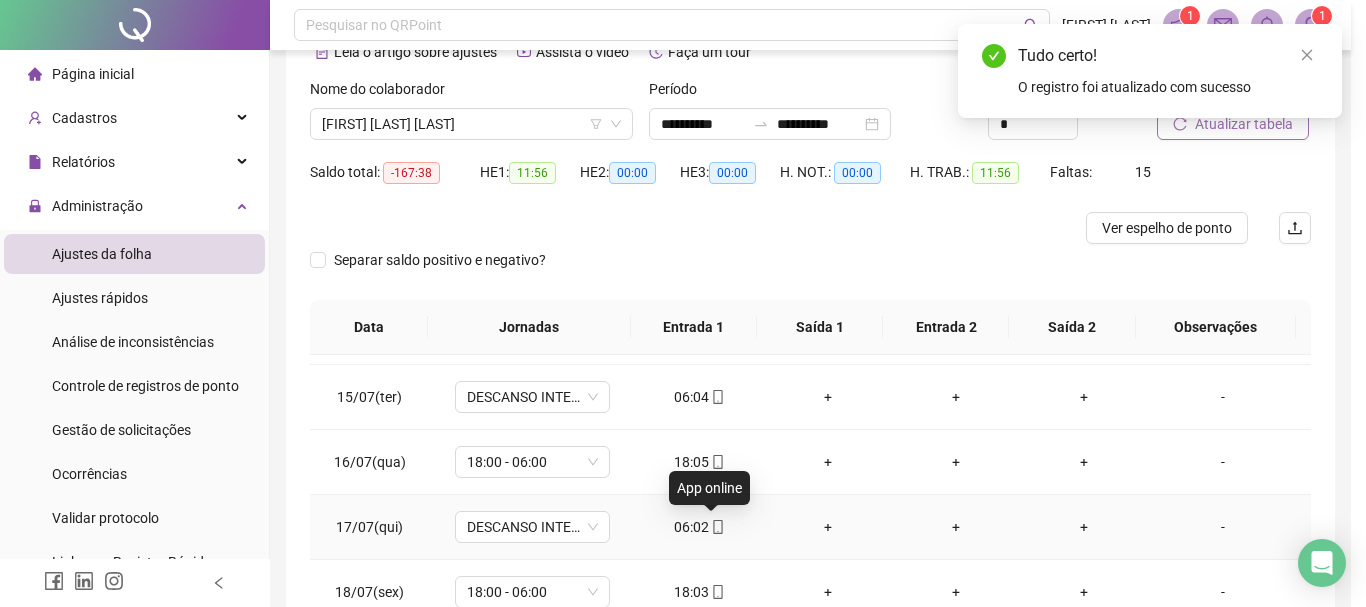 type on "**********" 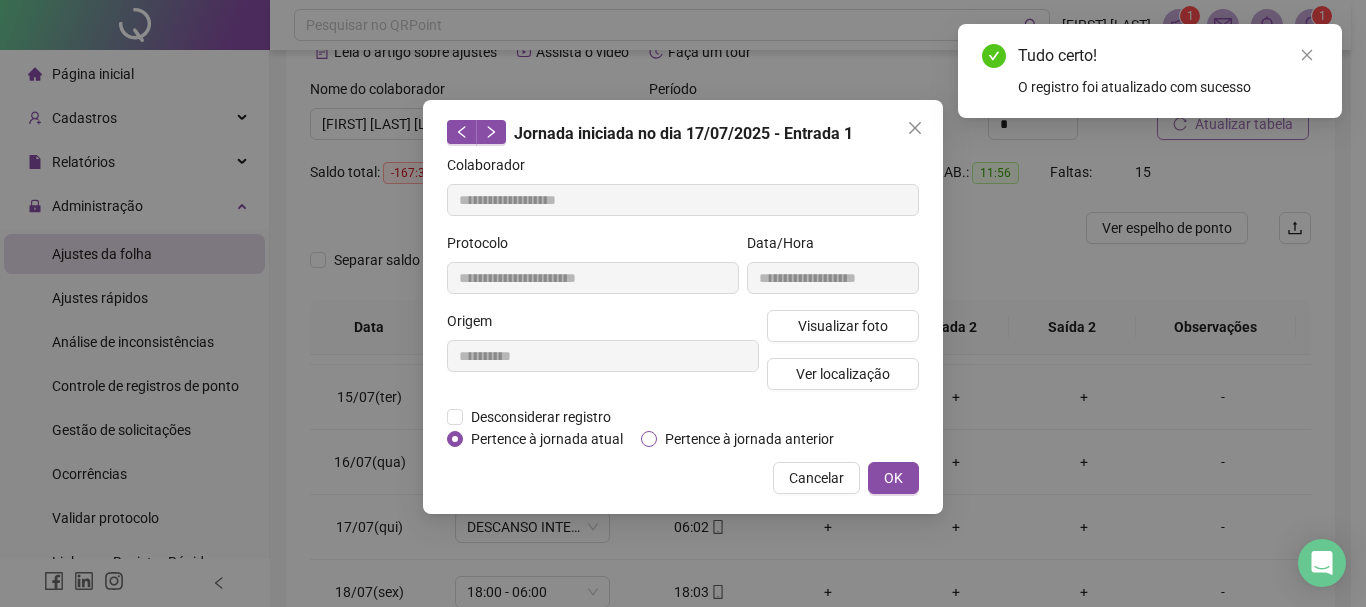 click on "Pertence à jornada anterior" at bounding box center (749, 439) 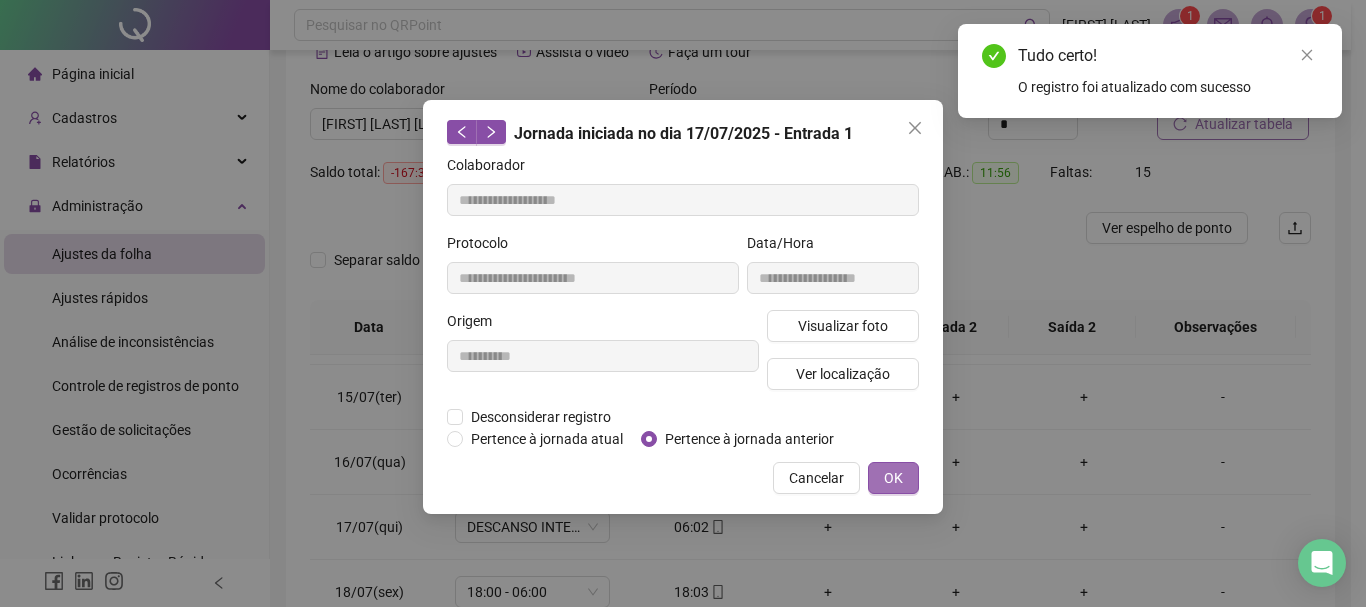 click on "OK" at bounding box center [893, 478] 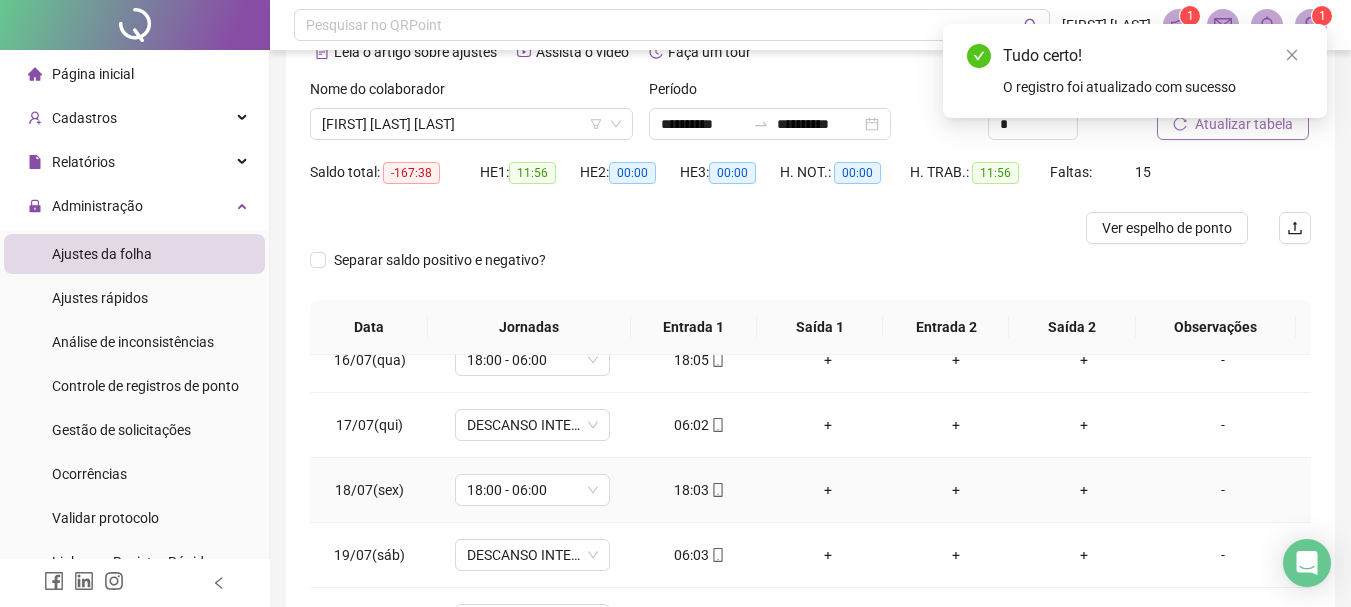 scroll, scrollTop: 1100, scrollLeft: 0, axis: vertical 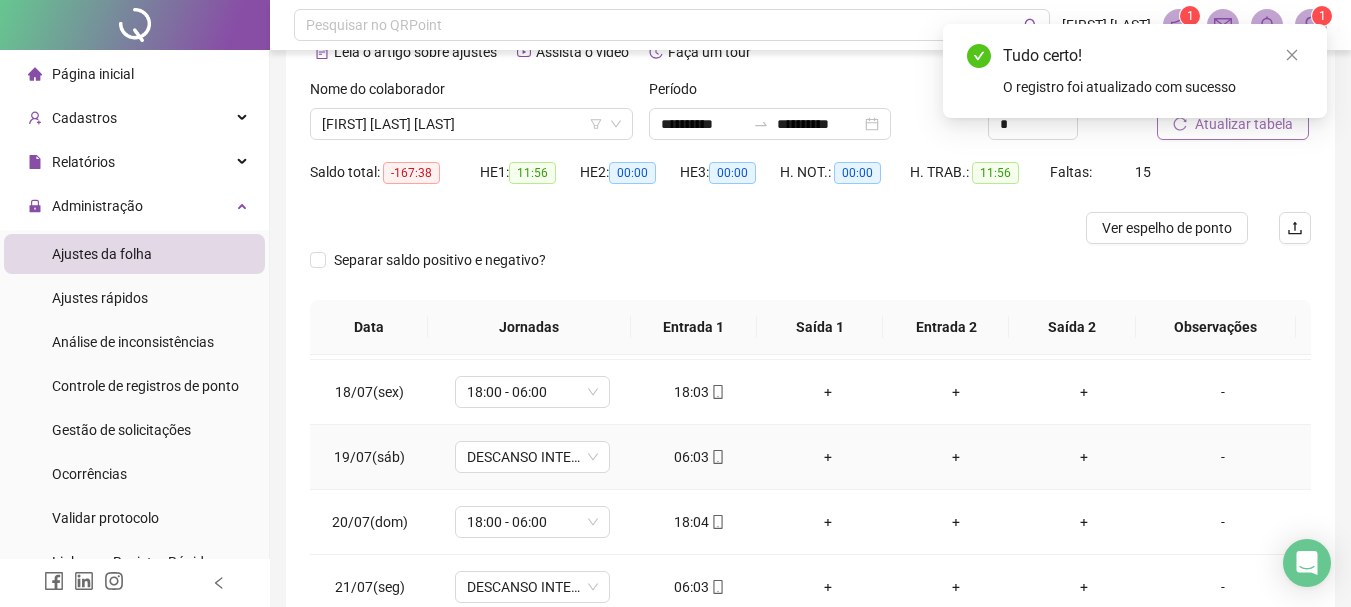 click 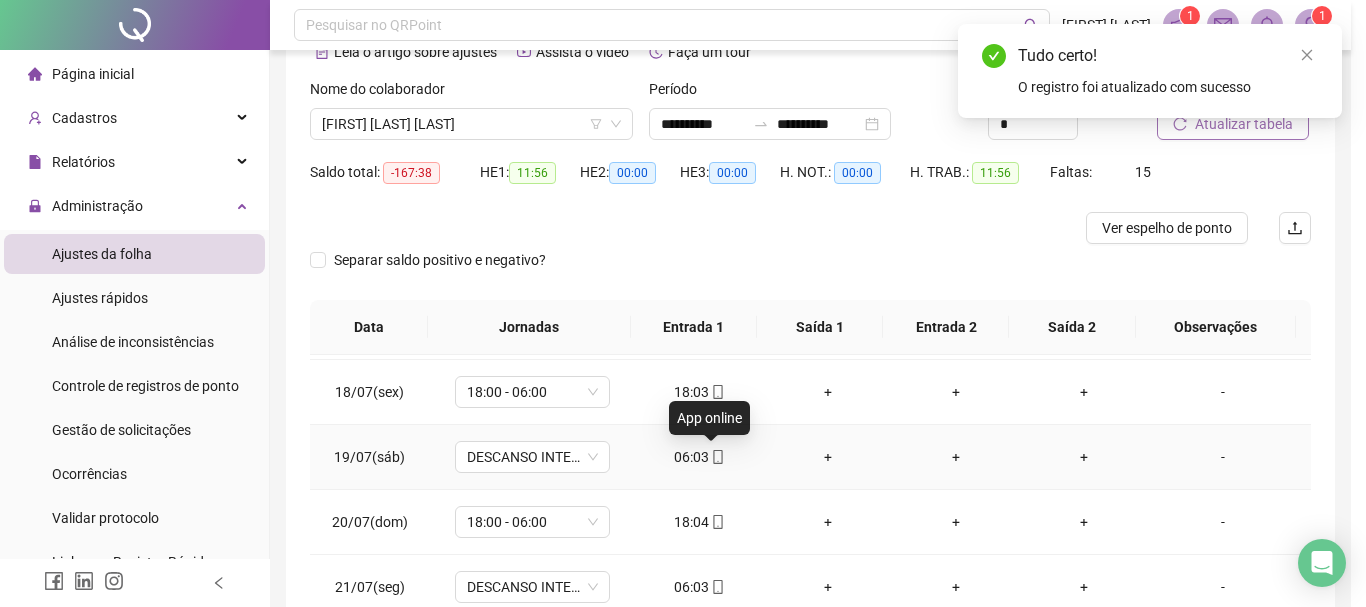 type on "**********" 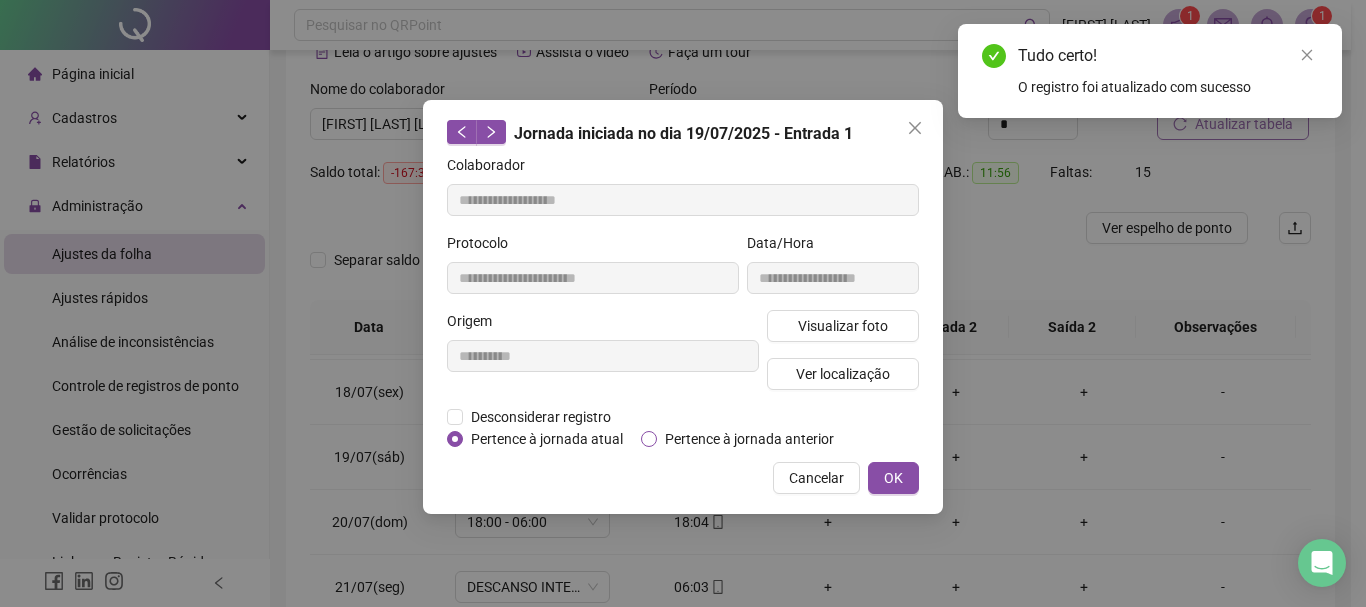 click on "Pertence à jornada anterior" at bounding box center [749, 439] 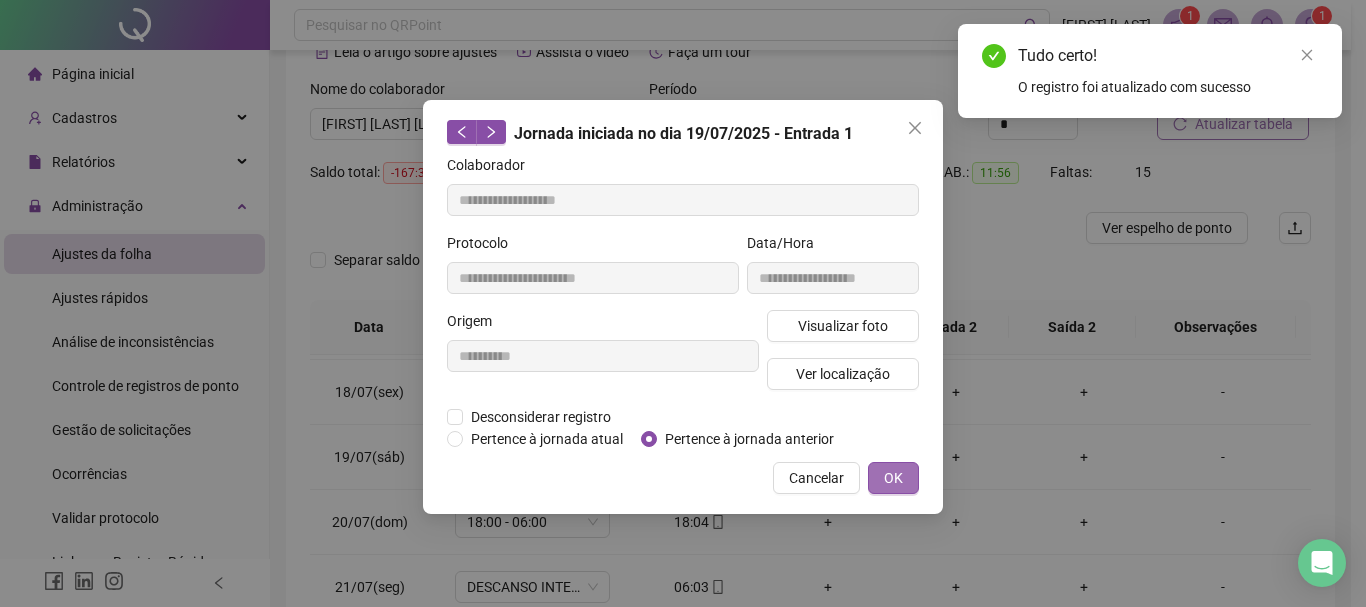 click on "OK" at bounding box center (893, 478) 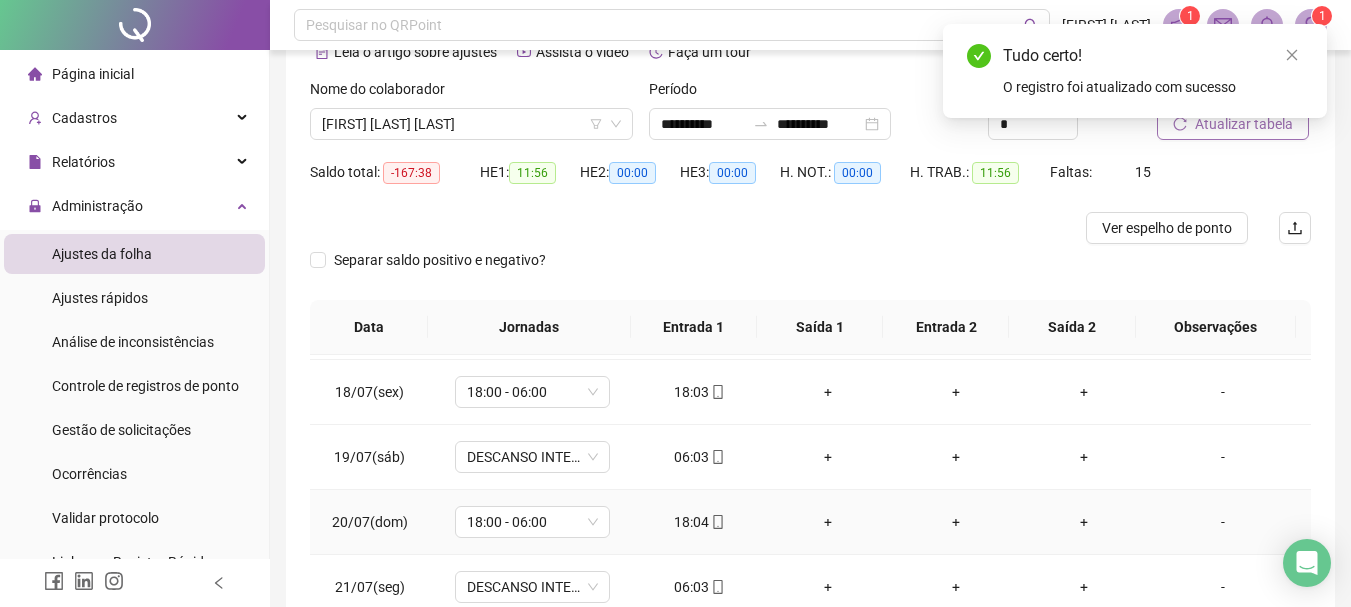 scroll, scrollTop: 1300, scrollLeft: 0, axis: vertical 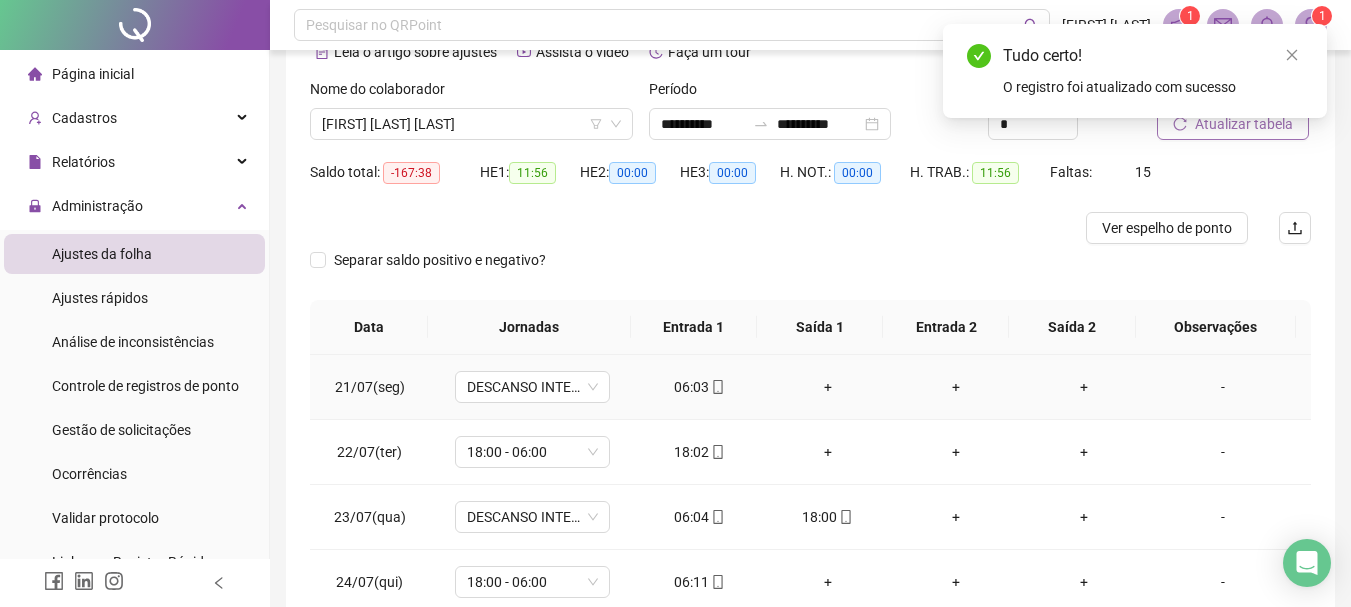 click on "06:03" at bounding box center (700, 387) 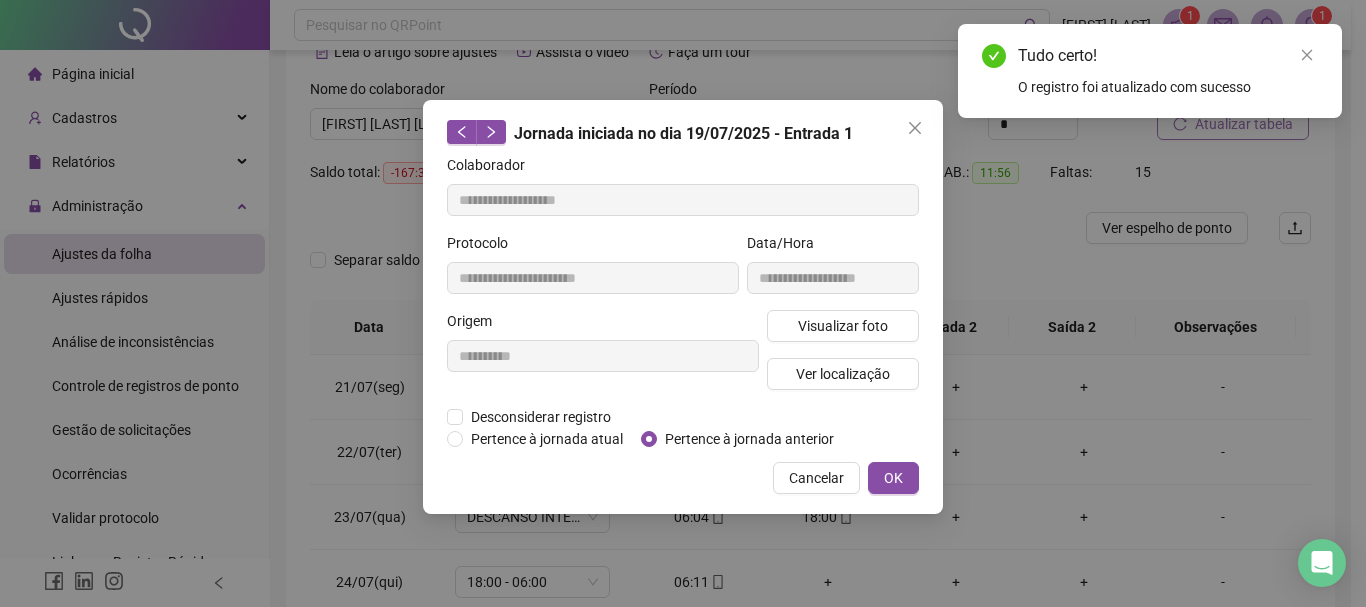 type on "**********" 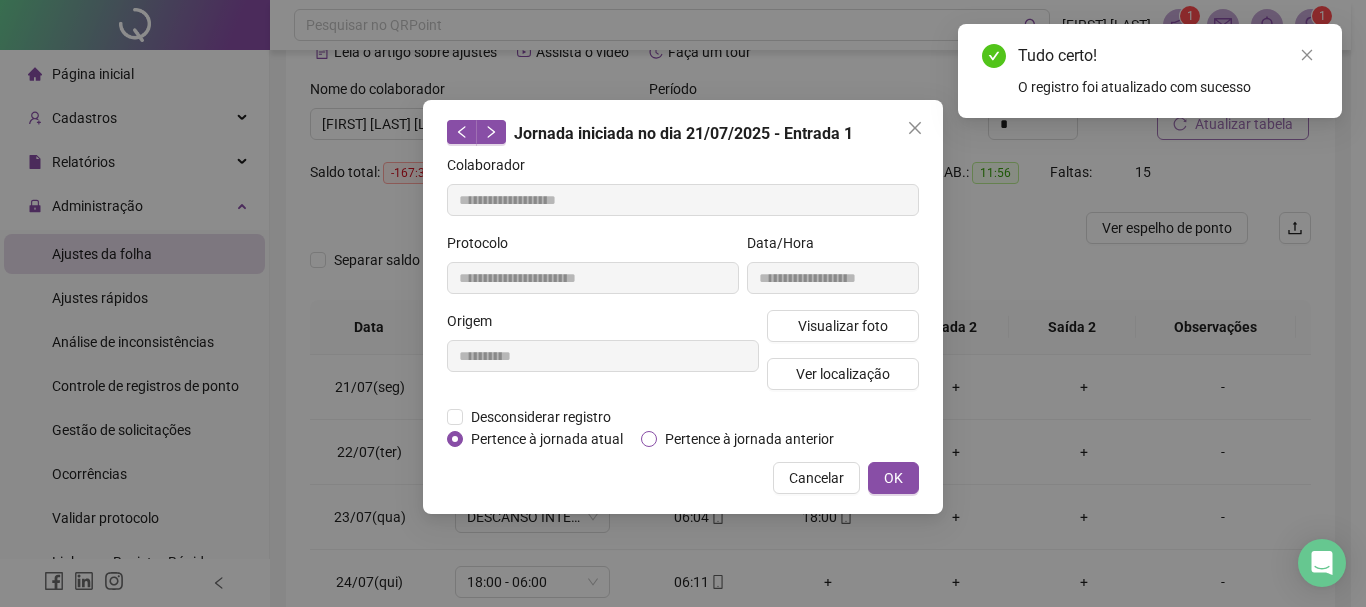 click on "Pertence à jornada anterior" at bounding box center [749, 439] 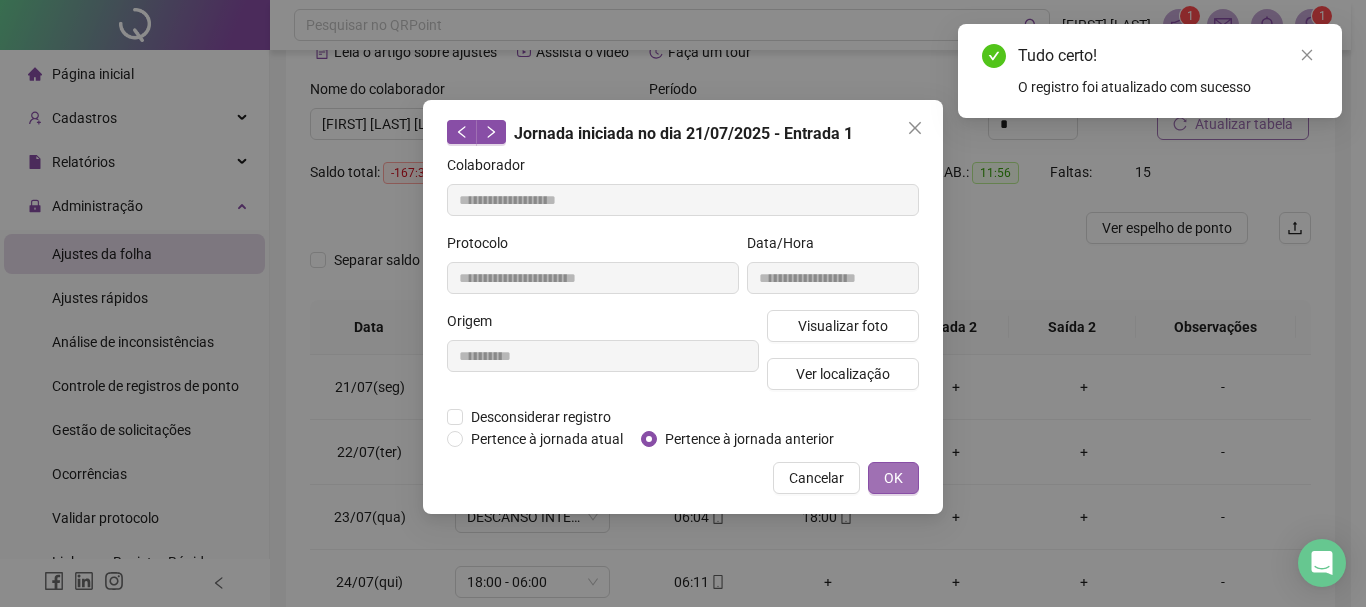click on "OK" at bounding box center [893, 478] 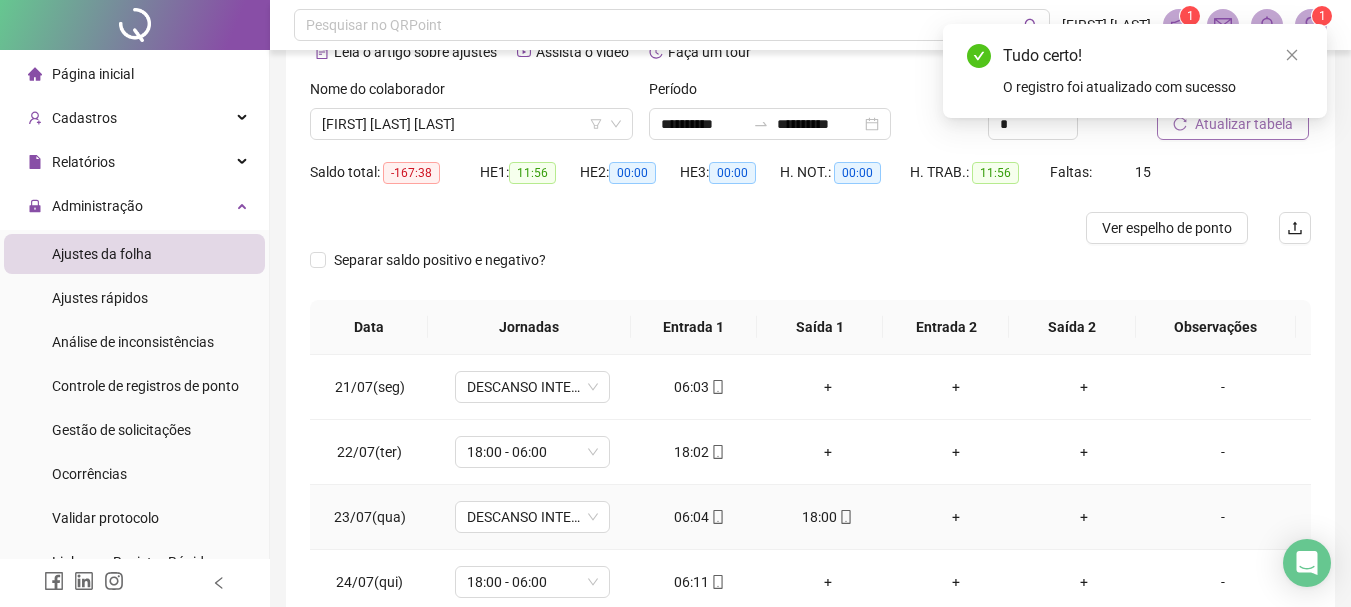 click on "06:04" at bounding box center [700, 517] 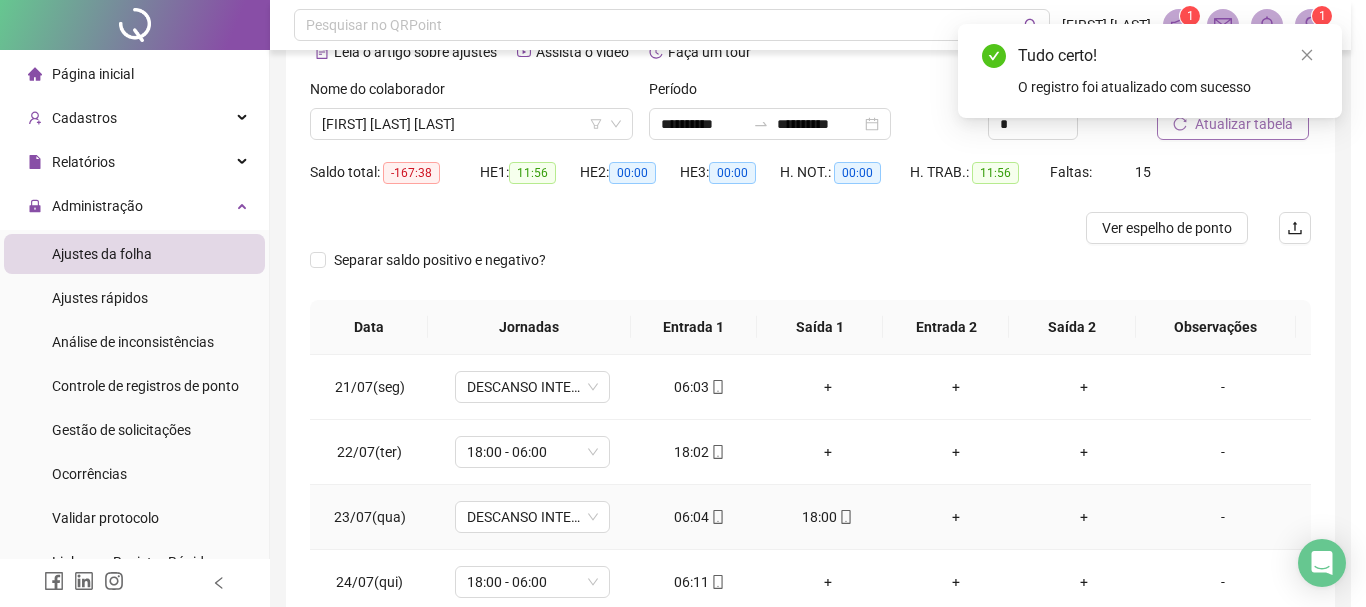 type on "**********" 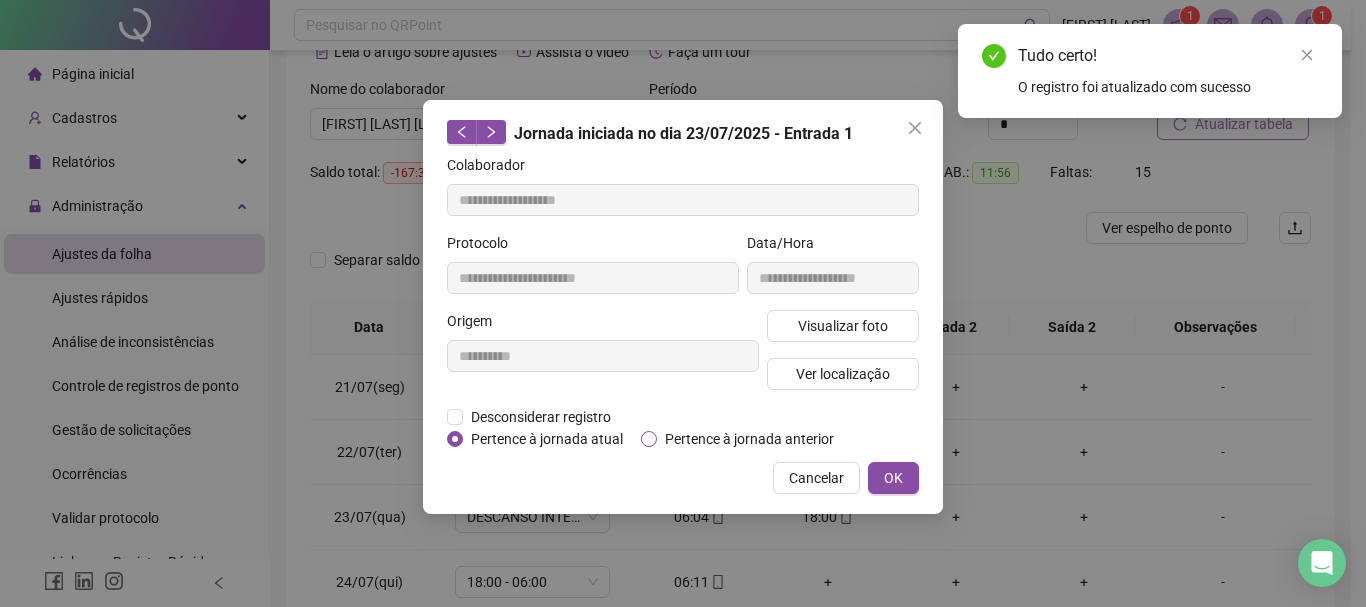 click on "Pertence à jornada anterior" at bounding box center (749, 439) 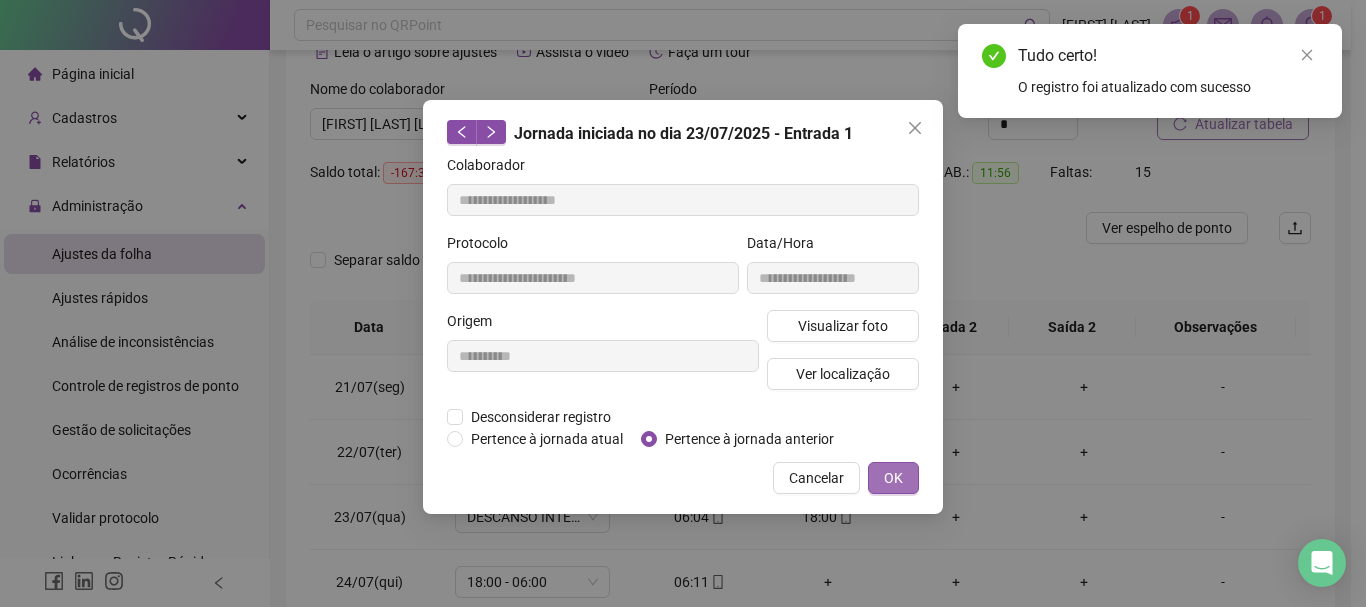 click on "OK" at bounding box center (893, 478) 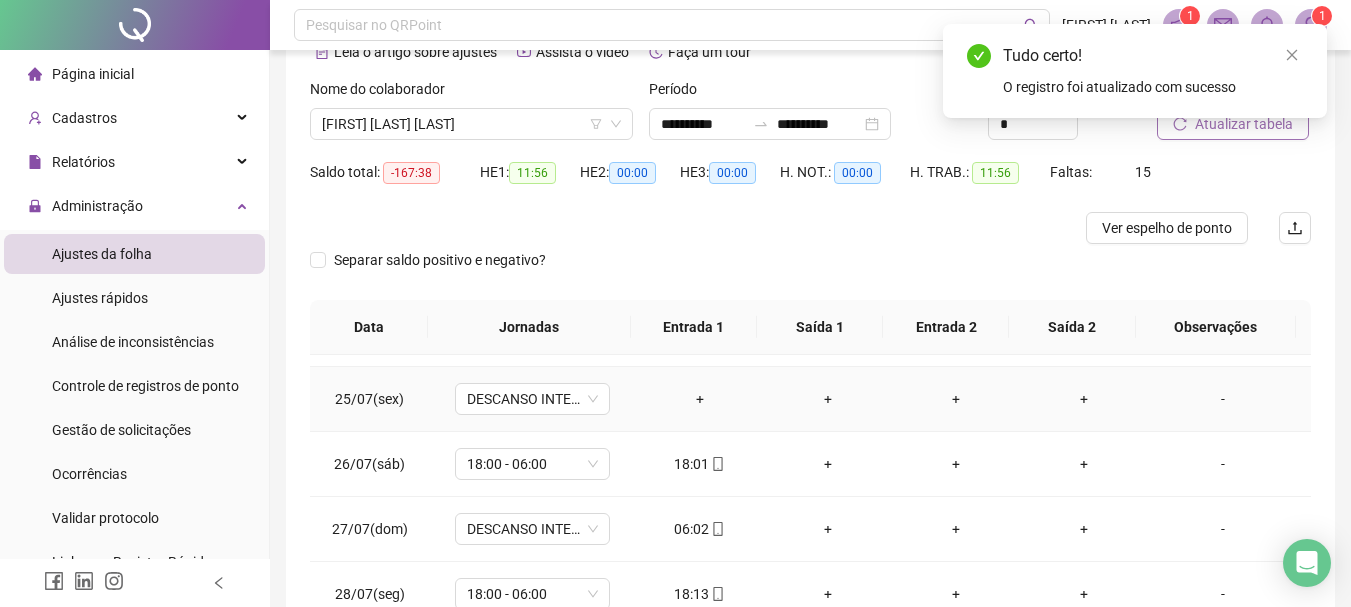 scroll, scrollTop: 1588, scrollLeft: 0, axis: vertical 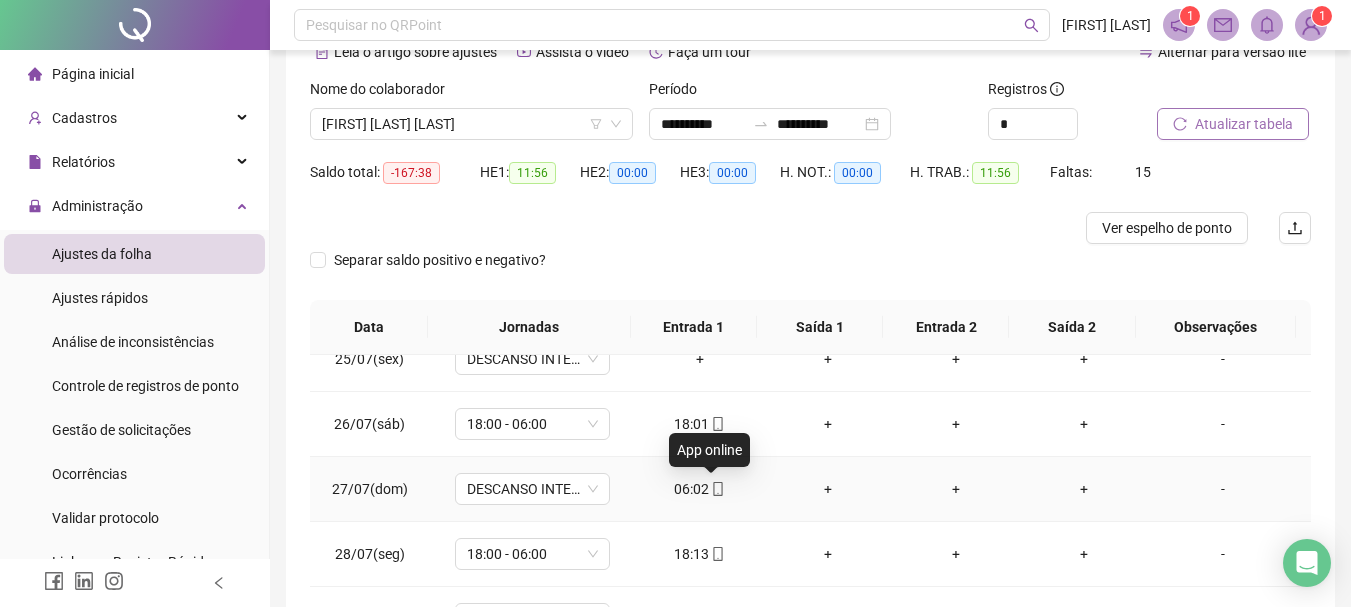 click on "06:02" at bounding box center (700, 489) 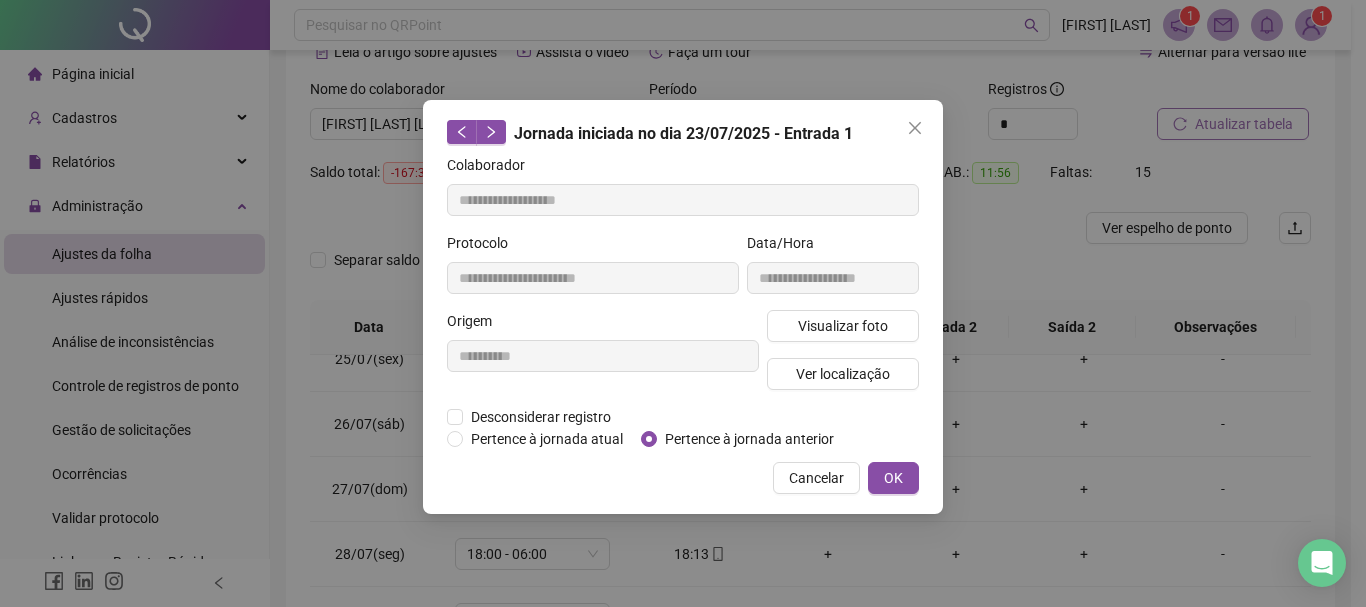 type on "**********" 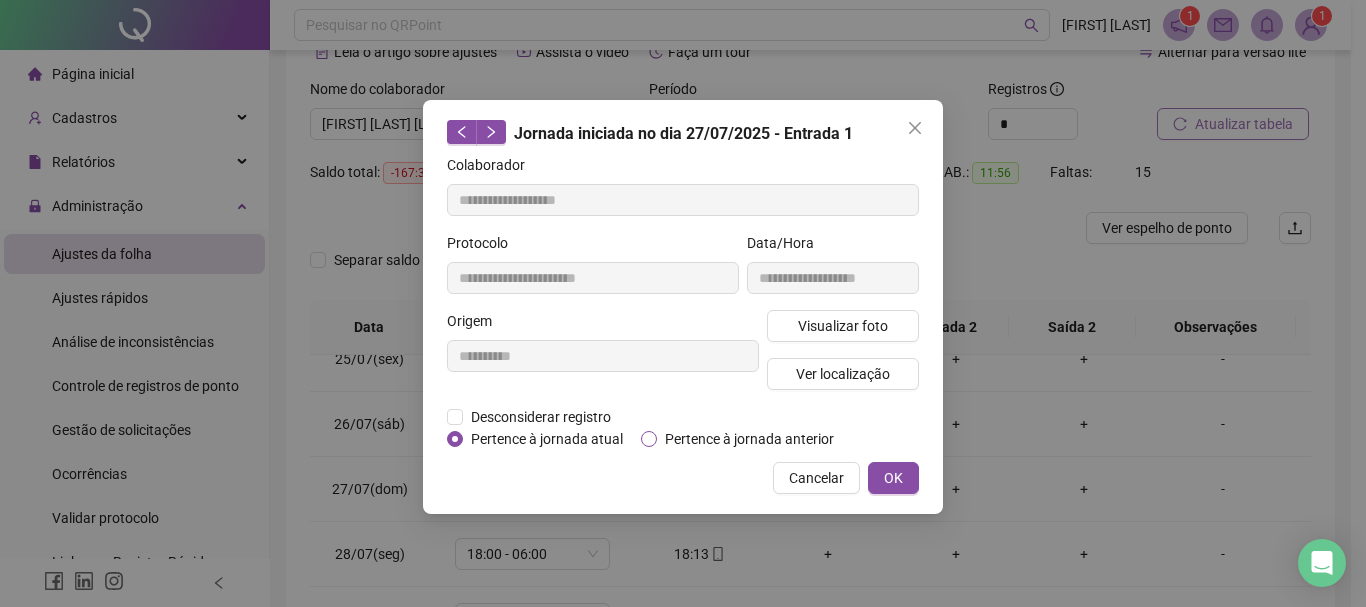 click on "Pertence à jornada anterior" at bounding box center (749, 439) 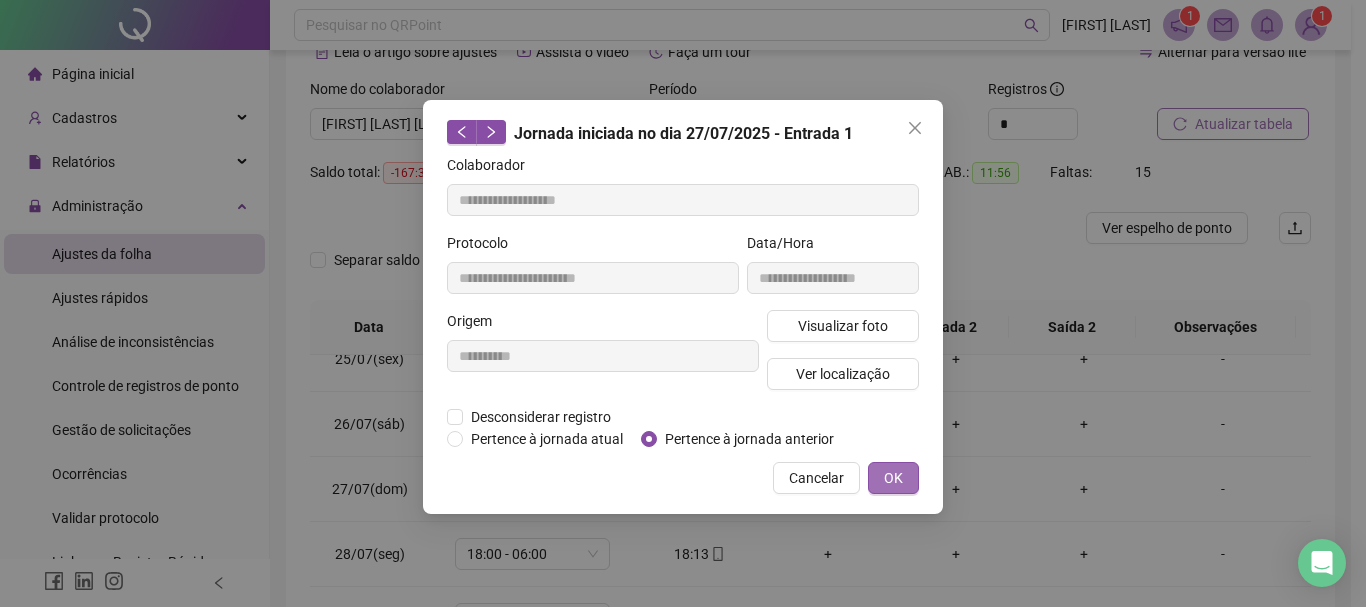 click on "OK" at bounding box center [893, 478] 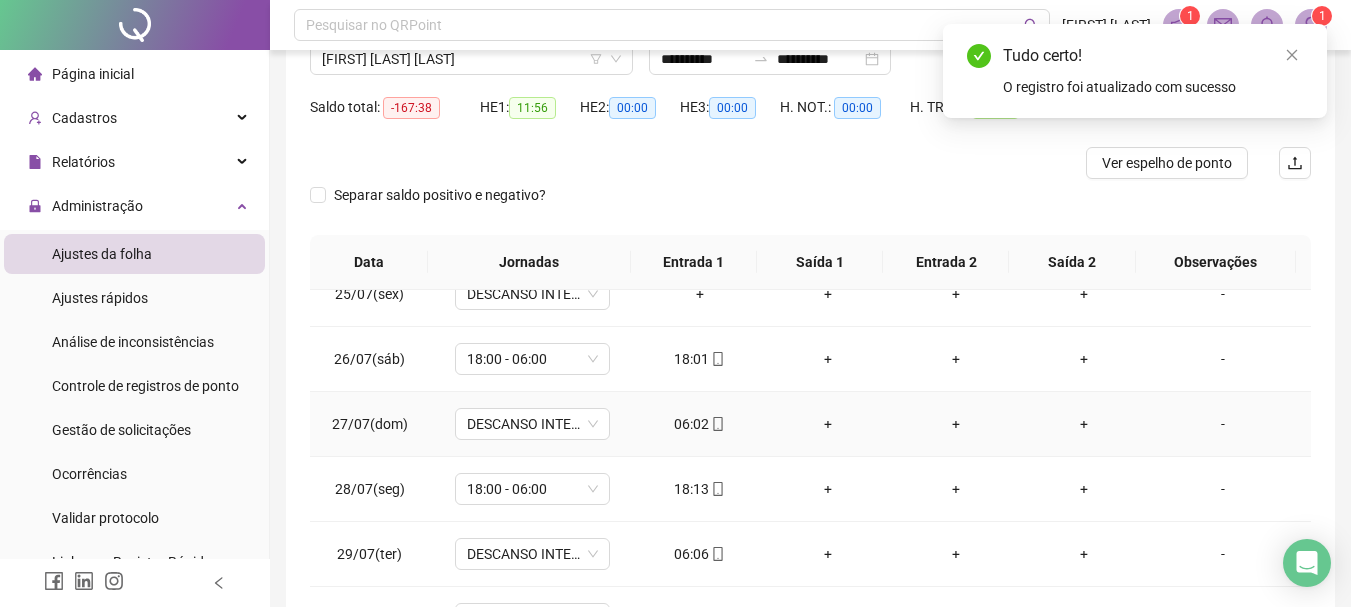 scroll, scrollTop: 206, scrollLeft: 0, axis: vertical 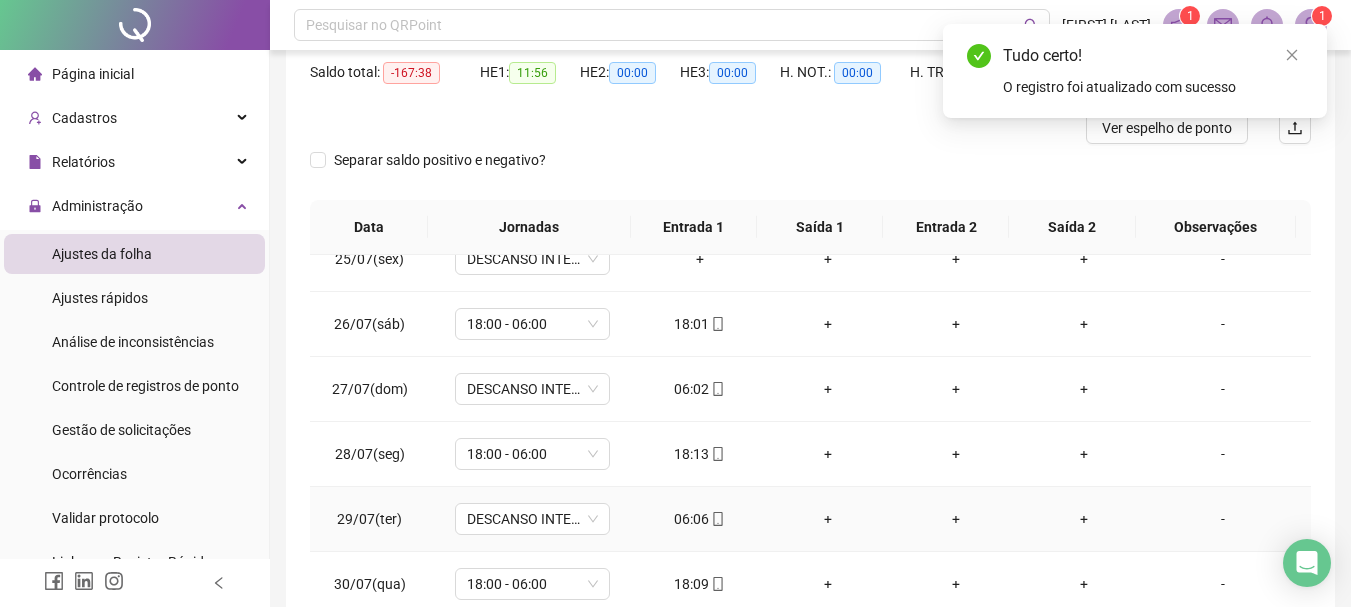 click on "06:06" at bounding box center [700, 519] 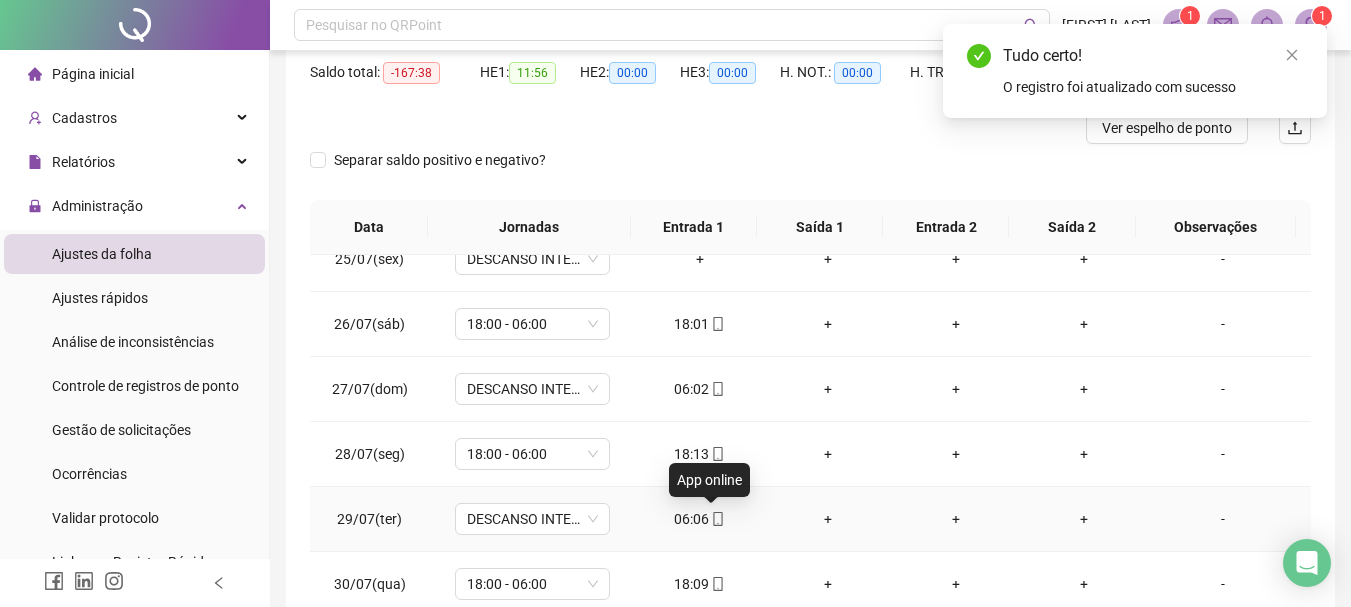 click 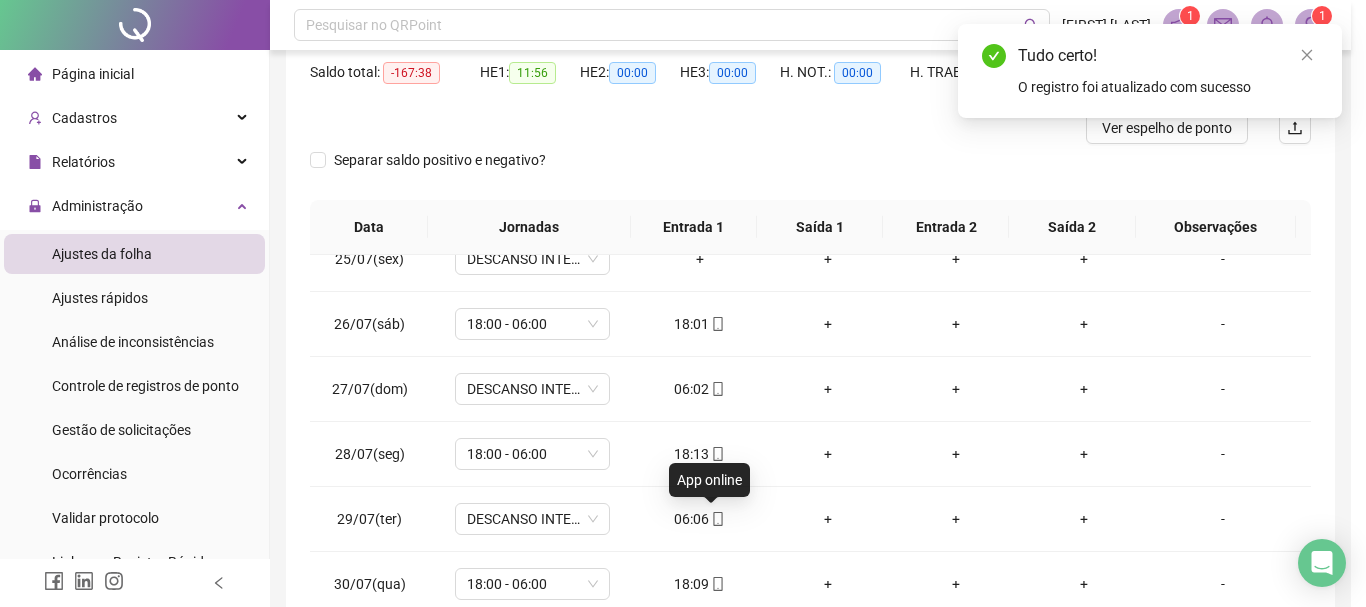 type on "**********" 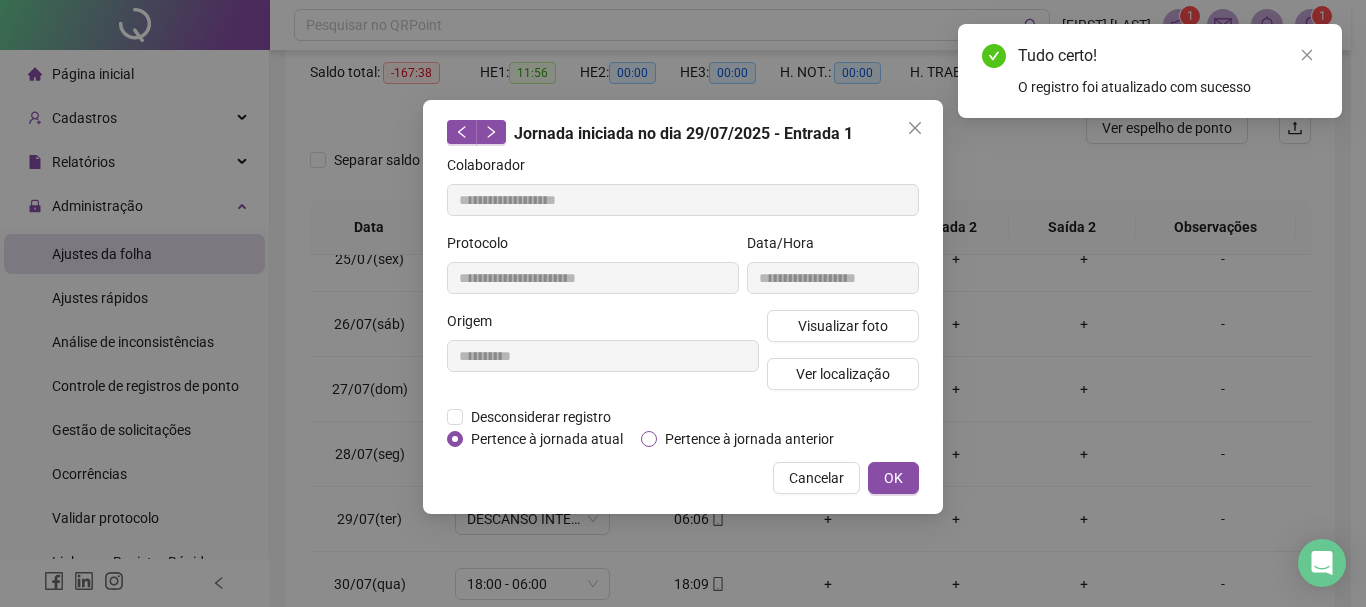 click on "Pertence à jornada anterior" at bounding box center [749, 439] 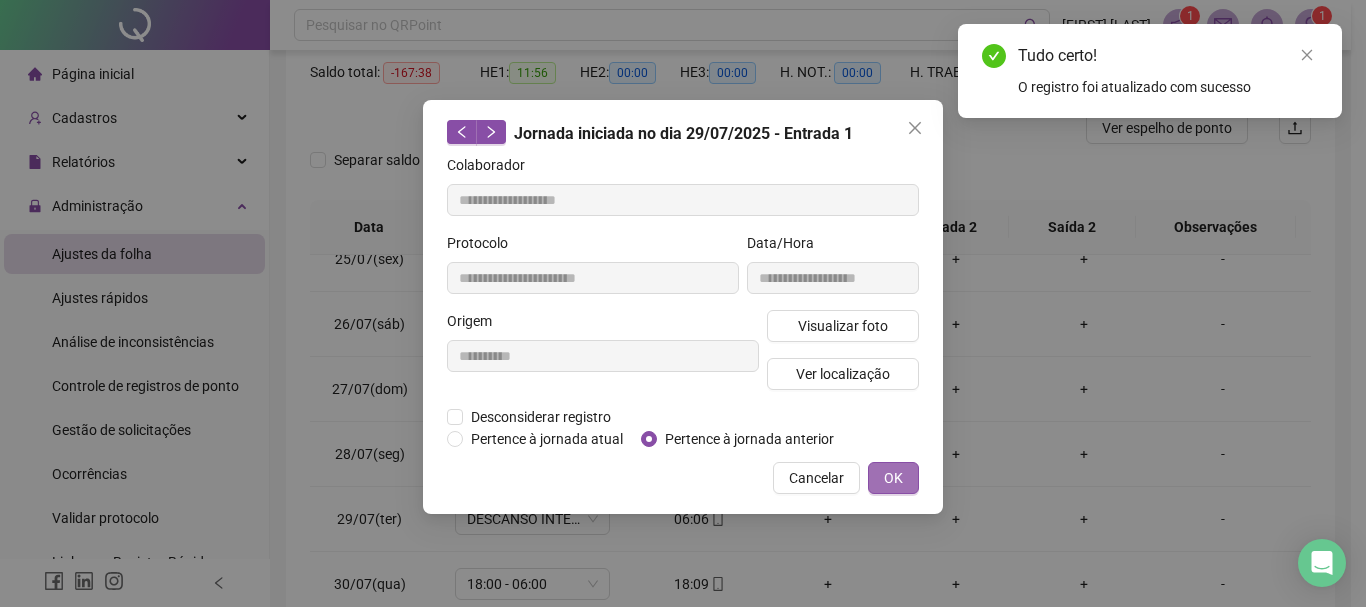 click on "OK" at bounding box center [893, 478] 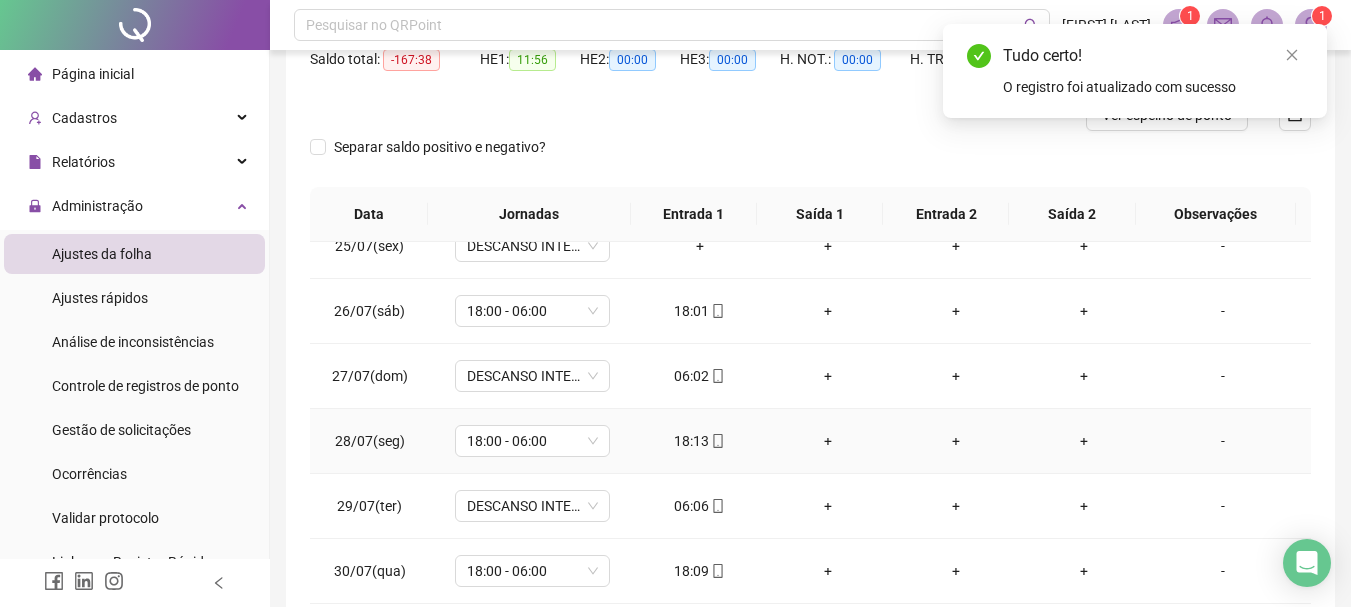 scroll, scrollTop: 391, scrollLeft: 0, axis: vertical 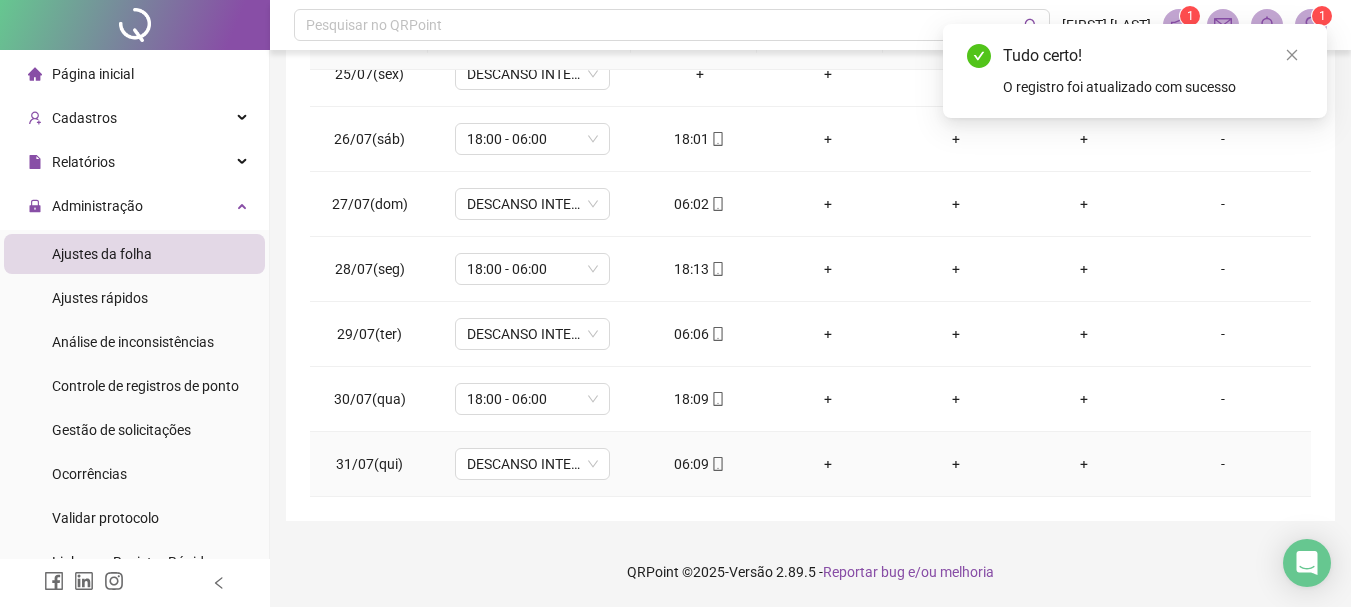 click at bounding box center [717, 464] 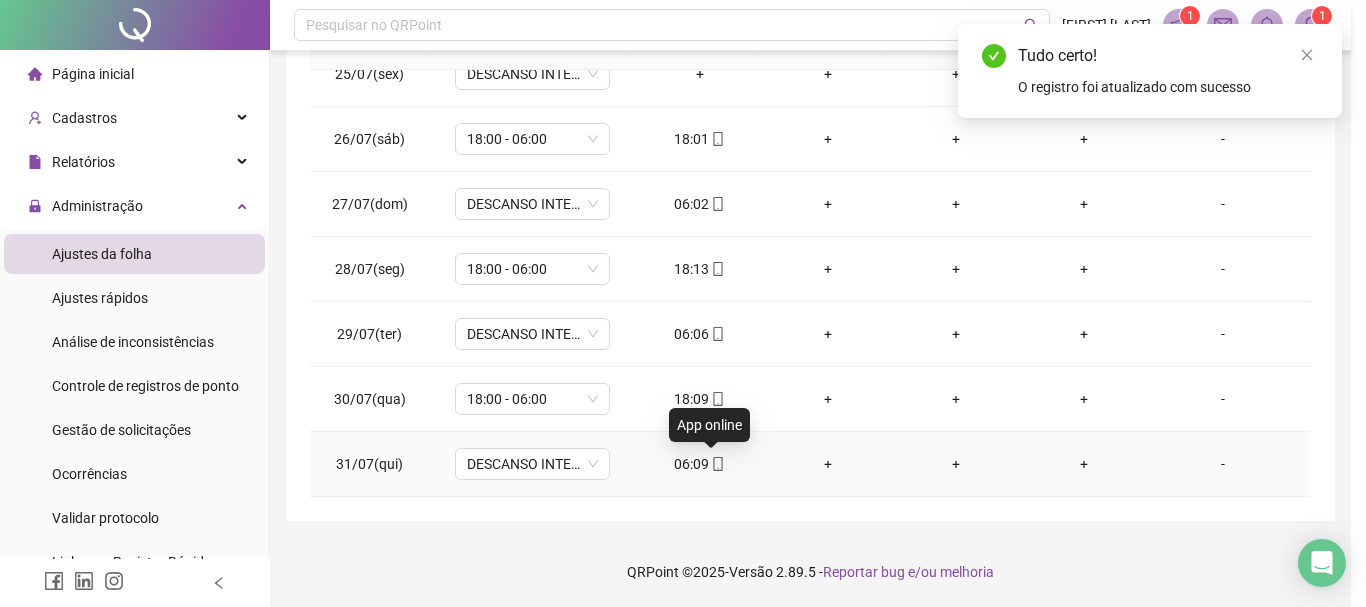 type on "**********" 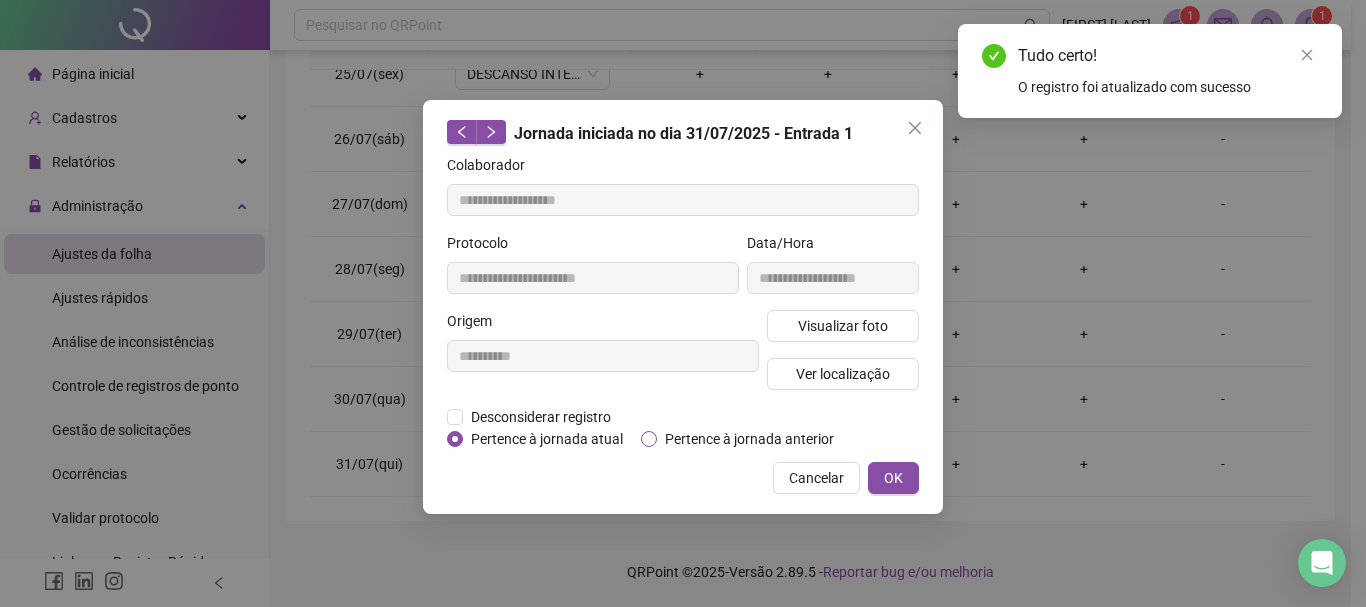 click on "Pertence à jornada anterior" at bounding box center (749, 439) 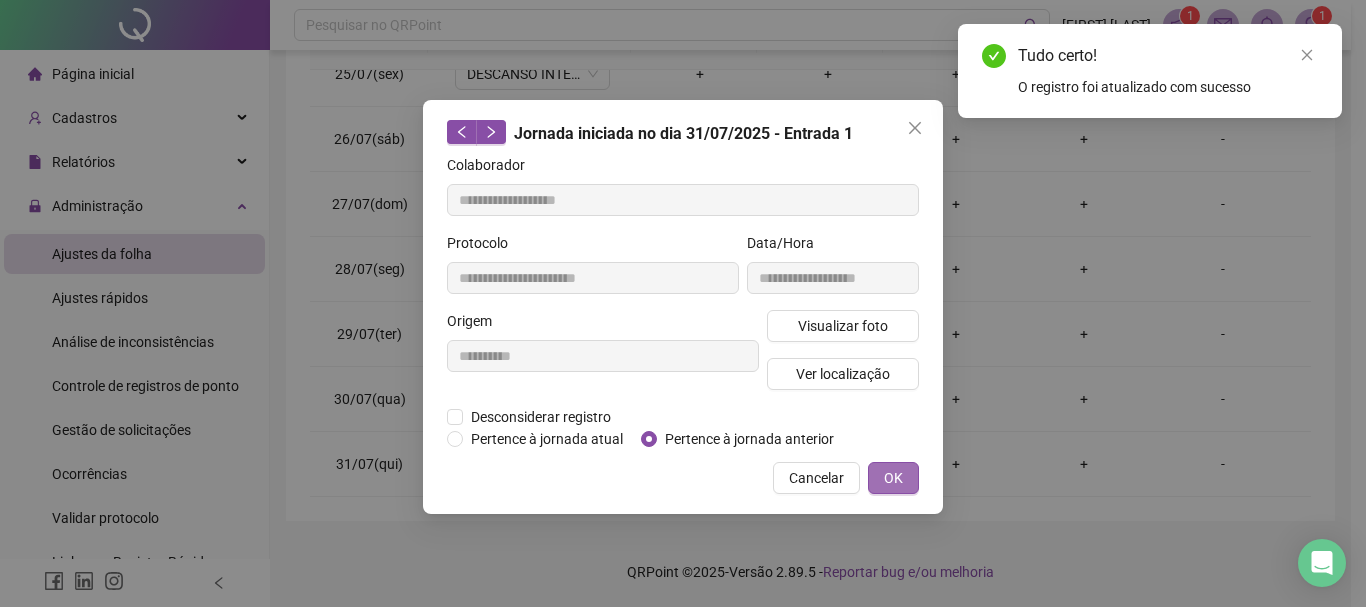 click on "OK" at bounding box center (893, 478) 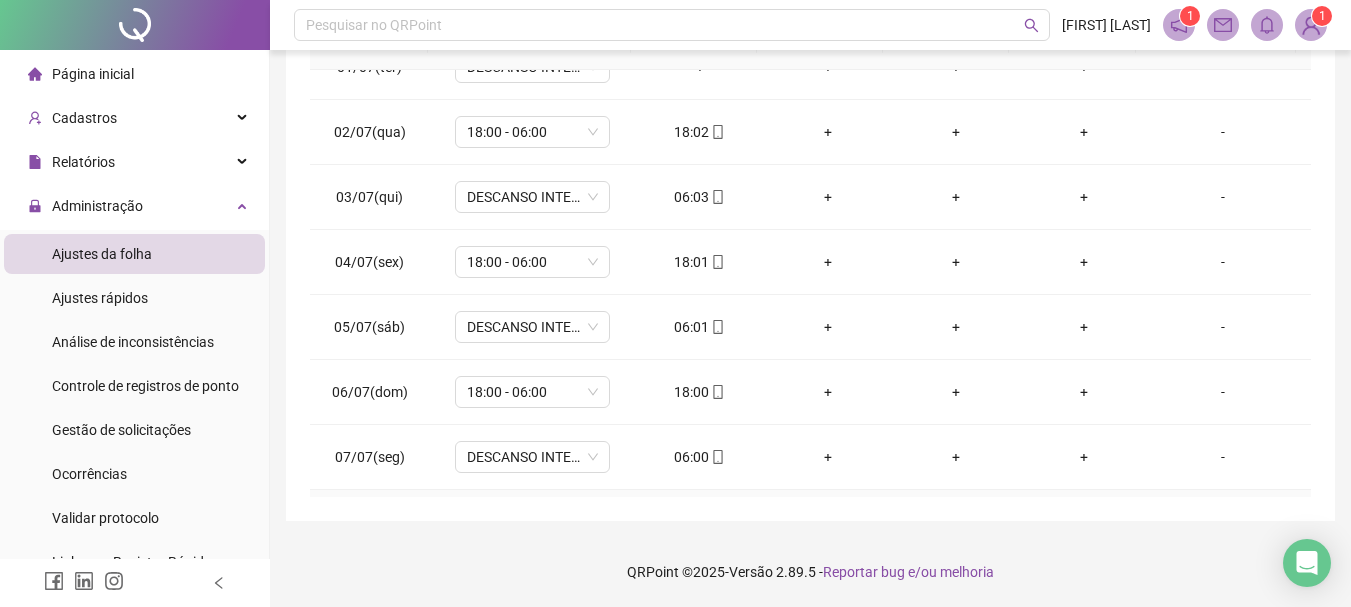 scroll, scrollTop: 0, scrollLeft: 0, axis: both 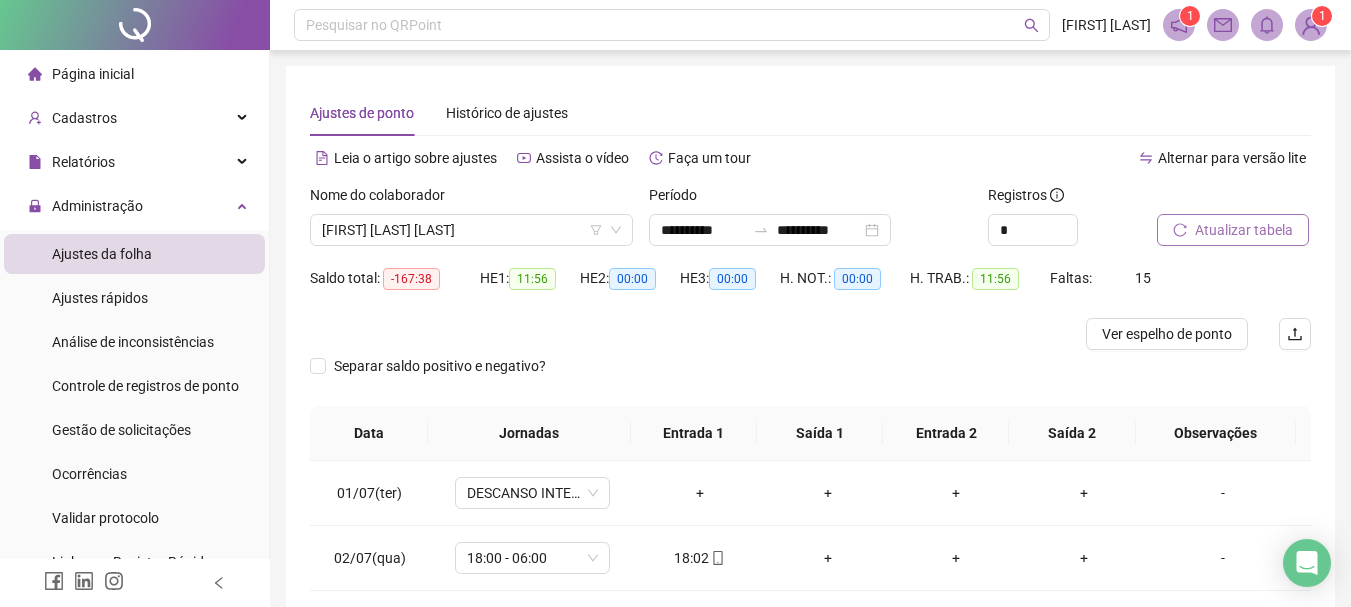 click on "Atualizar tabela" at bounding box center (1244, 230) 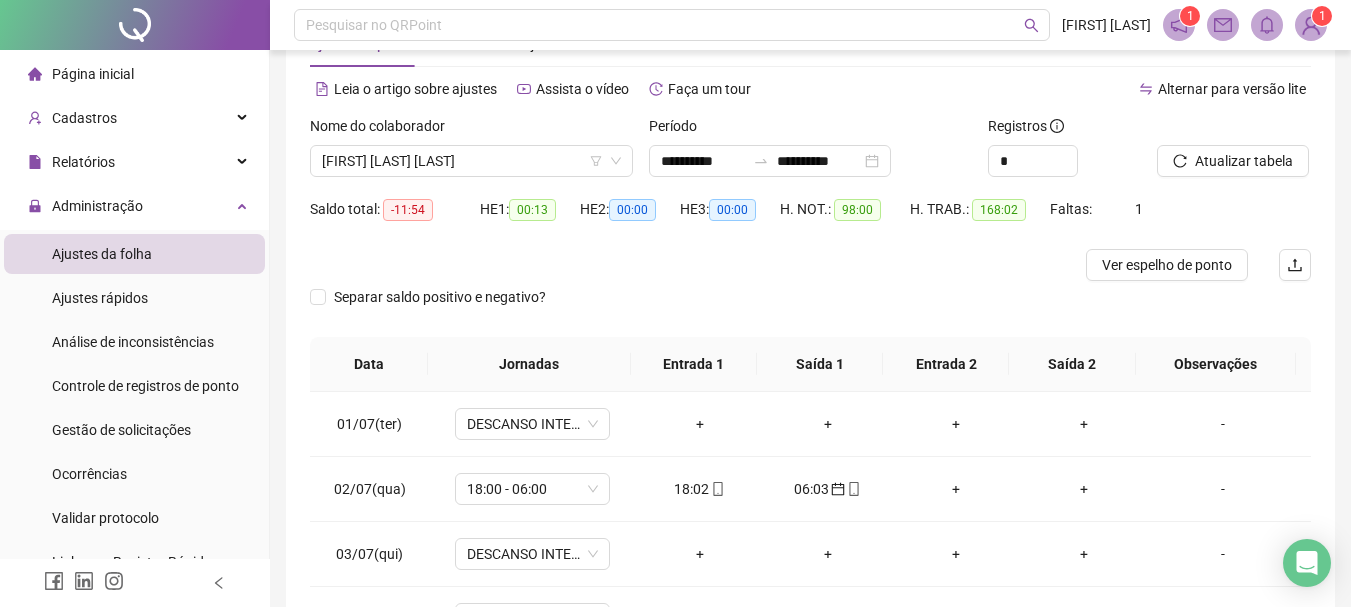 scroll, scrollTop: 200, scrollLeft: 0, axis: vertical 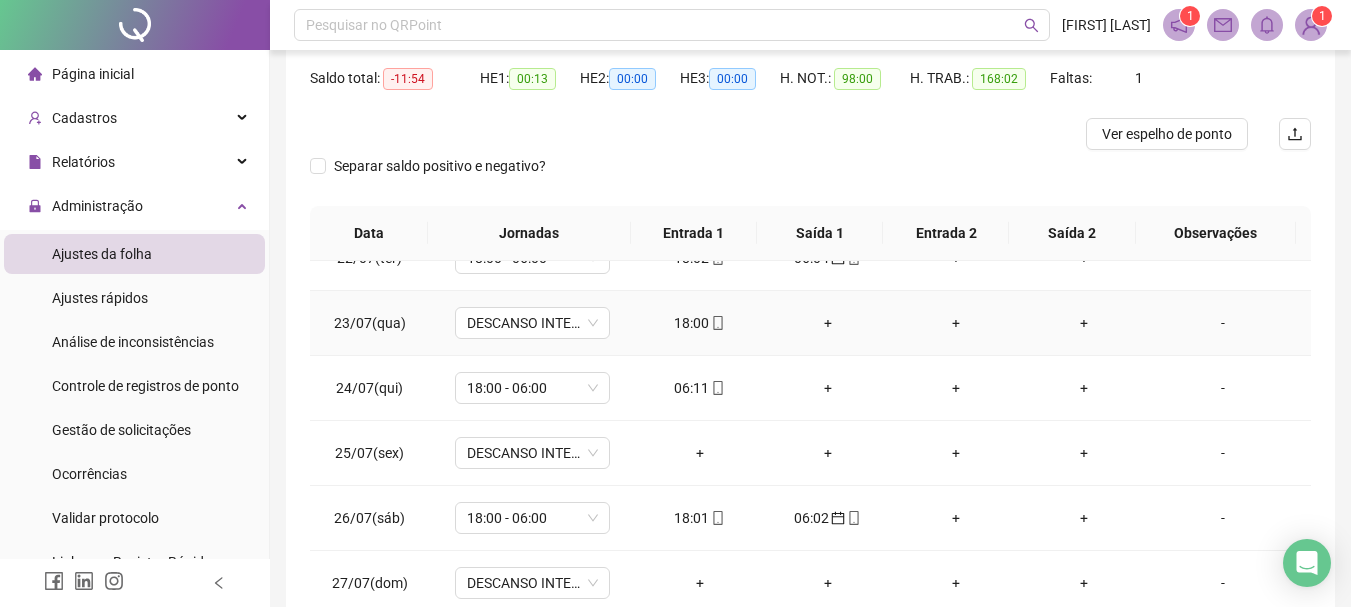 click on "18:00" at bounding box center [700, 323] 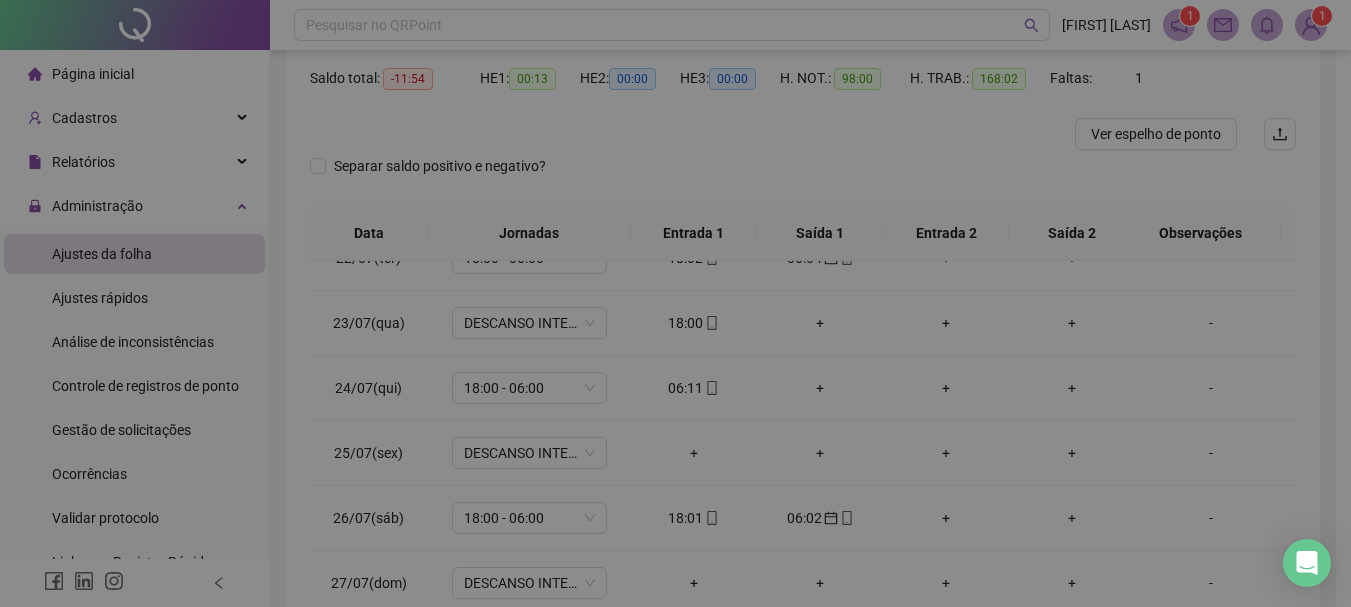 type on "**********" 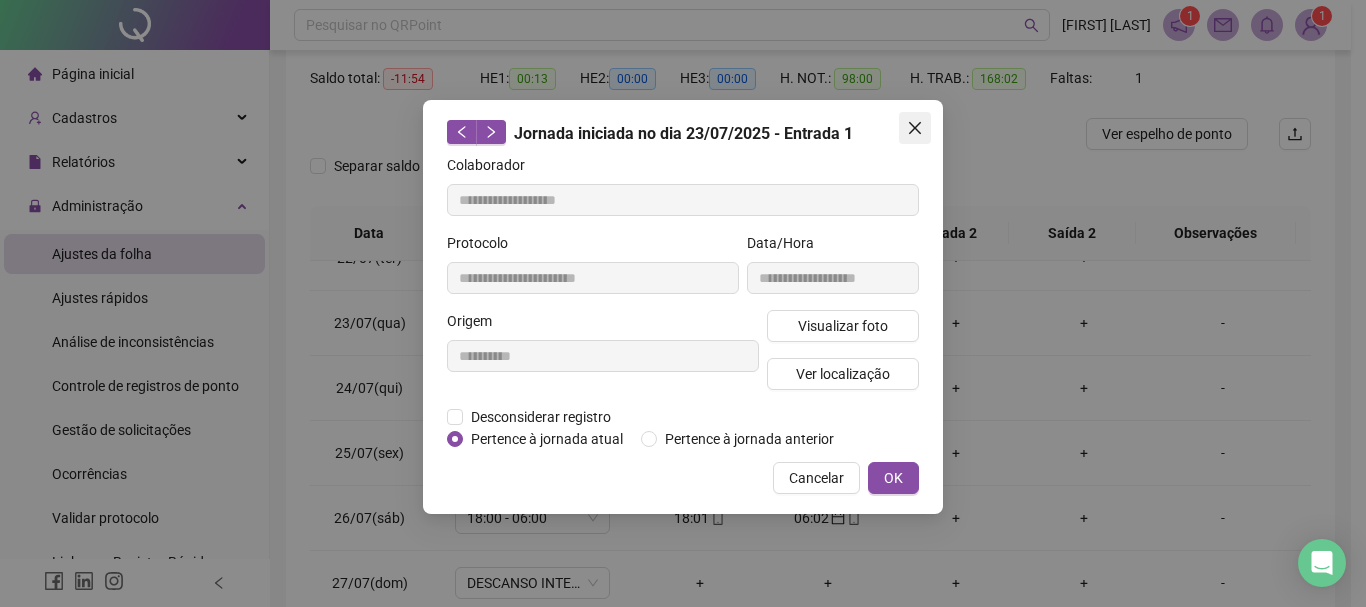 click 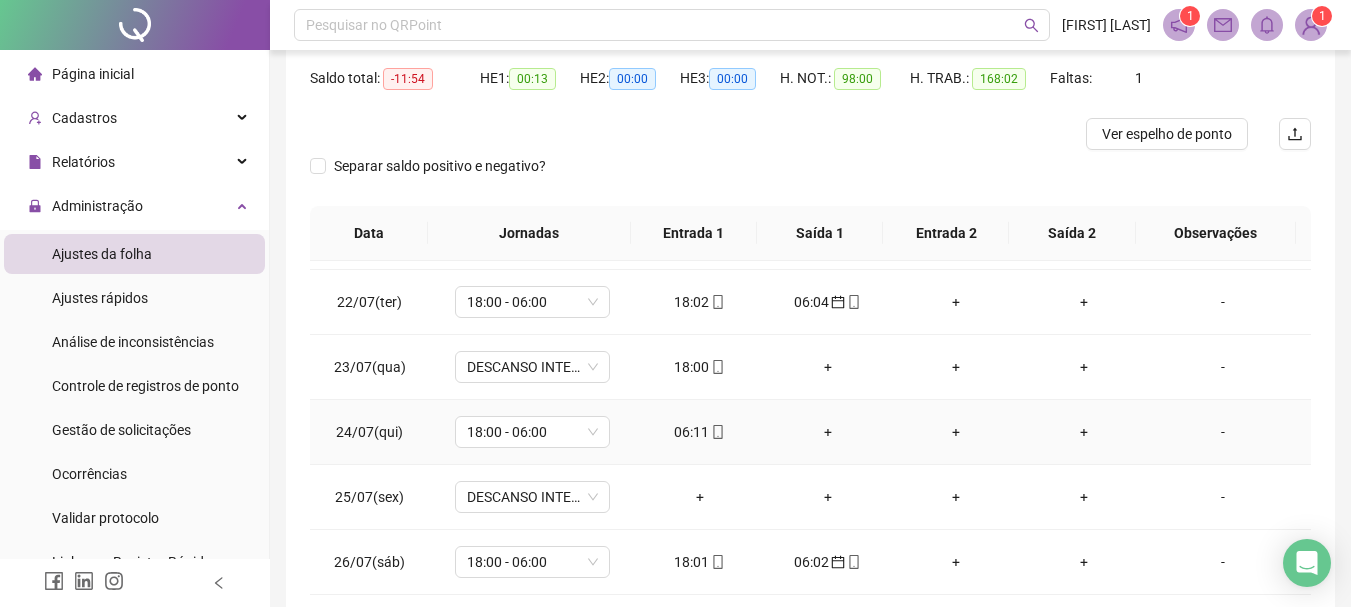 scroll, scrollTop: 1400, scrollLeft: 0, axis: vertical 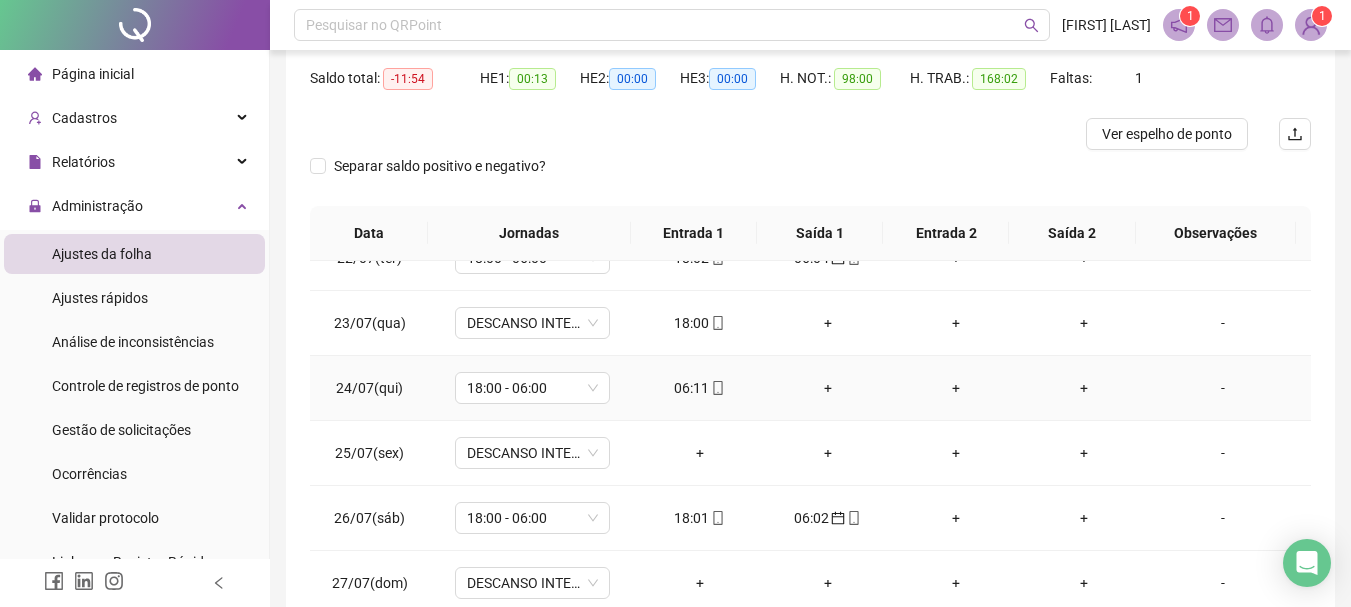 click on "06:11" at bounding box center (700, 388) 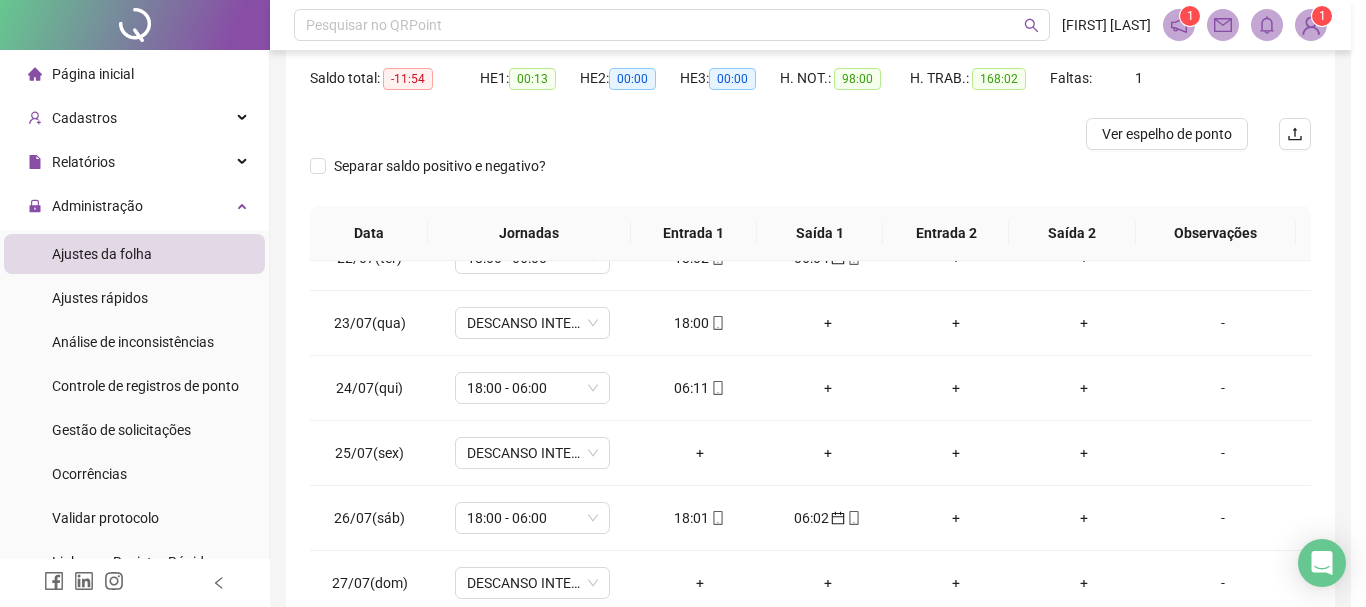 type on "**********" 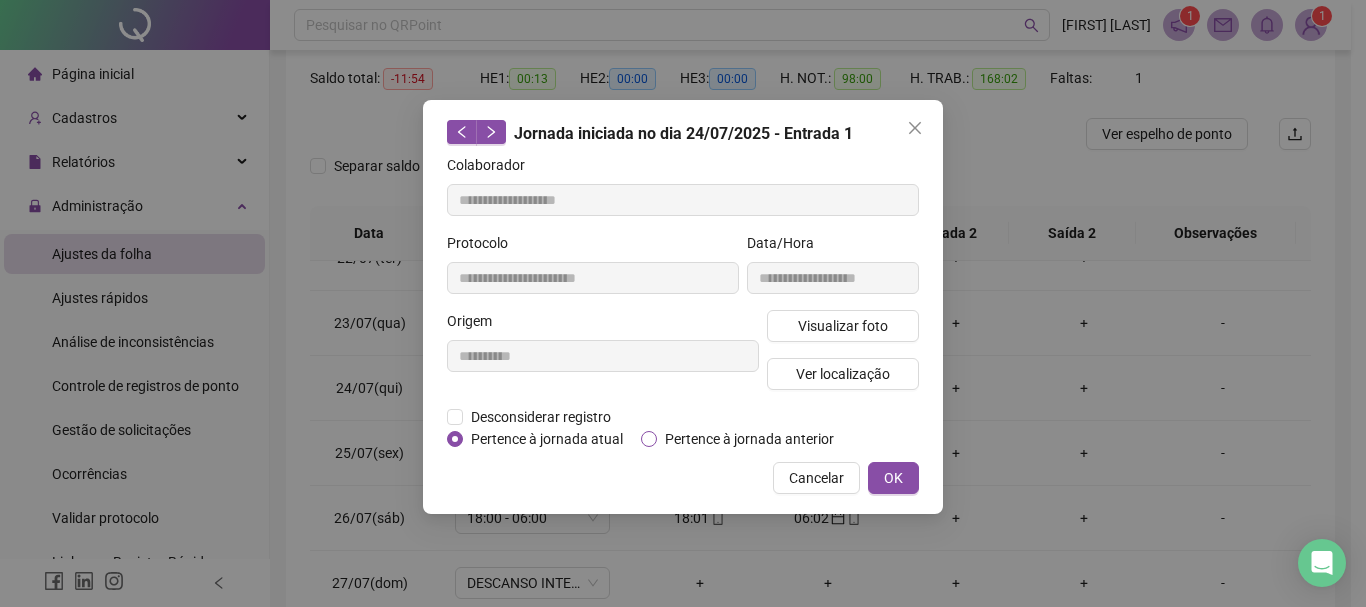 click on "Pertence à jornada anterior" at bounding box center (749, 439) 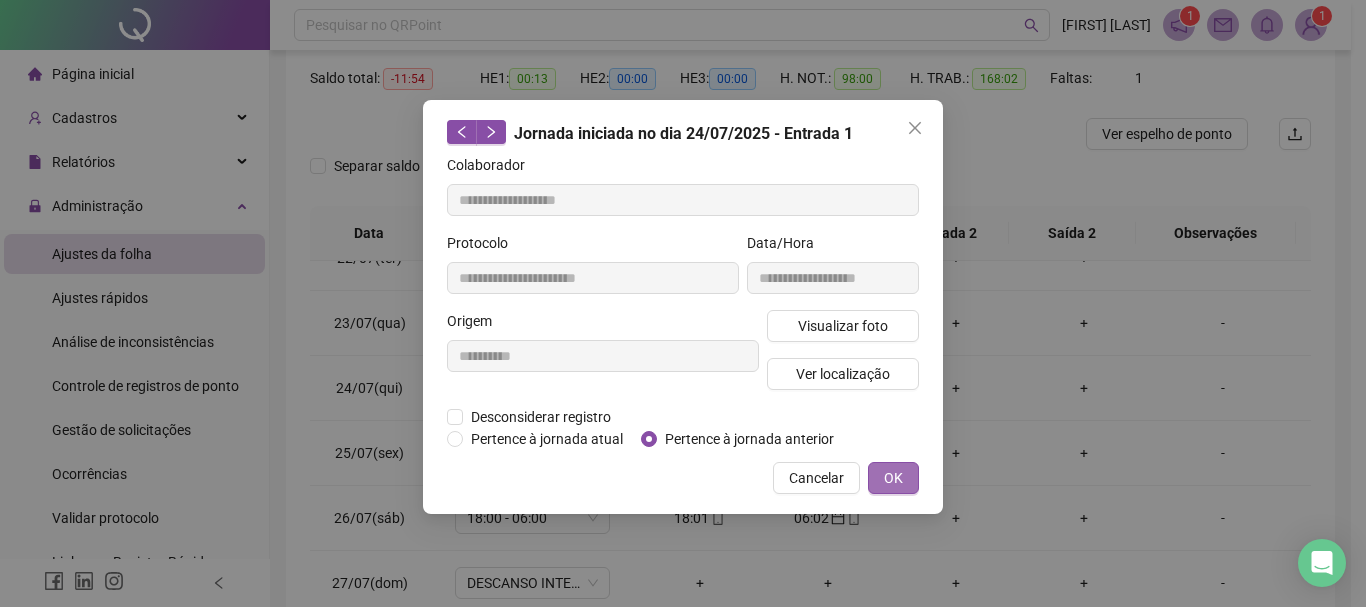 click on "OK" at bounding box center [893, 478] 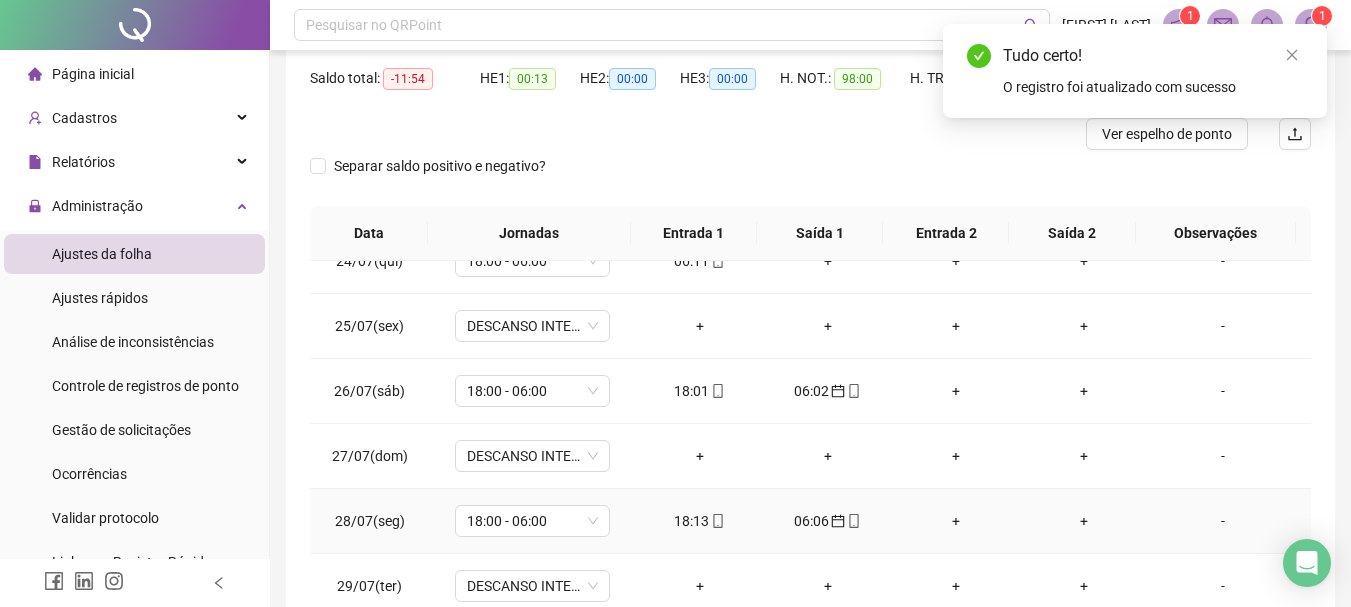 scroll, scrollTop: 1588, scrollLeft: 0, axis: vertical 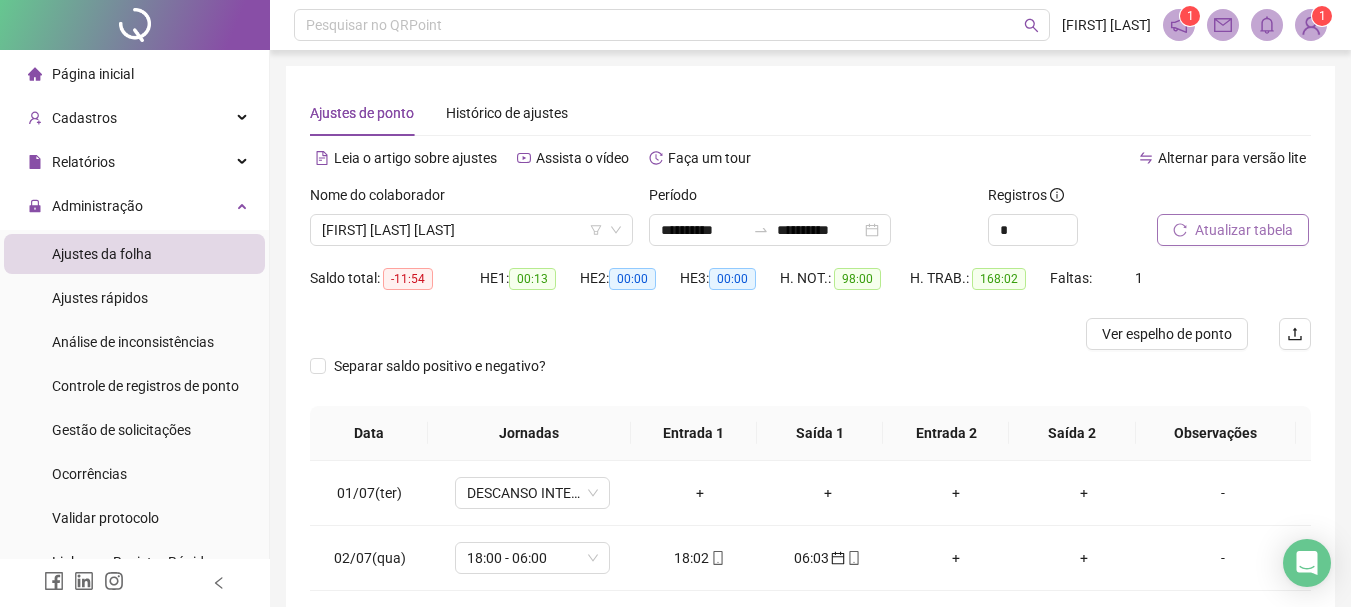 click on "Atualizar tabela" at bounding box center (1244, 230) 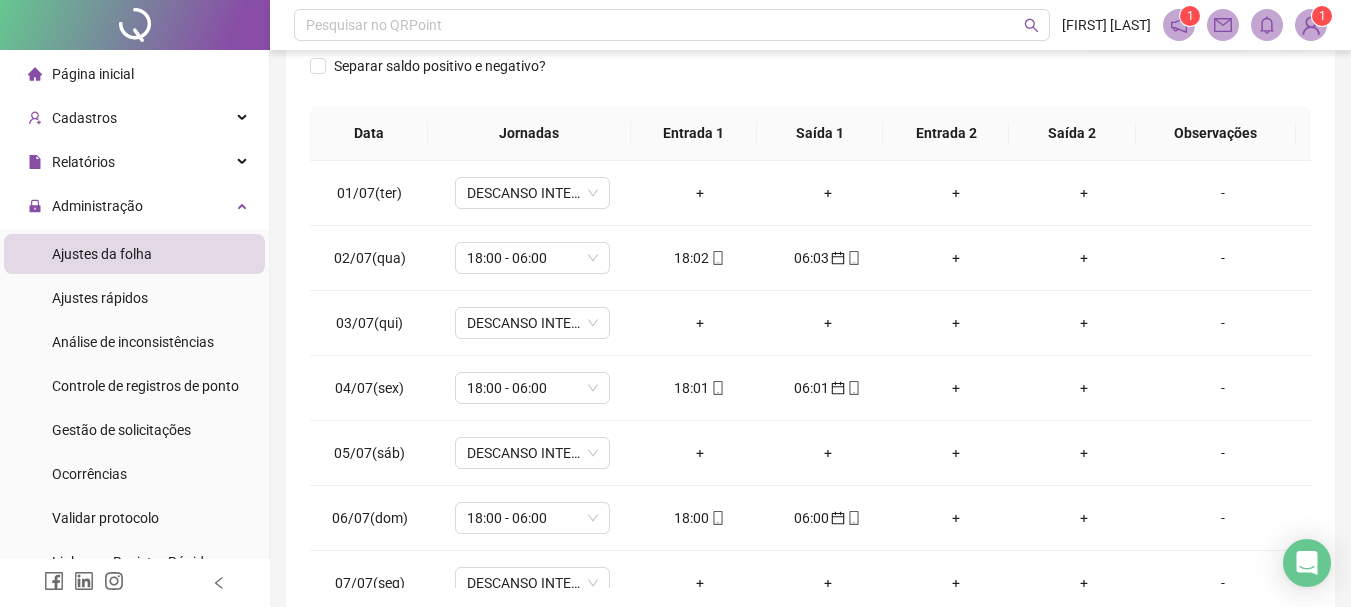 scroll, scrollTop: 391, scrollLeft: 0, axis: vertical 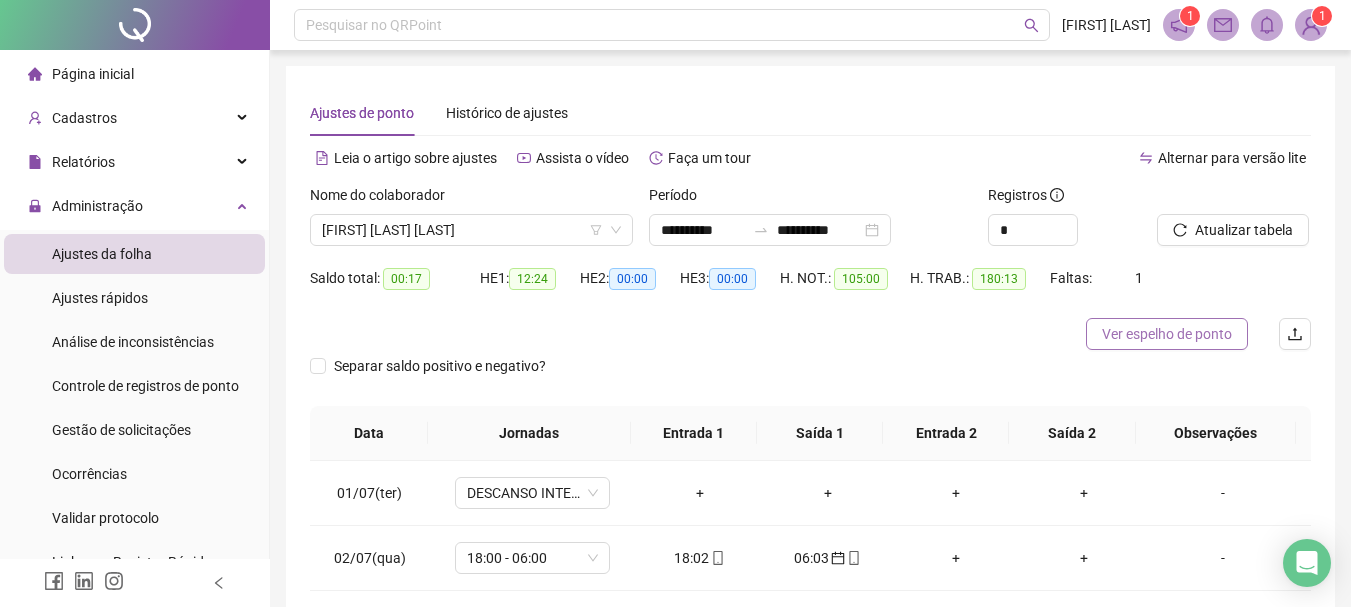 click on "Ver espelho de ponto" at bounding box center (1167, 334) 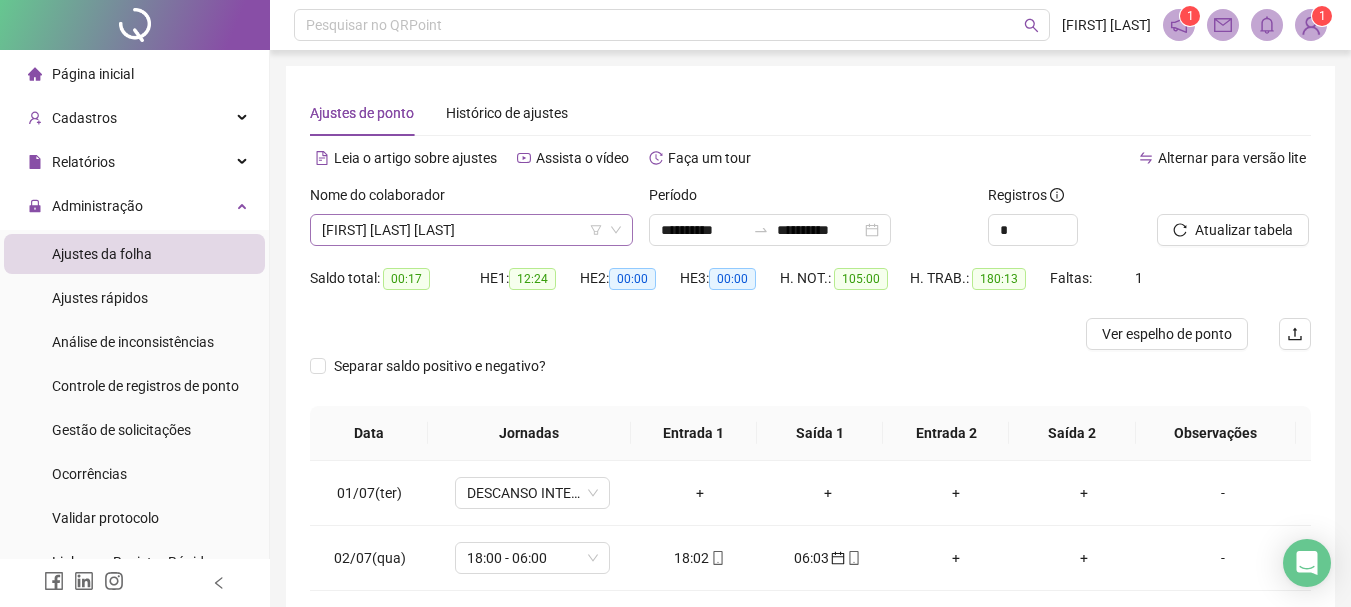 click on "[FIRST] [LAST] [LAST]" at bounding box center (471, 230) 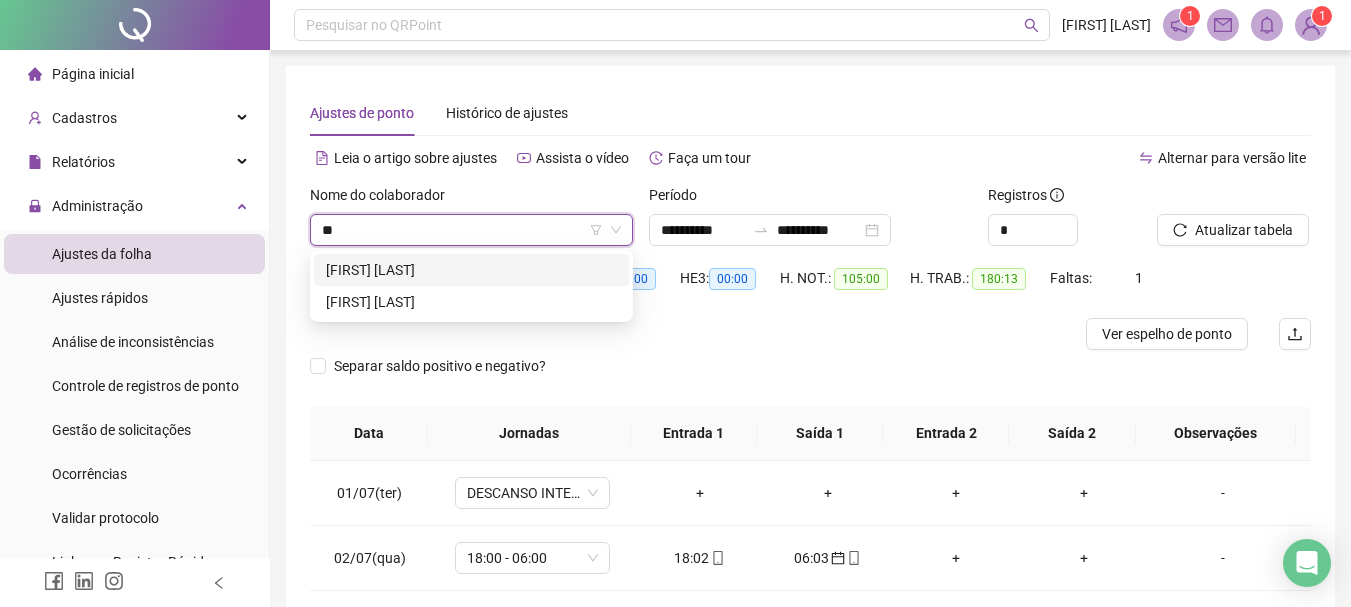 scroll, scrollTop: 0, scrollLeft: 0, axis: both 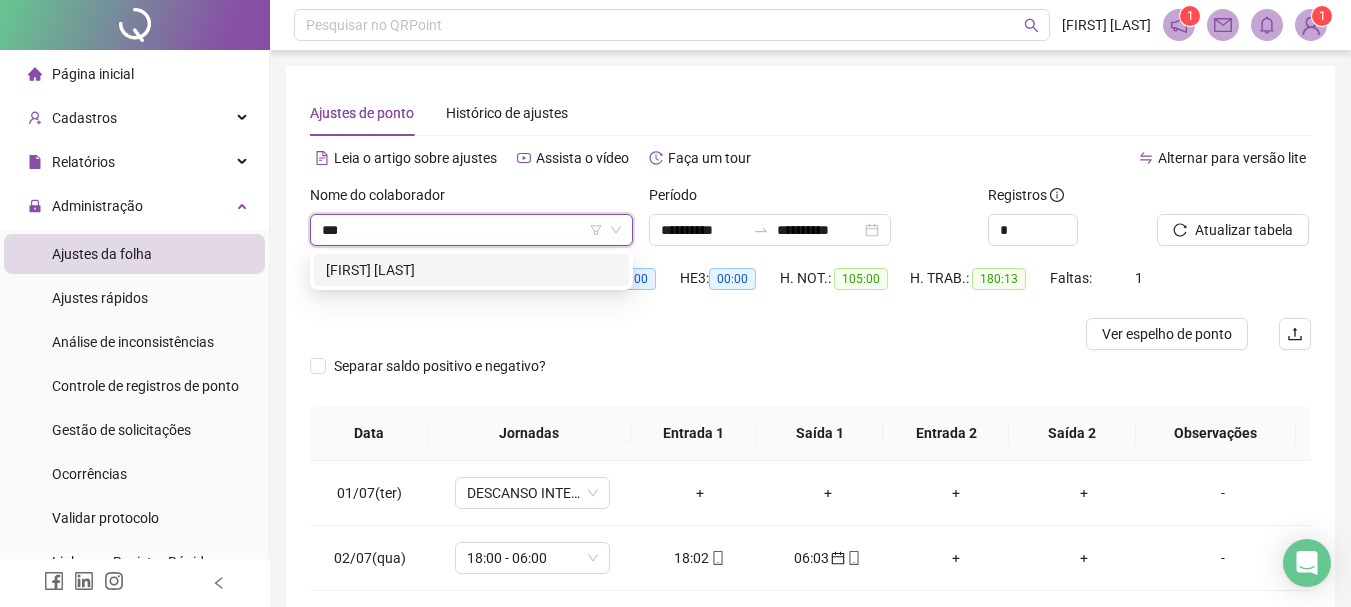 click on "[FIRST] [LAST]" at bounding box center [471, 270] 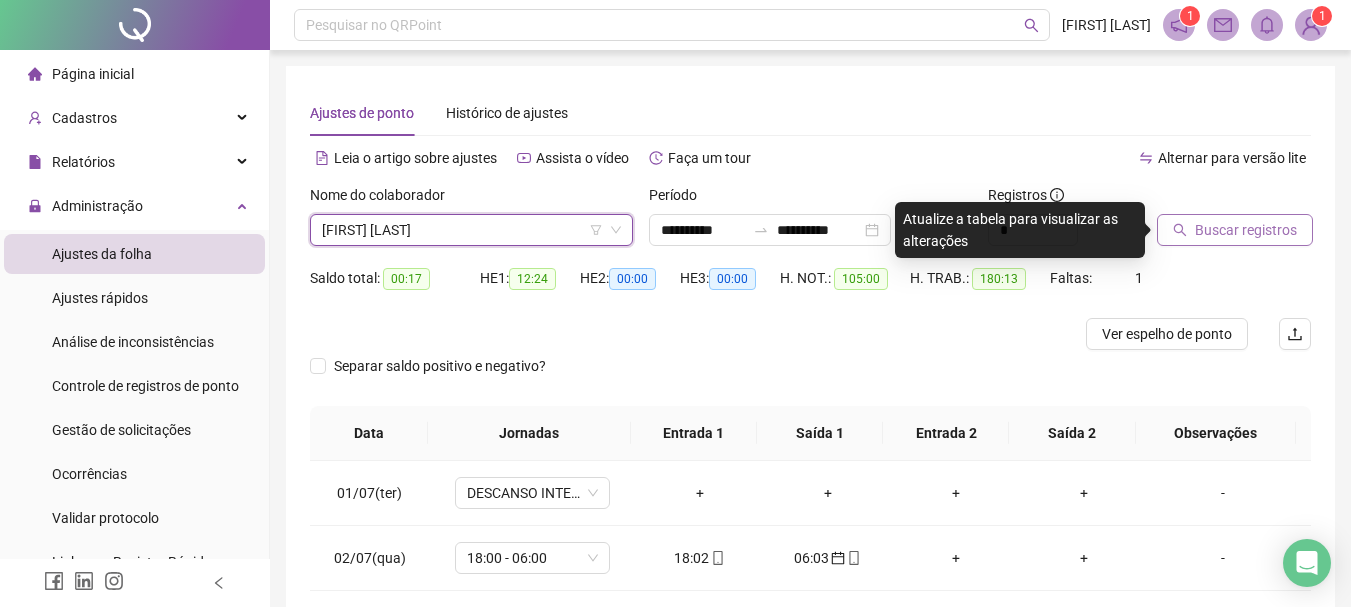 click on "Buscar registros" at bounding box center (1246, 230) 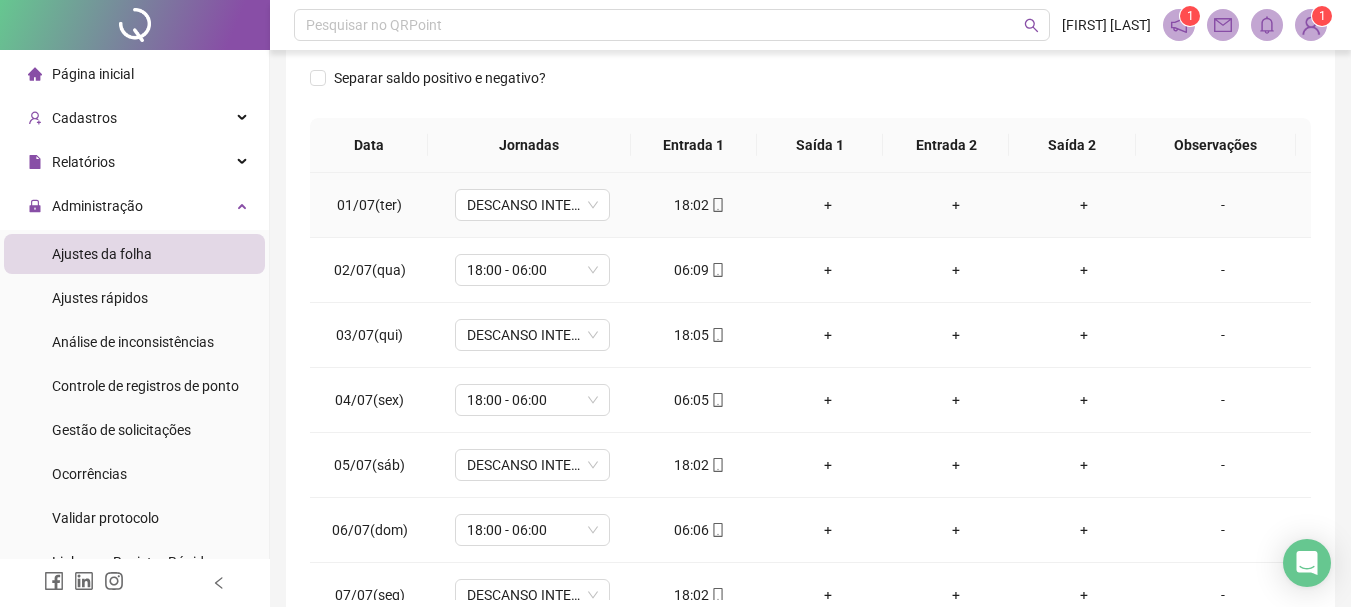 scroll, scrollTop: 300, scrollLeft: 0, axis: vertical 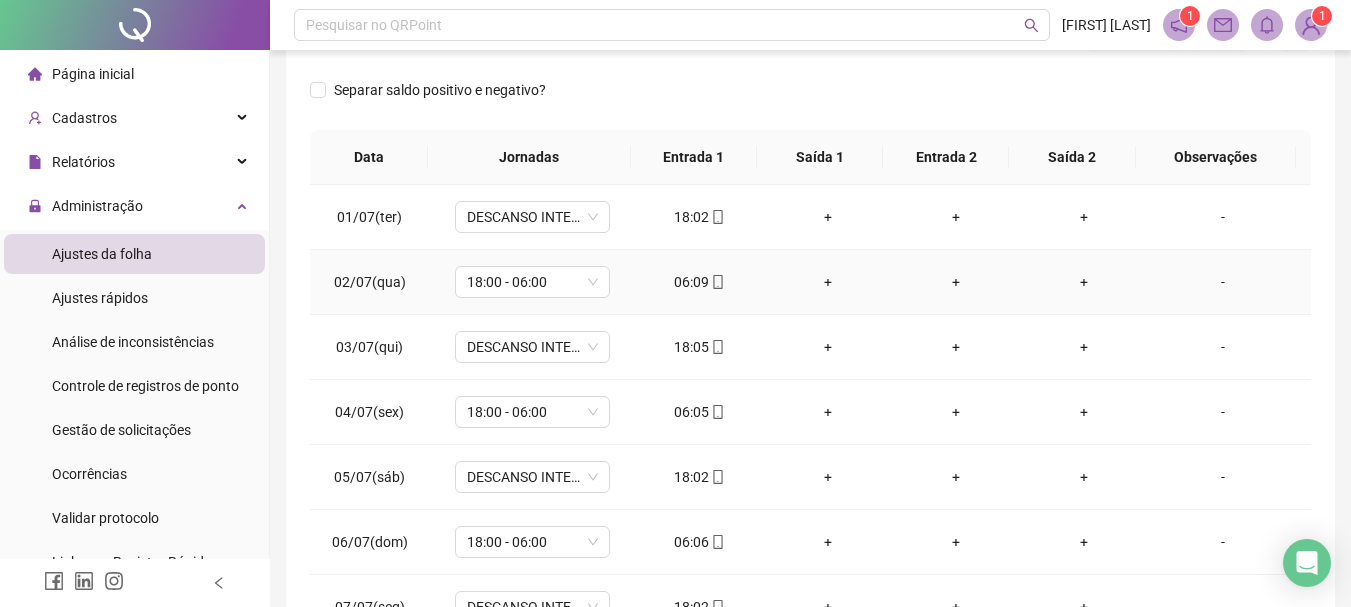 click on "06:09" at bounding box center [700, 282] 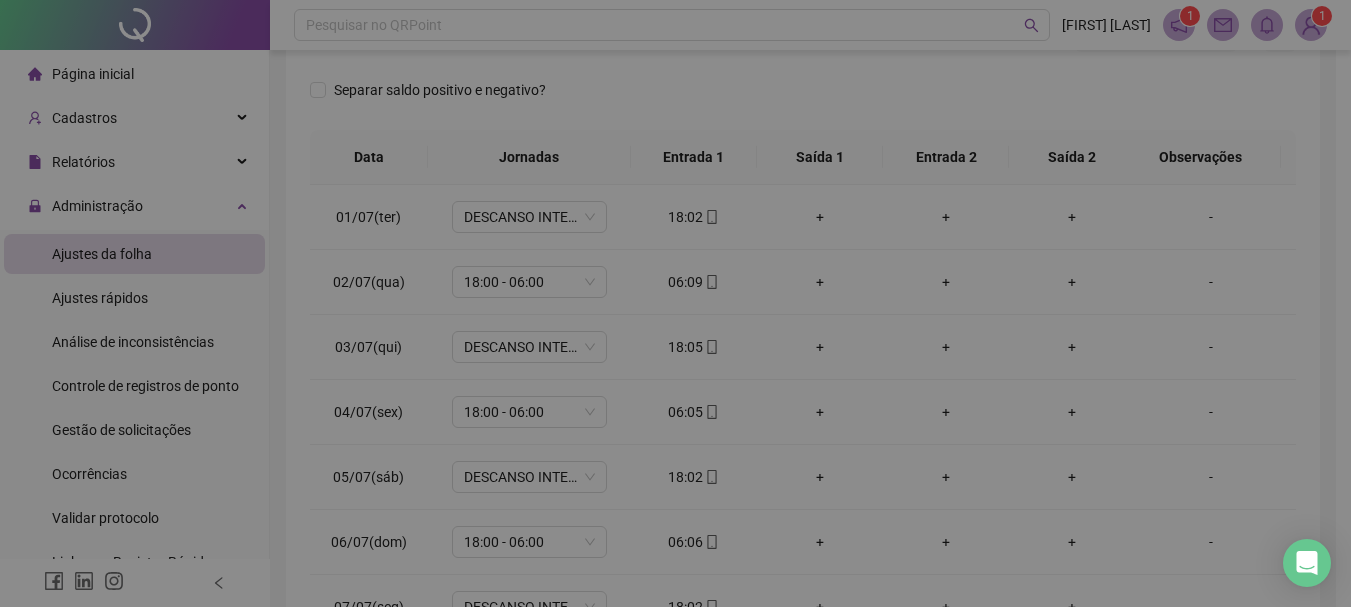 type on "**********" 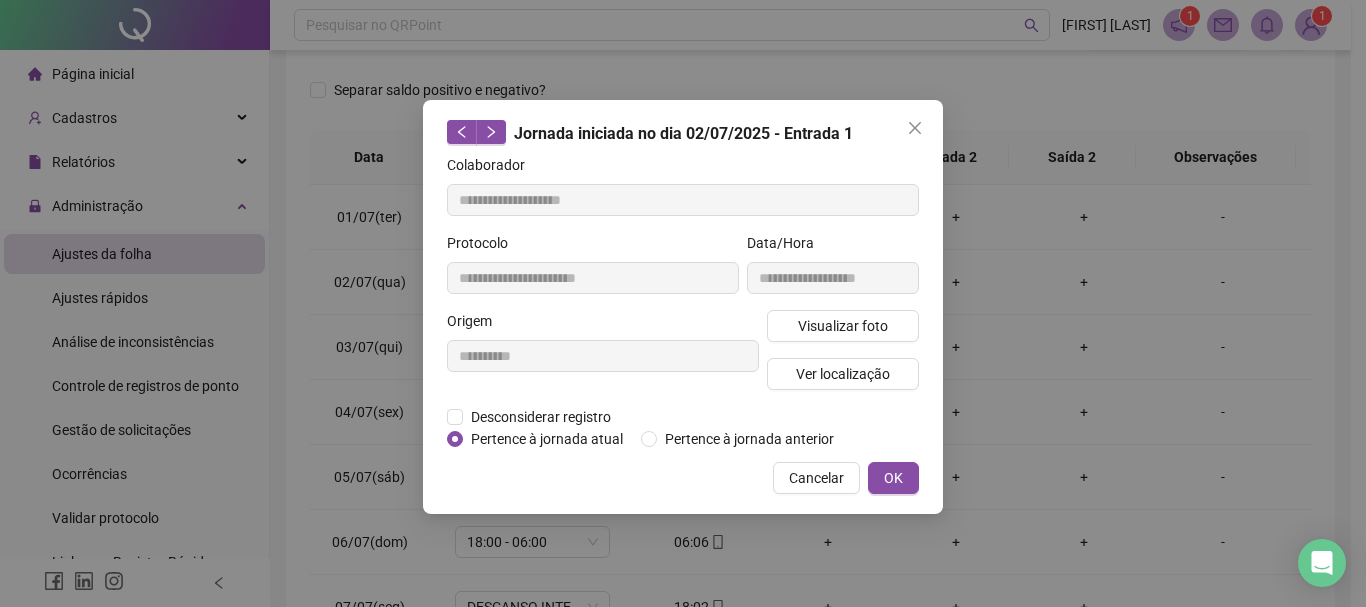 click on "**********" at bounding box center (683, 303) 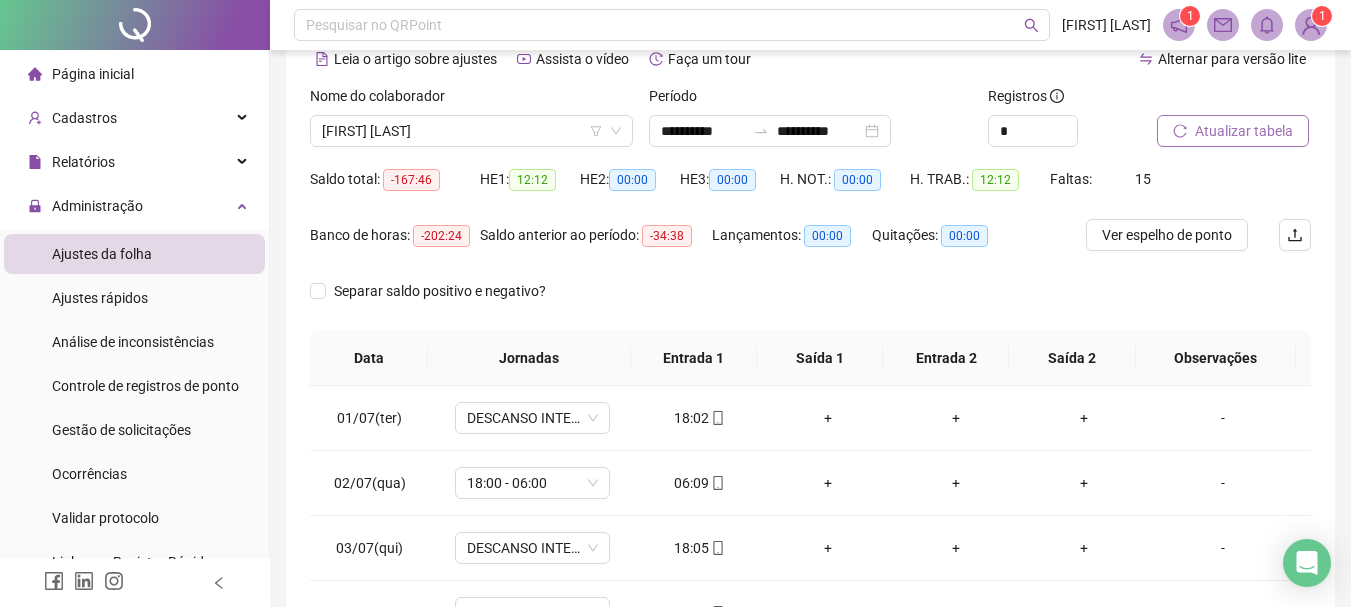 scroll, scrollTop: 100, scrollLeft: 0, axis: vertical 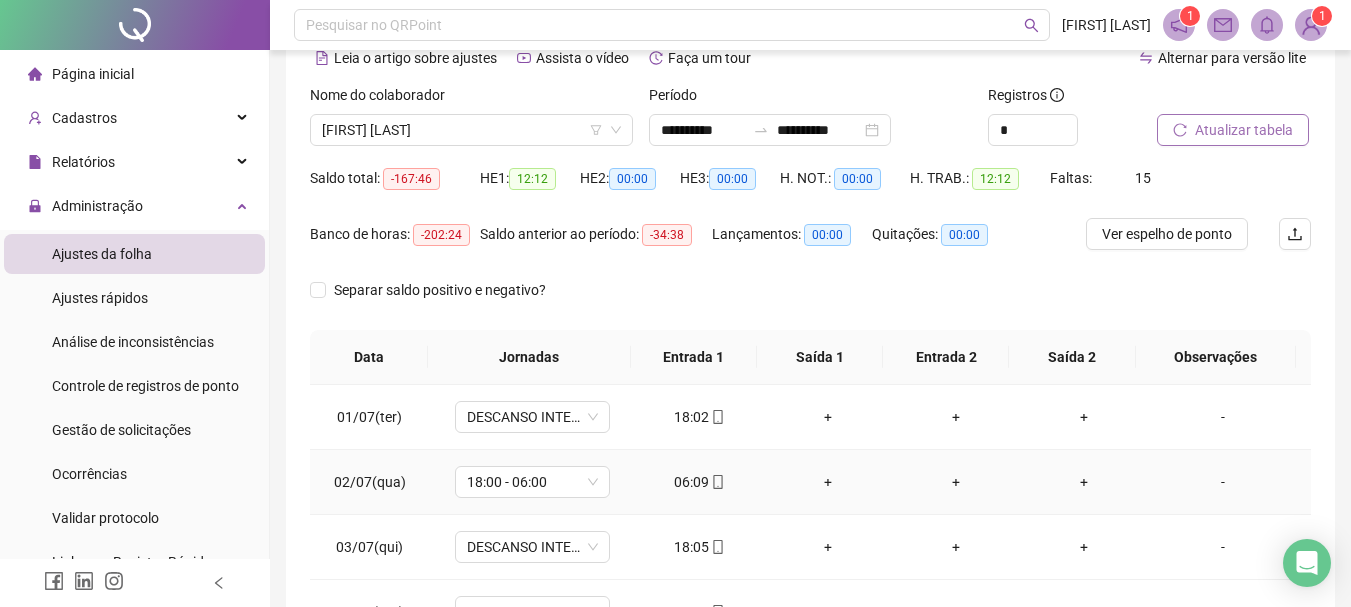 click on "06:09" at bounding box center [700, 482] 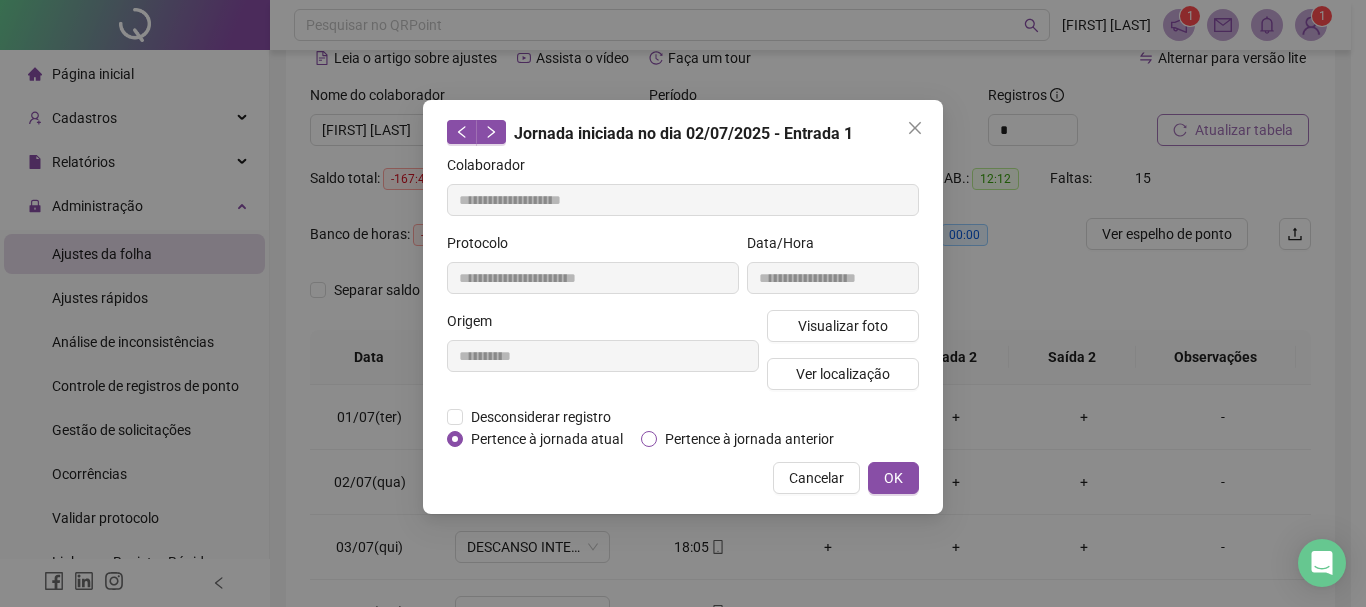 click on "Pertence à jornada anterior" at bounding box center (749, 439) 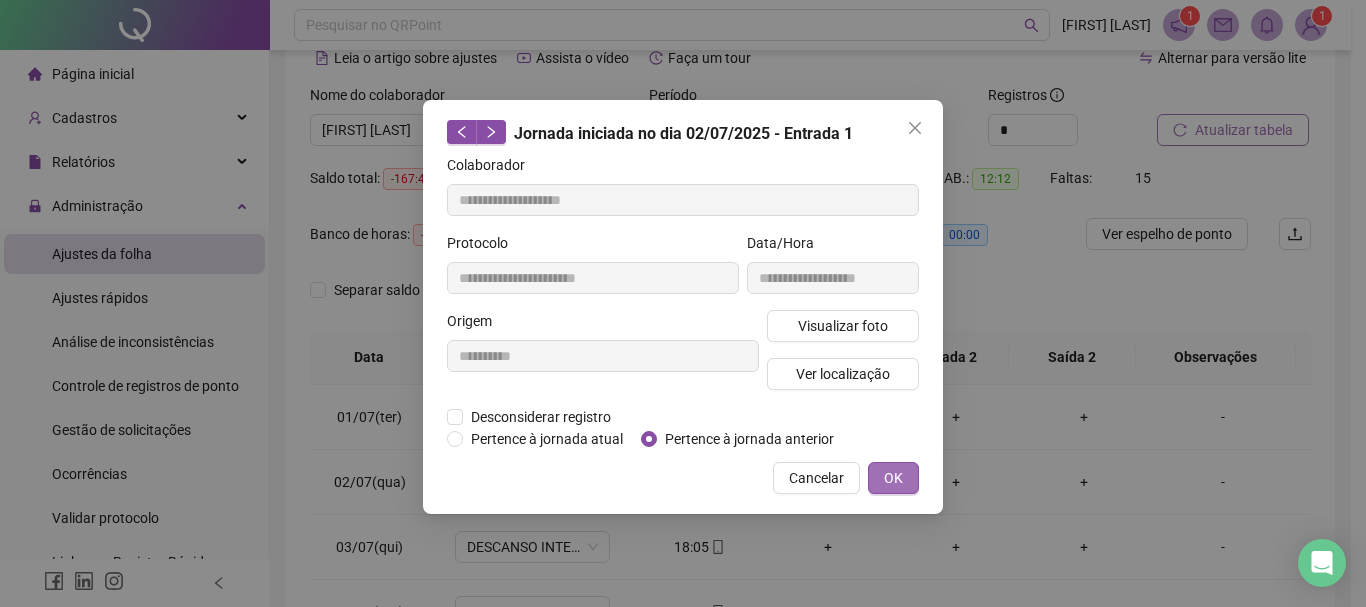 click on "OK" at bounding box center [893, 478] 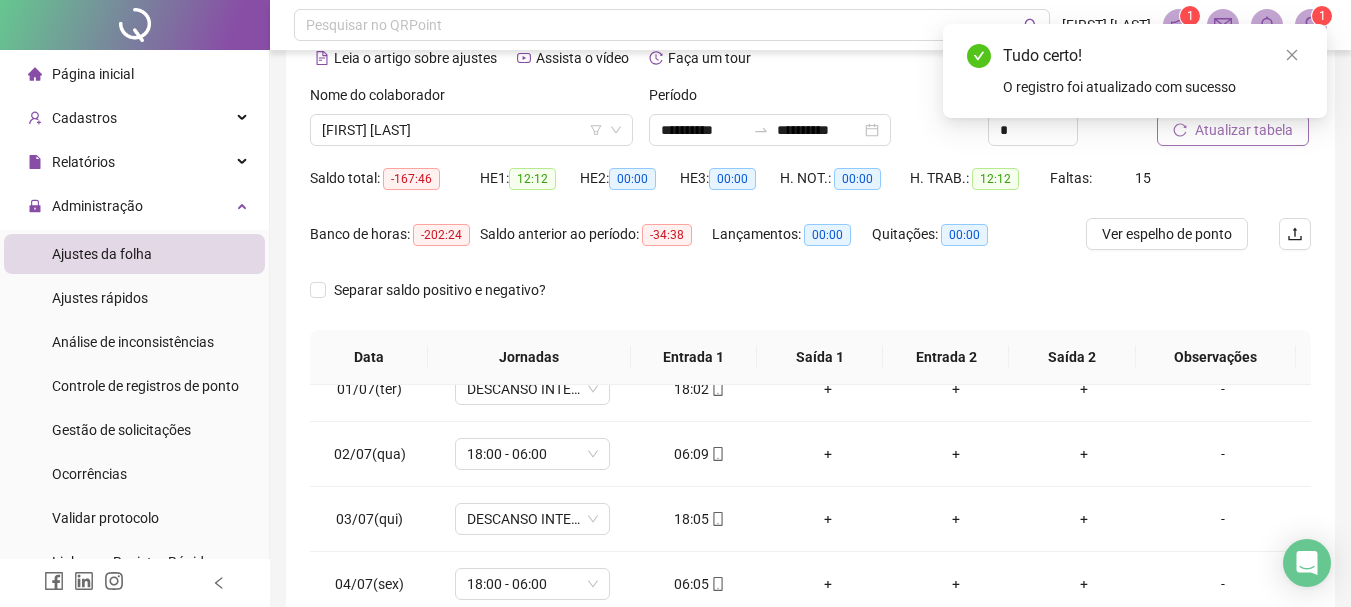 scroll, scrollTop: 0, scrollLeft: 0, axis: both 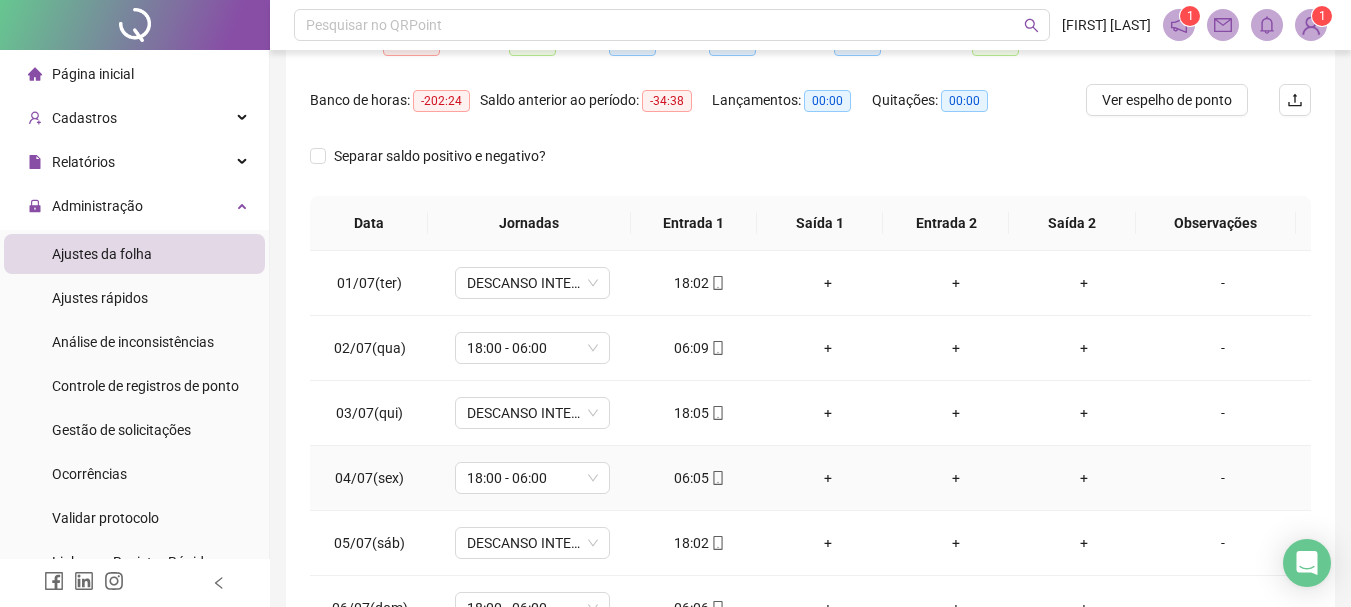 click on "06:05" at bounding box center (700, 478) 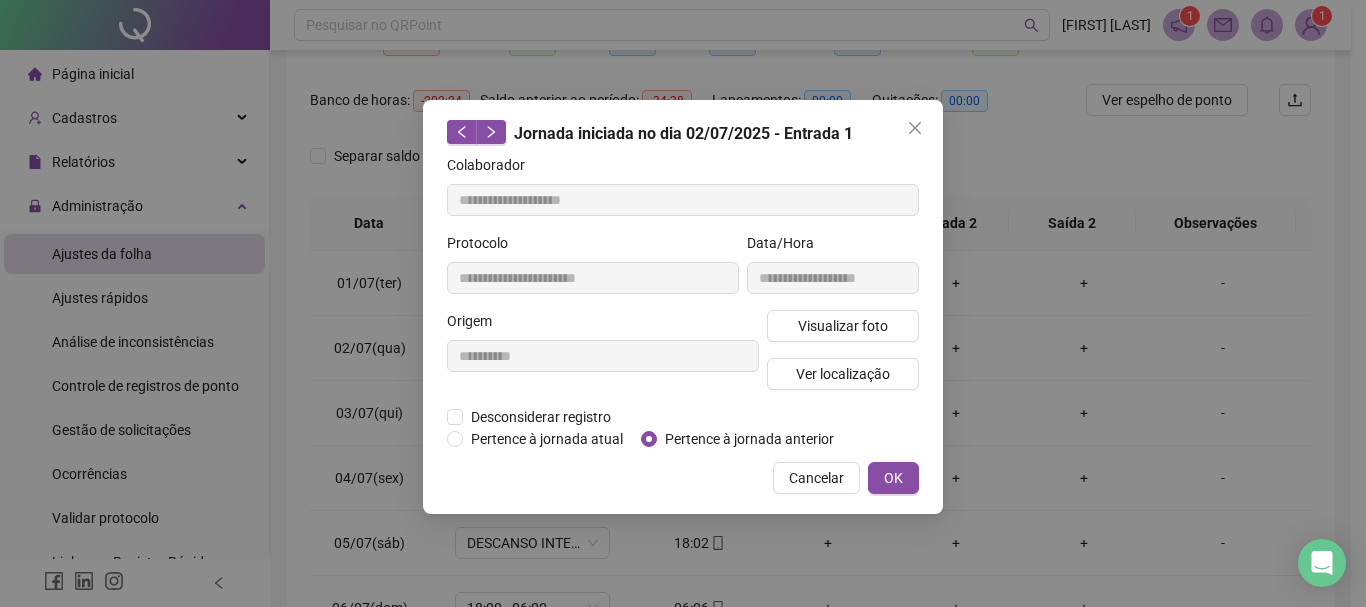 type on "**********" 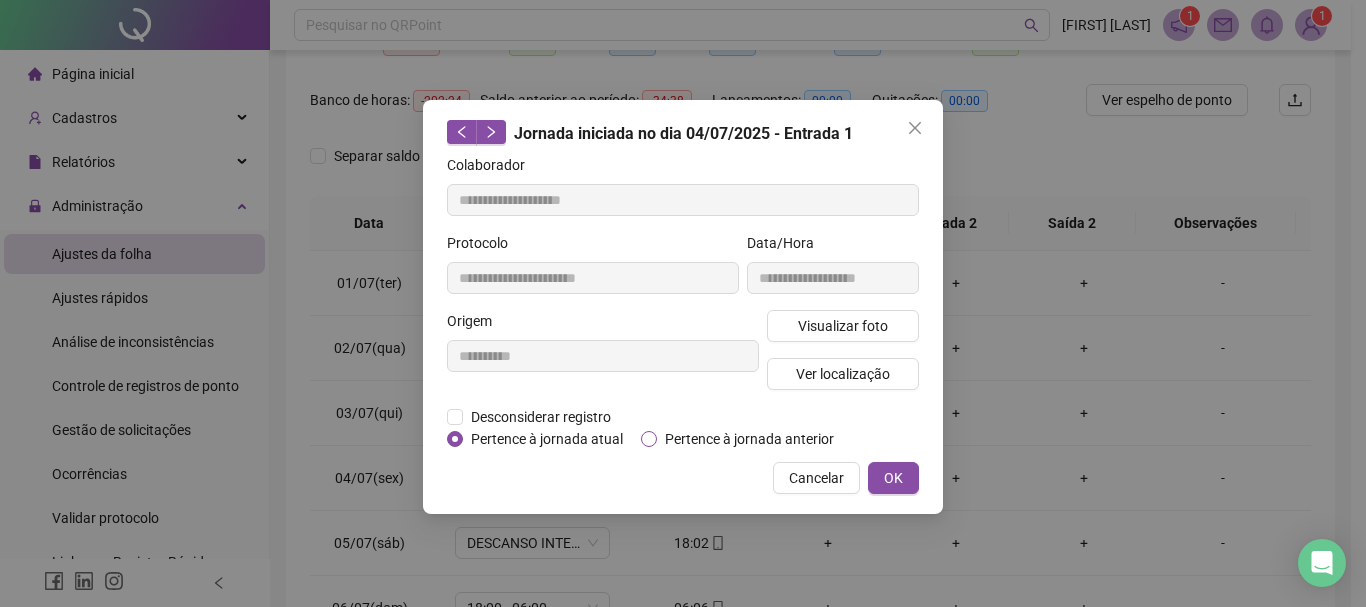 click on "Pertence à jornada anterior" at bounding box center [749, 439] 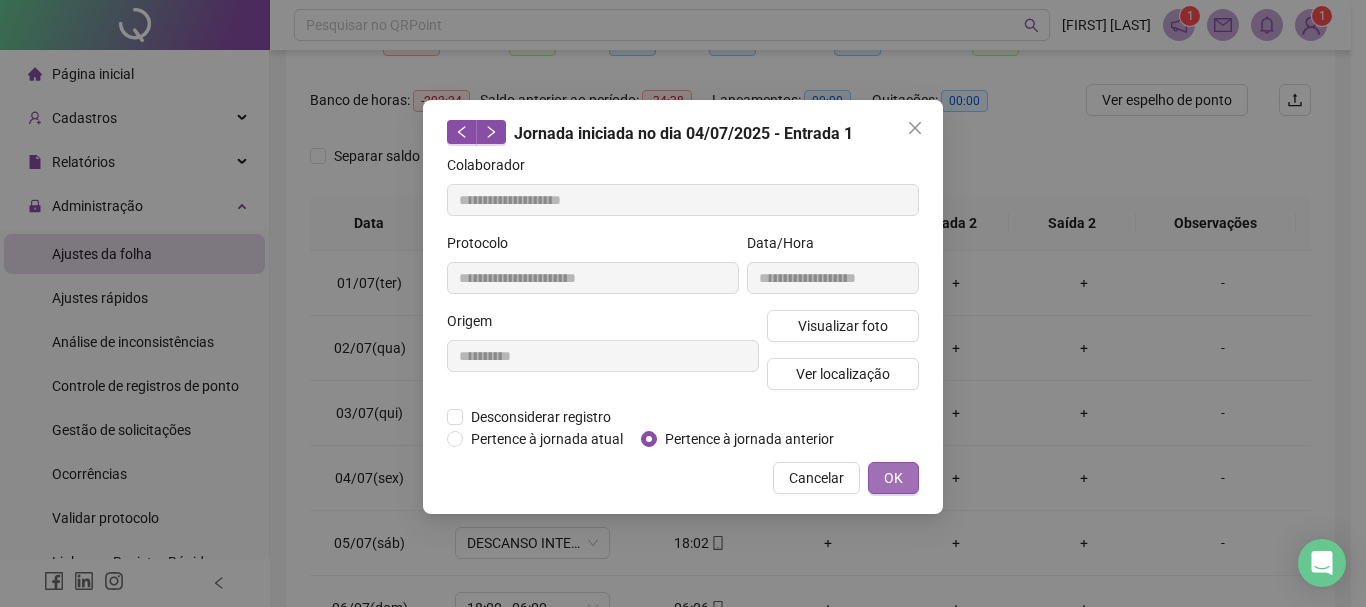 click on "OK" at bounding box center [893, 478] 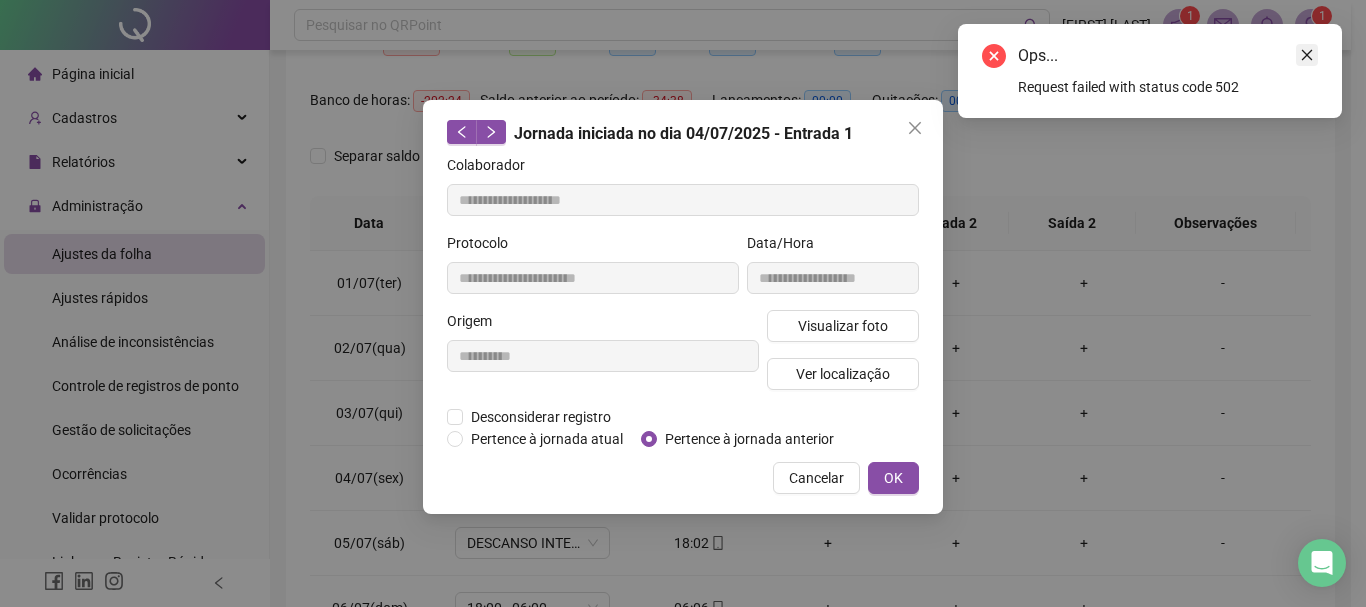 click at bounding box center [1307, 55] 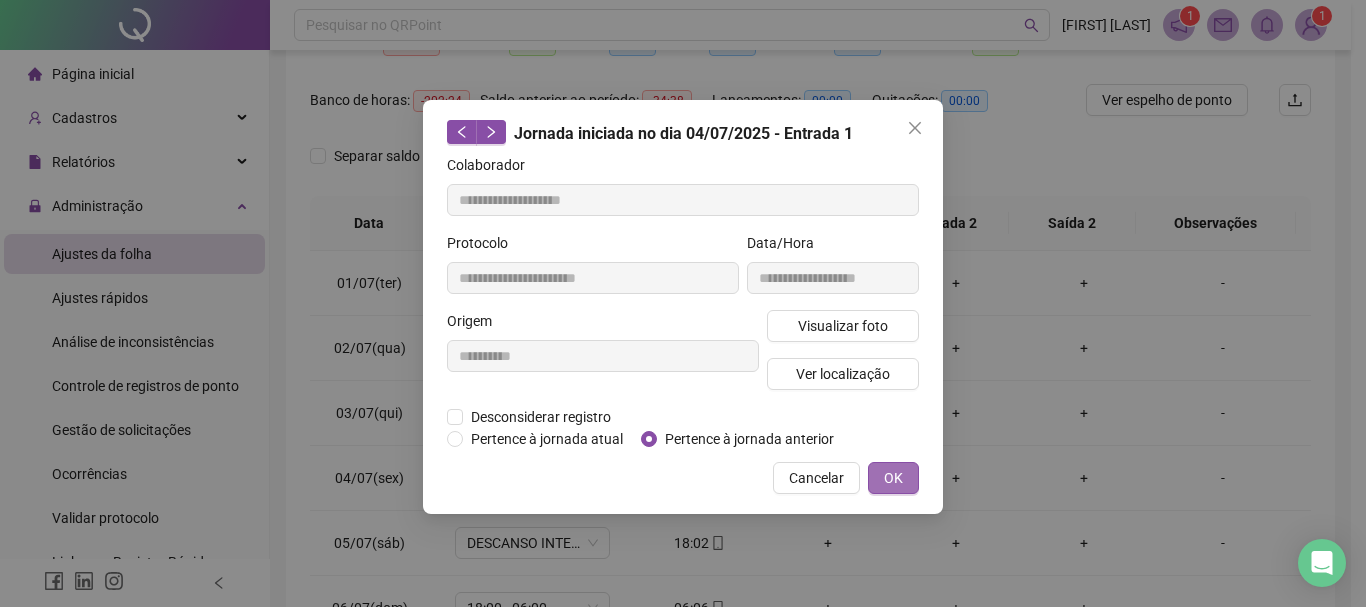 click on "OK" at bounding box center (893, 478) 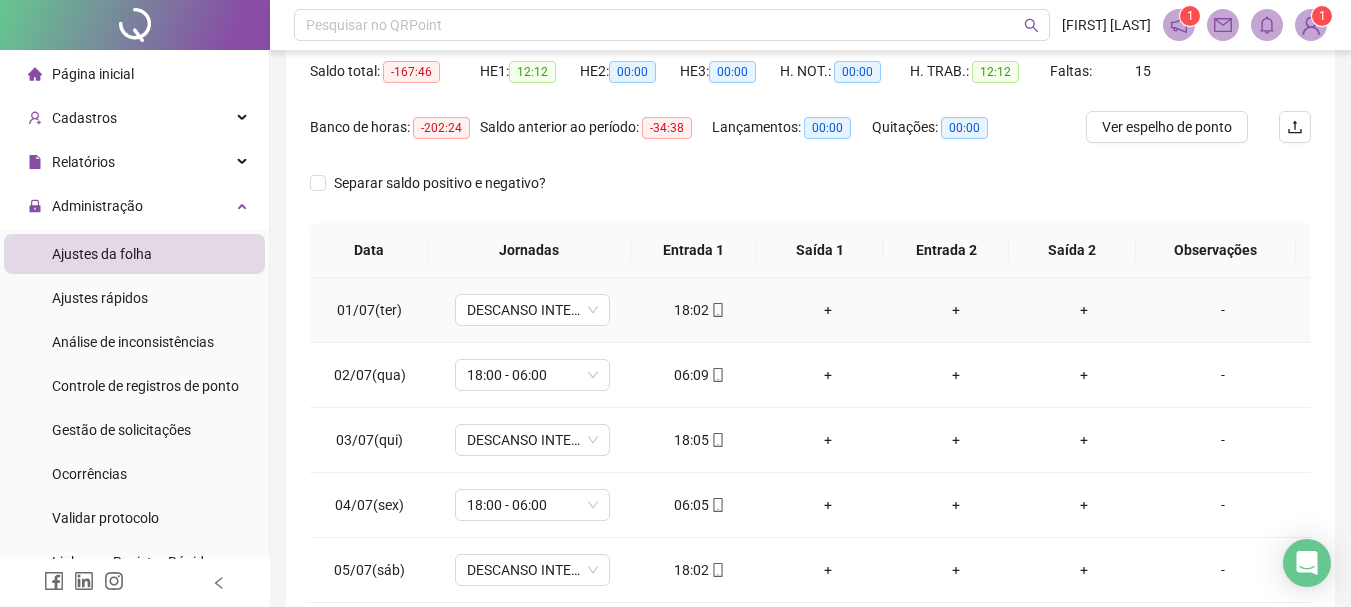 scroll, scrollTop: 234, scrollLeft: 0, axis: vertical 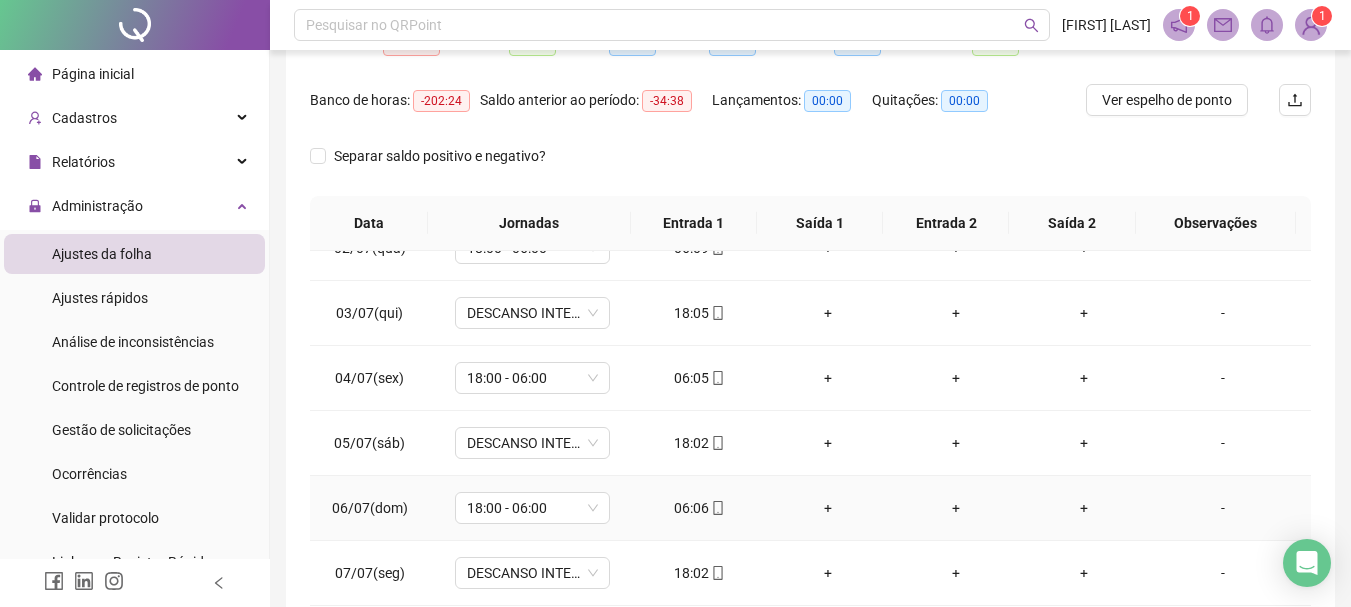click on "06:06" at bounding box center (700, 508) 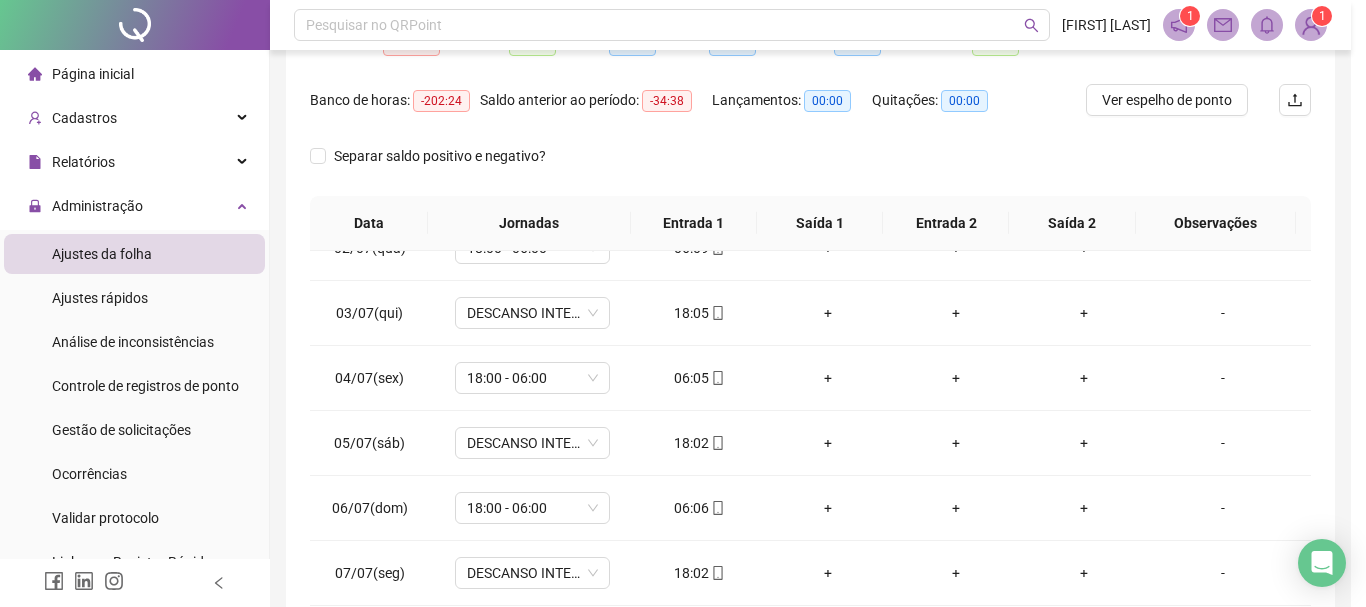type on "**********" 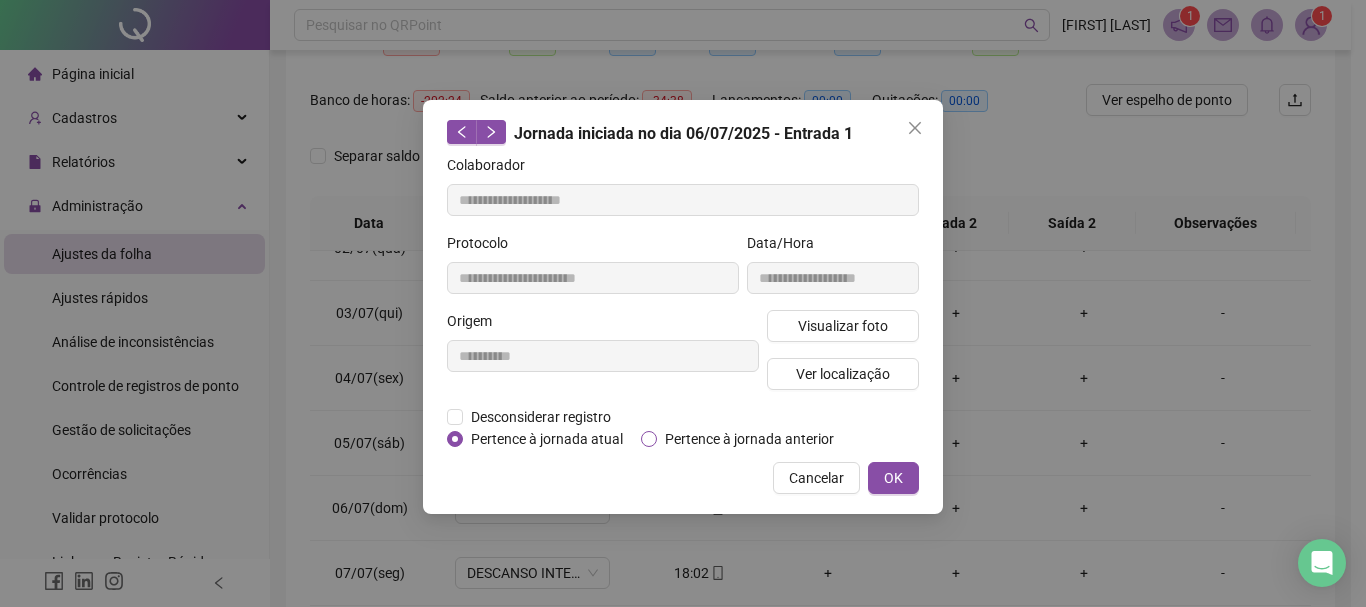 click on "Pertence à jornada anterior" at bounding box center [749, 439] 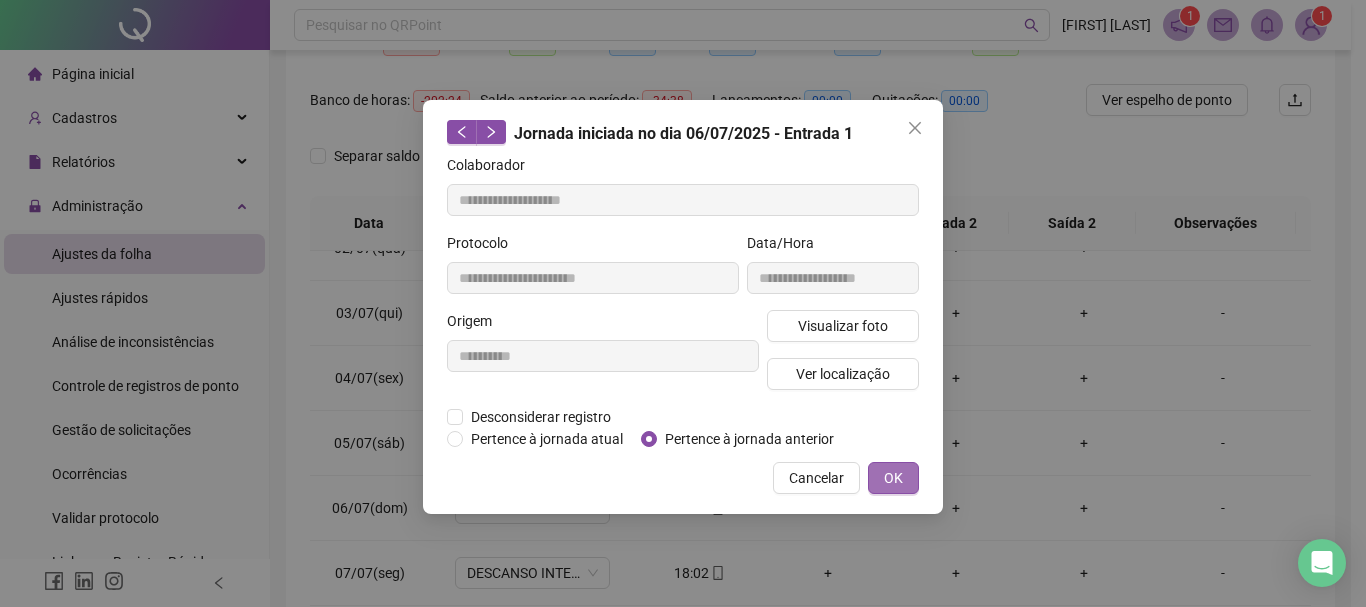 click on "OK" at bounding box center (893, 478) 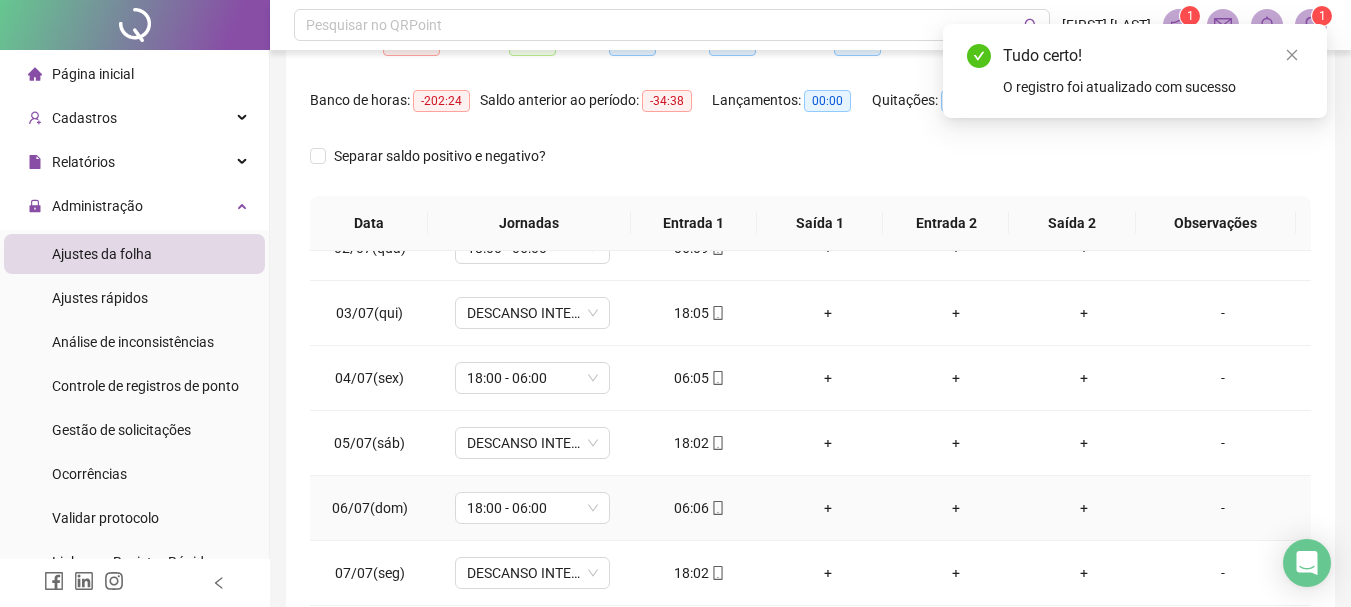 click on "06:06" at bounding box center [700, 508] 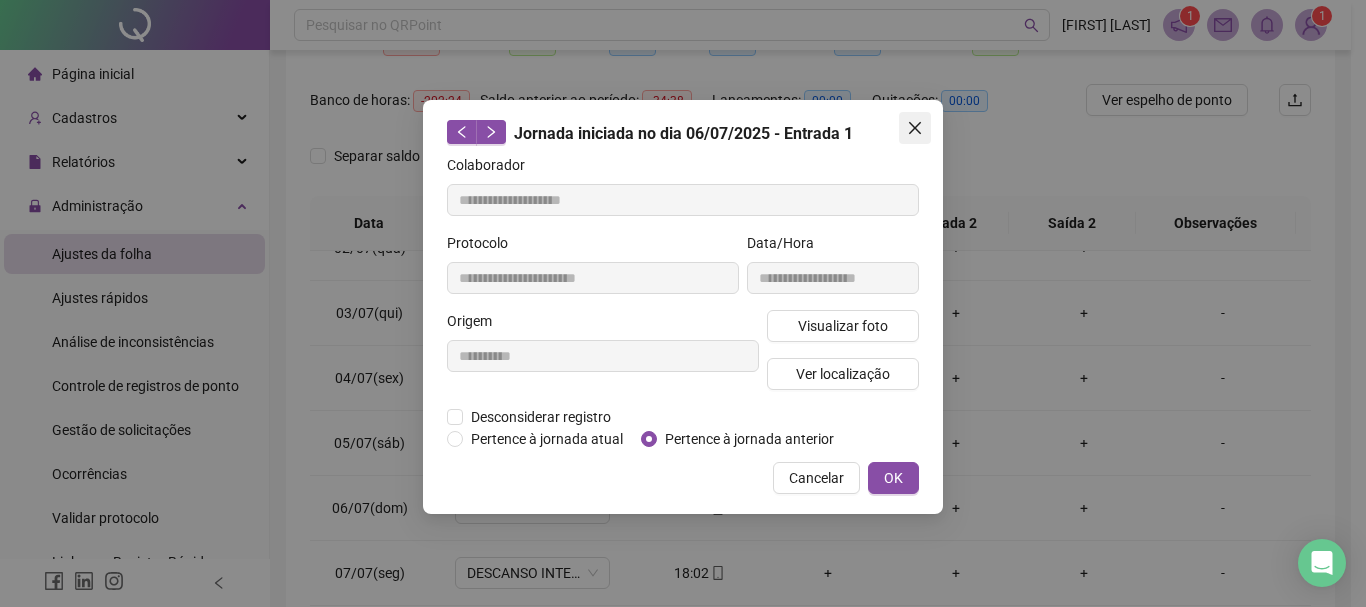 click 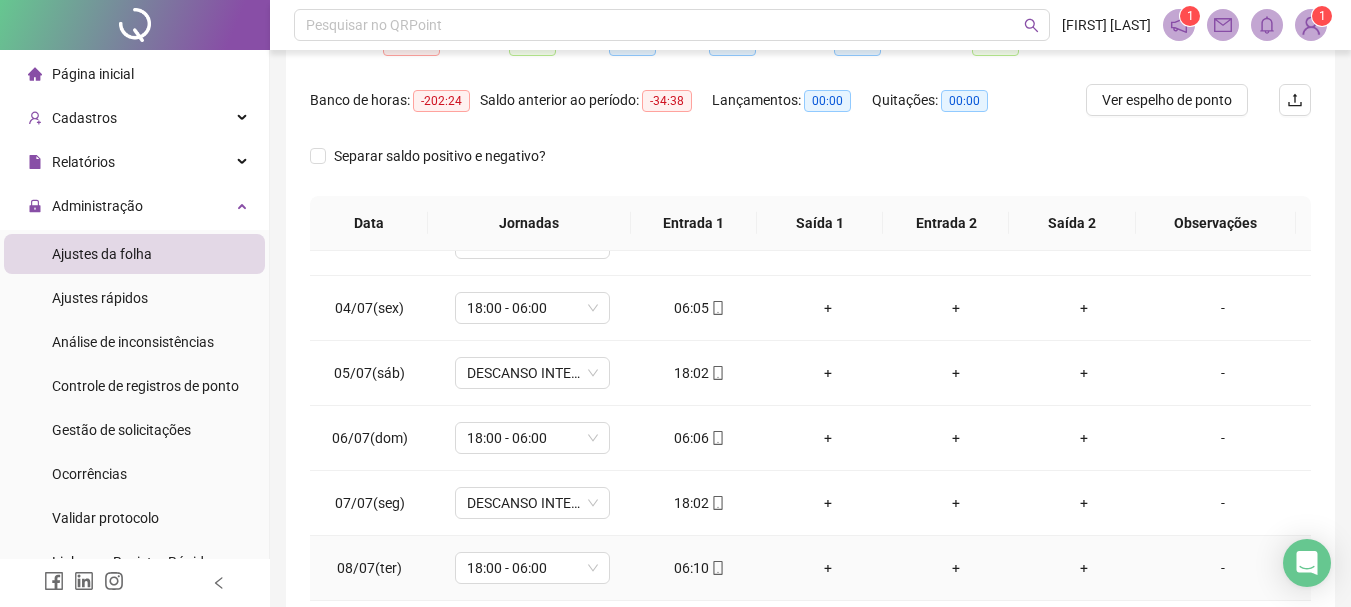 scroll, scrollTop: 200, scrollLeft: 0, axis: vertical 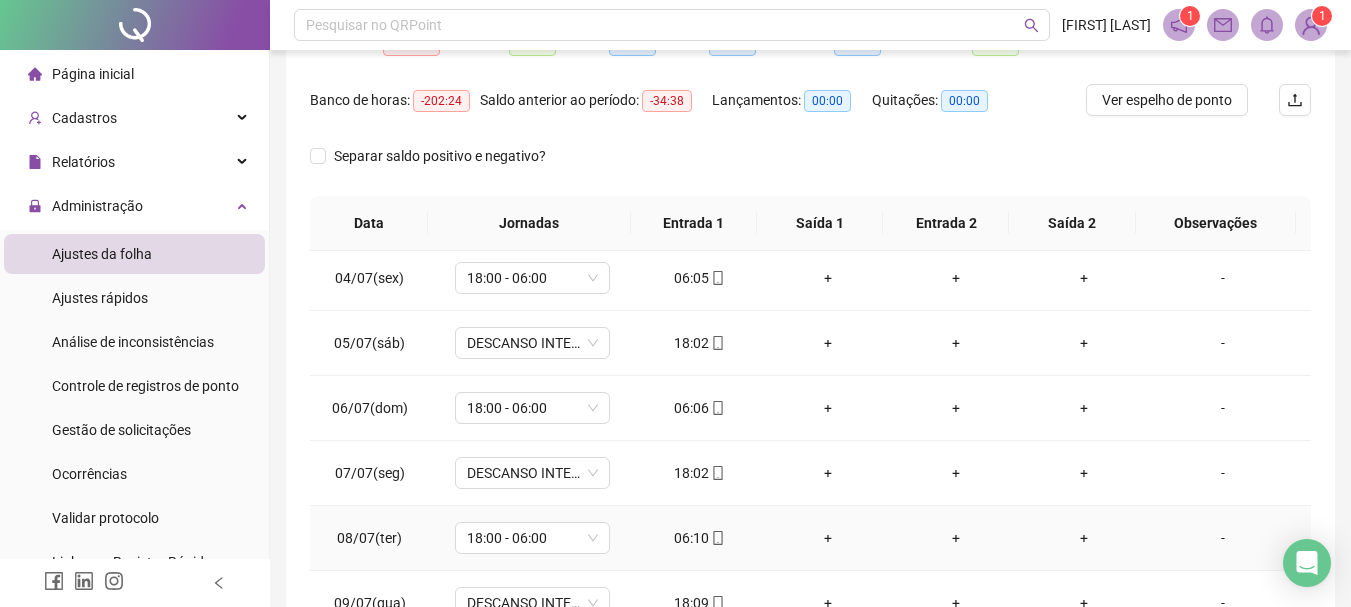 click on "06:10" at bounding box center [700, 538] 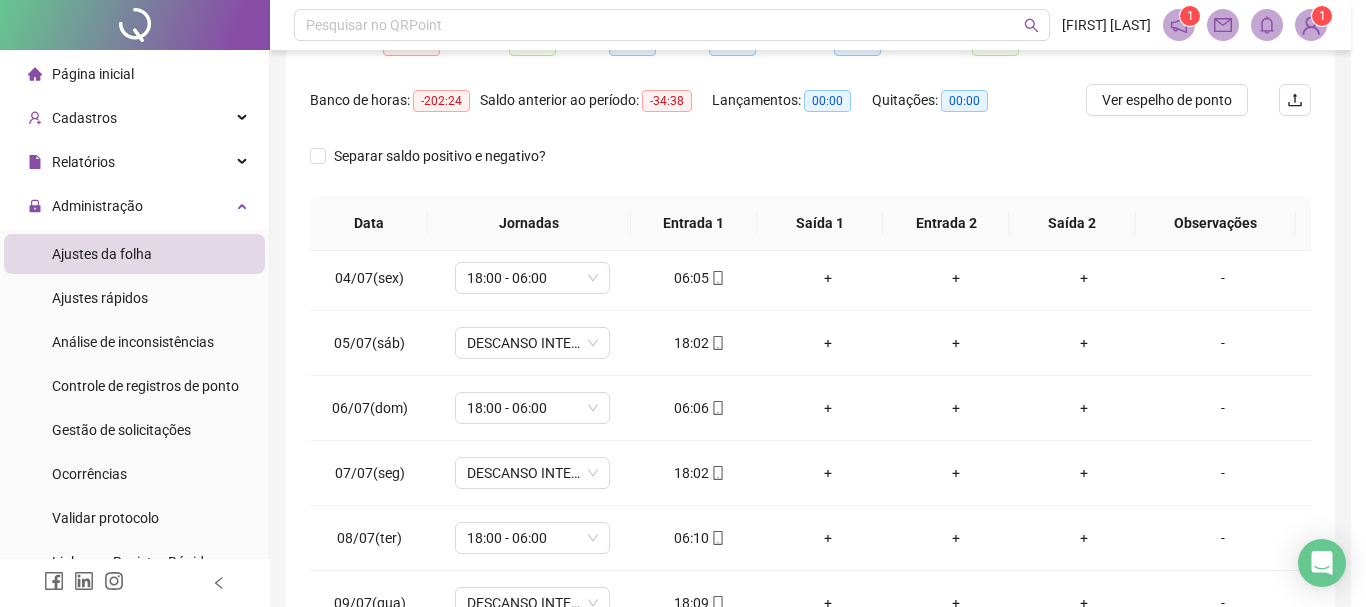 type on "**********" 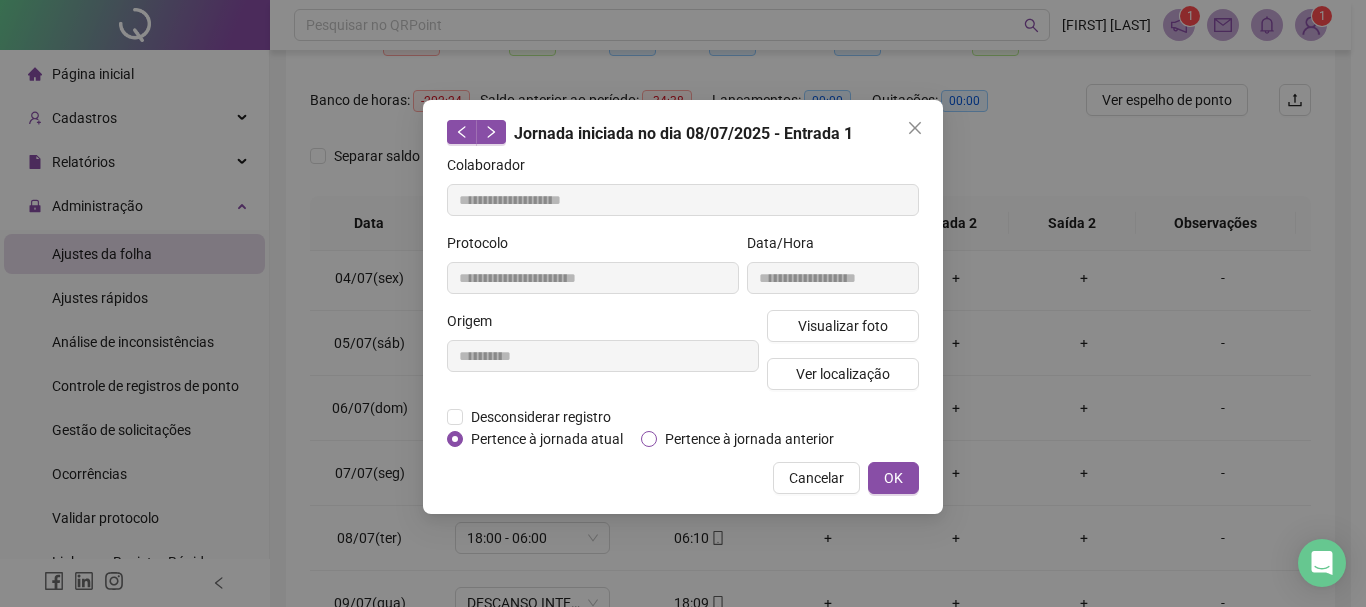 click on "Pertence à jornada anterior" at bounding box center [749, 439] 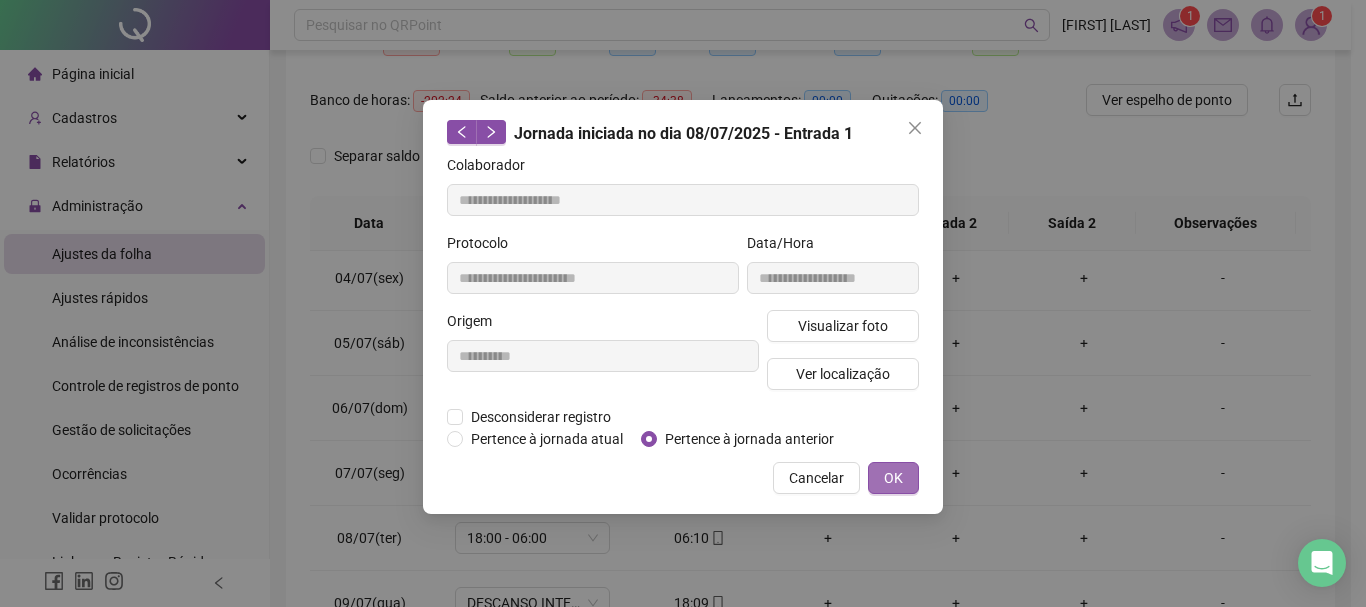 click on "OK" at bounding box center (893, 478) 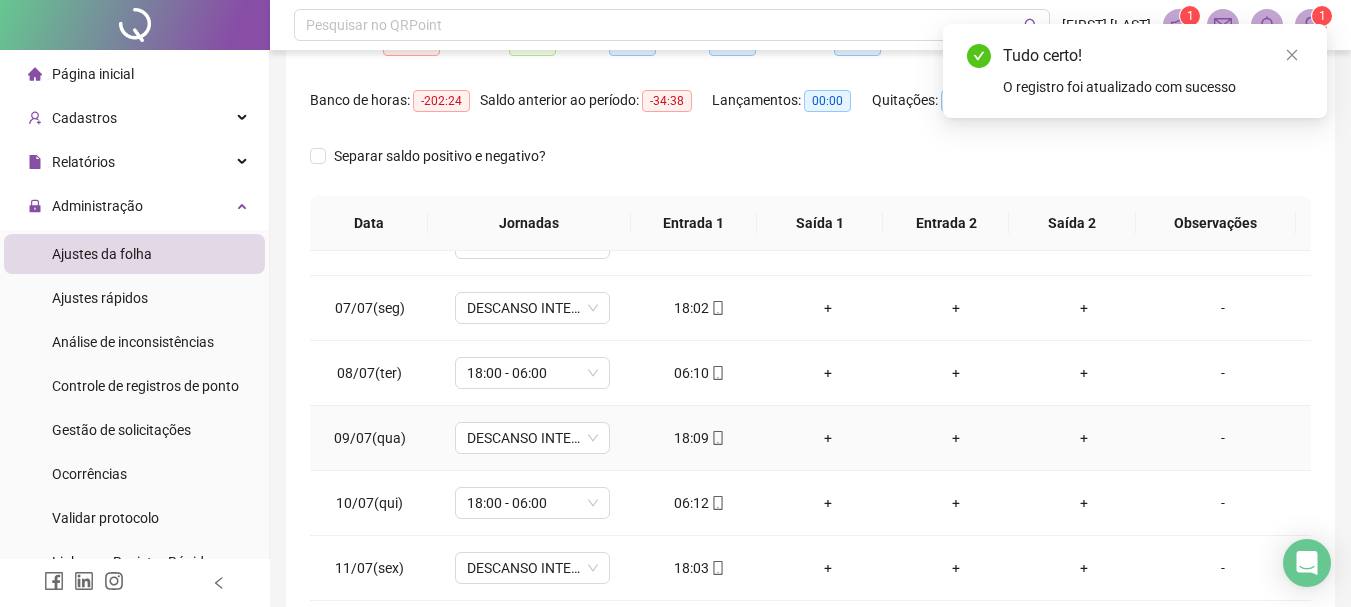 scroll, scrollTop: 400, scrollLeft: 0, axis: vertical 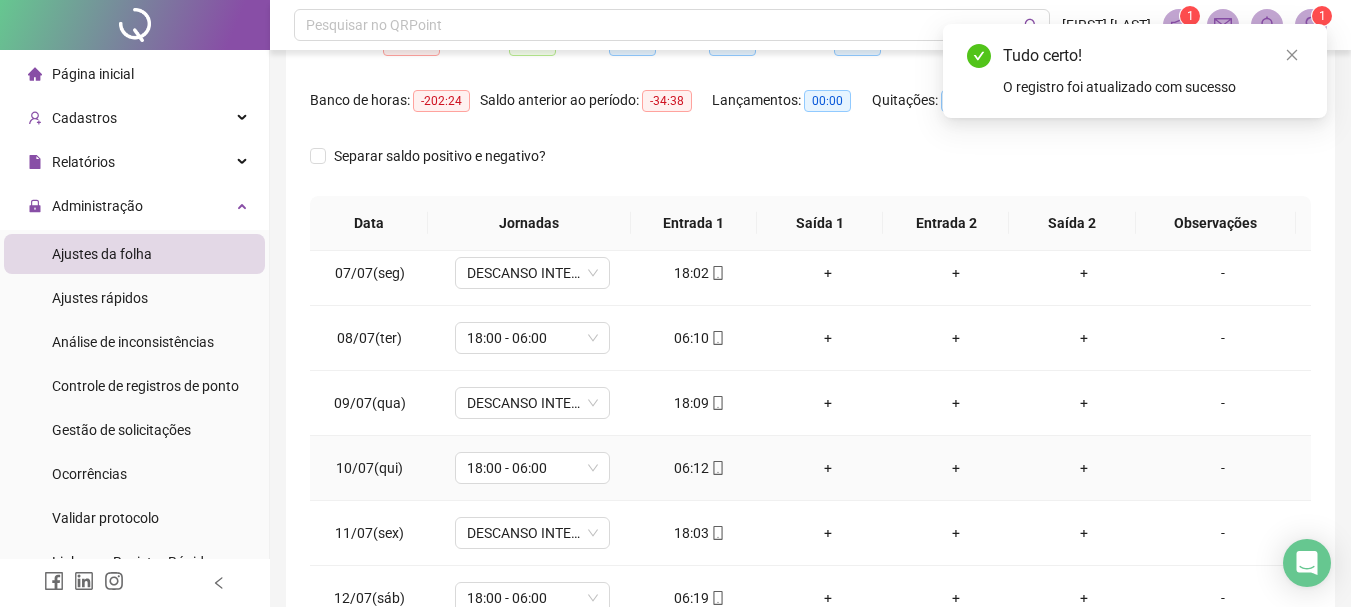 click on "06:12" at bounding box center [700, 468] 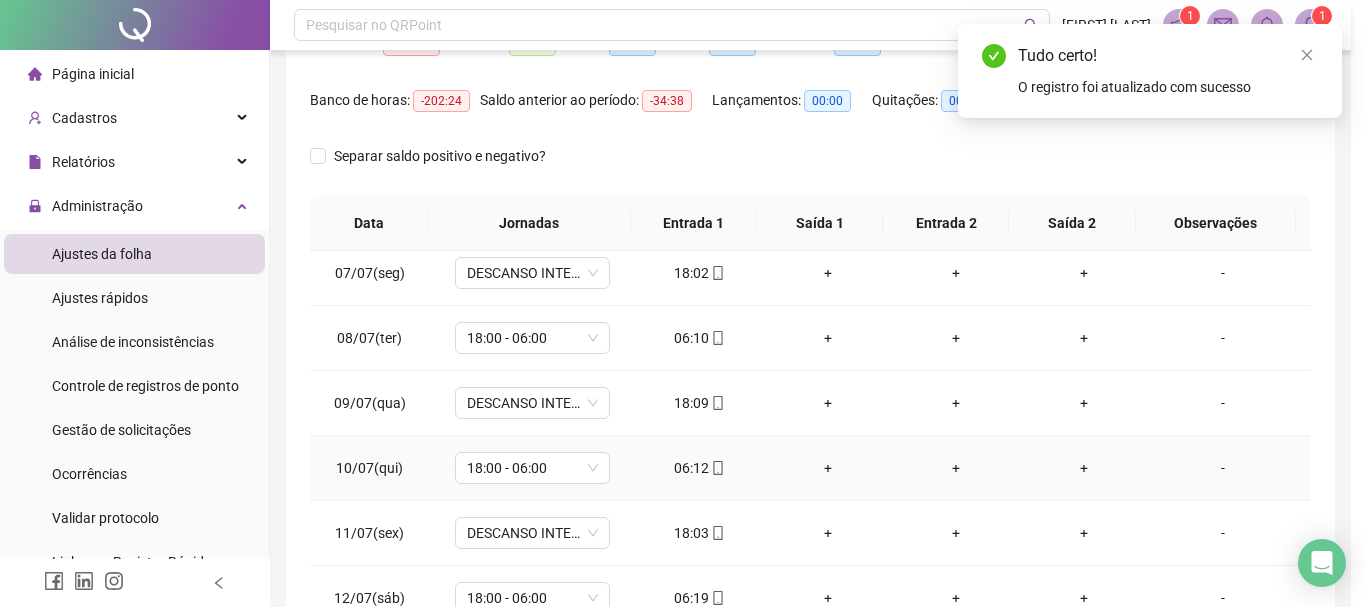 type on "**********" 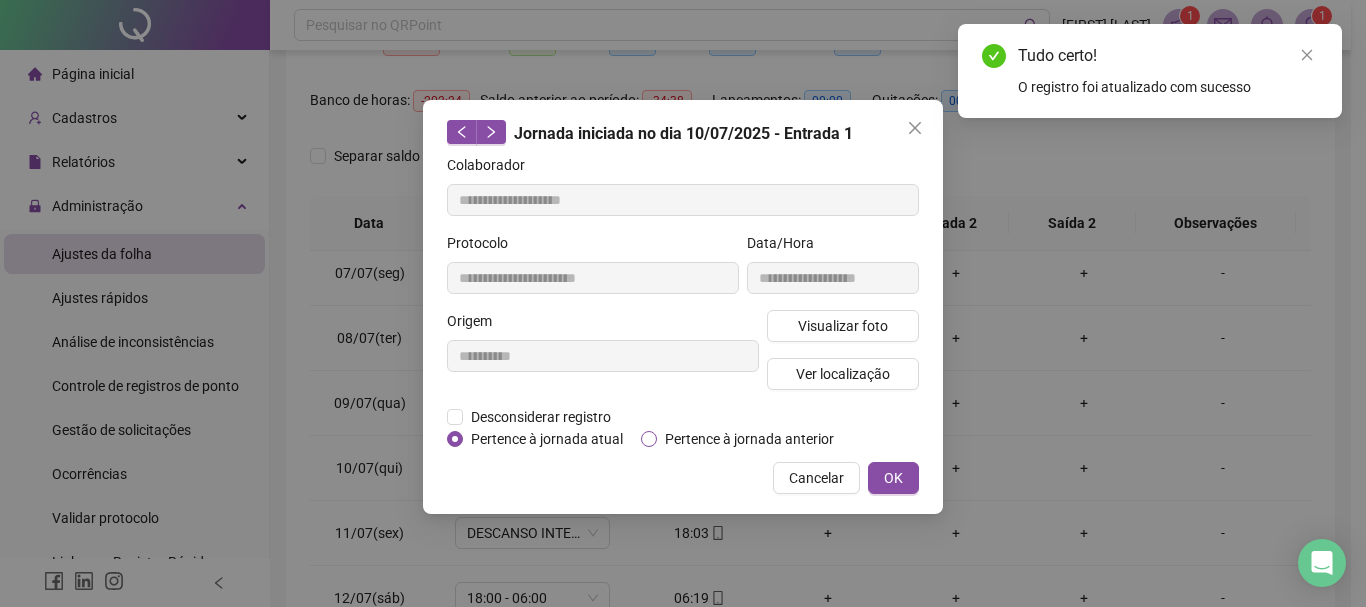 click on "Pertence à jornada anterior" at bounding box center [749, 439] 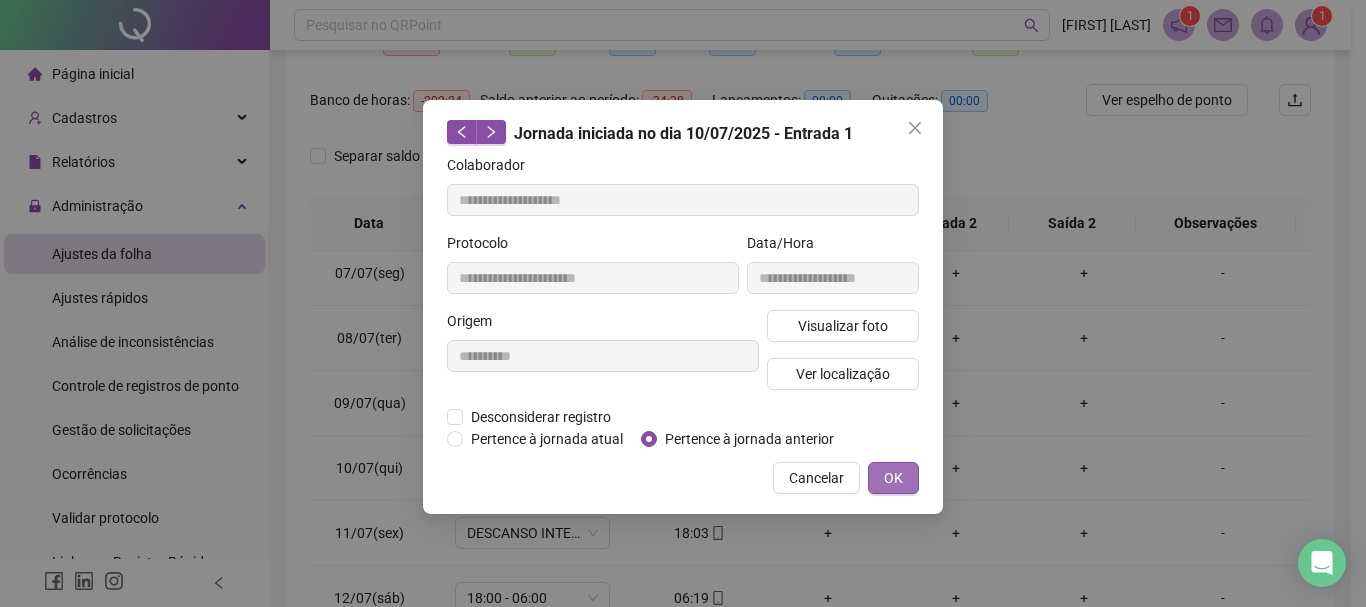 click on "OK" at bounding box center [893, 478] 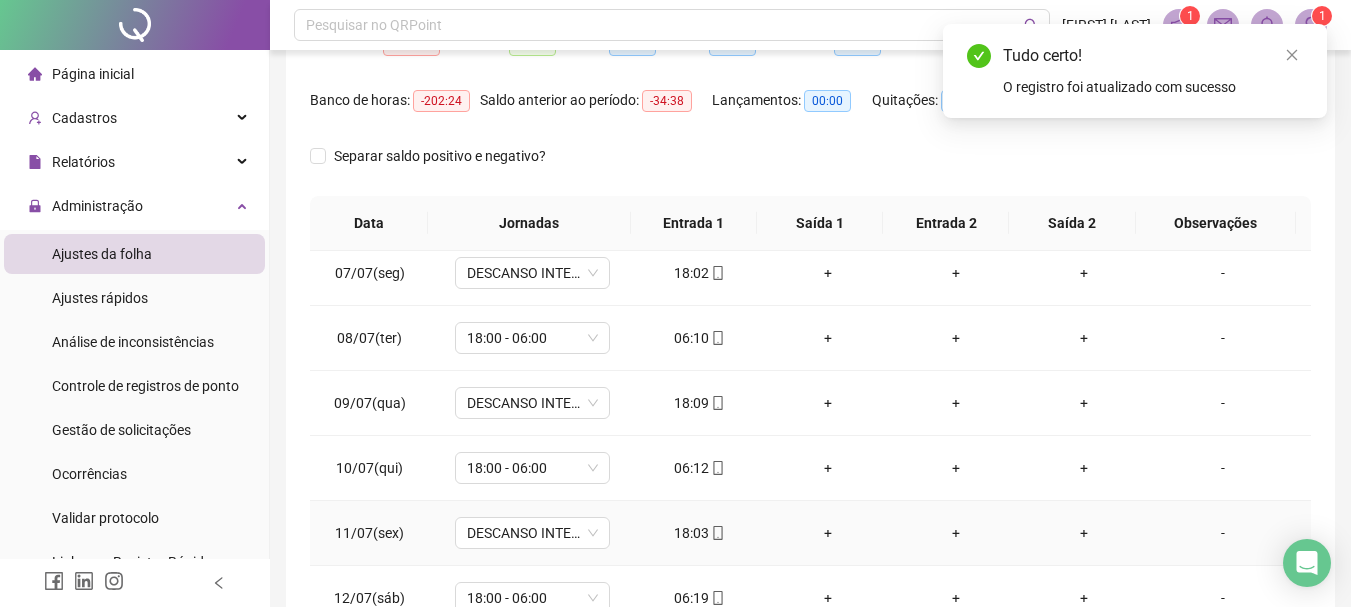 scroll, scrollTop: 500, scrollLeft: 0, axis: vertical 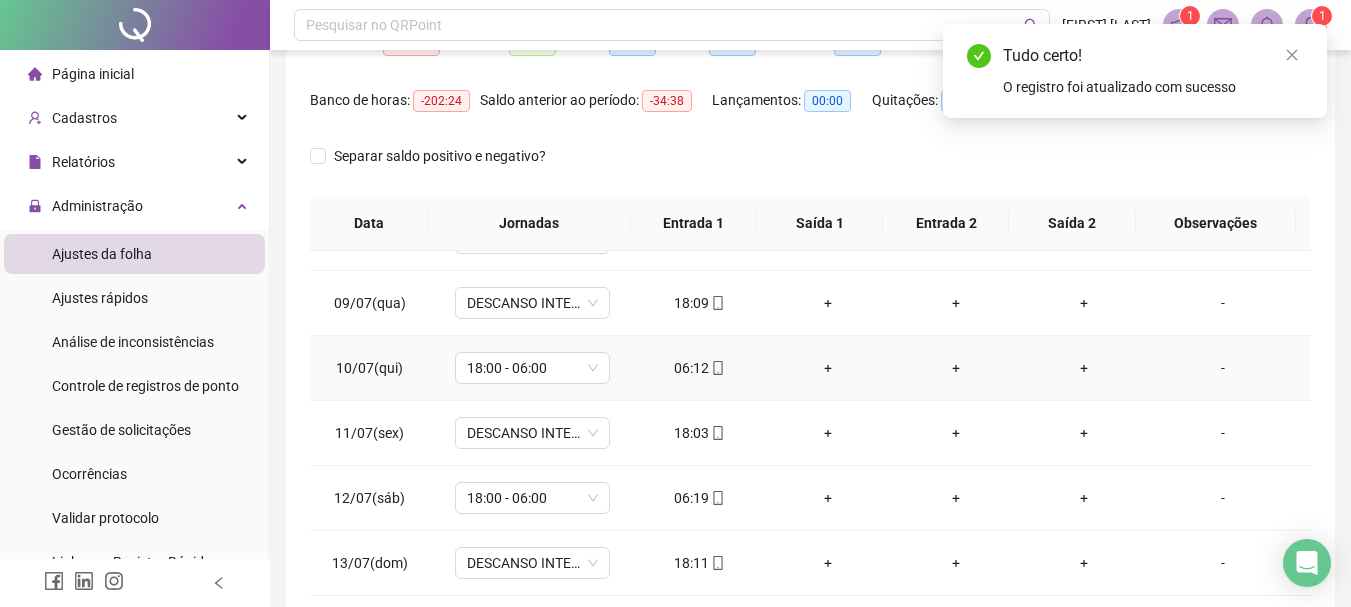 click on "06:12" at bounding box center (700, 368) 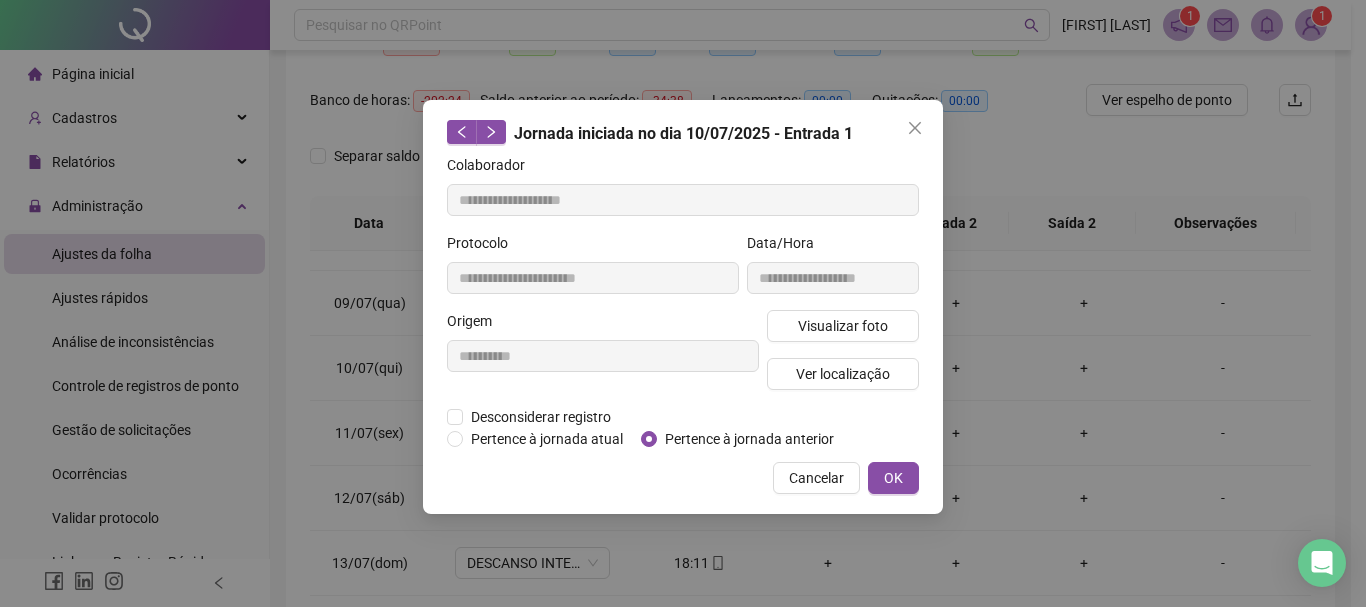 click on "OK" at bounding box center (893, 478) 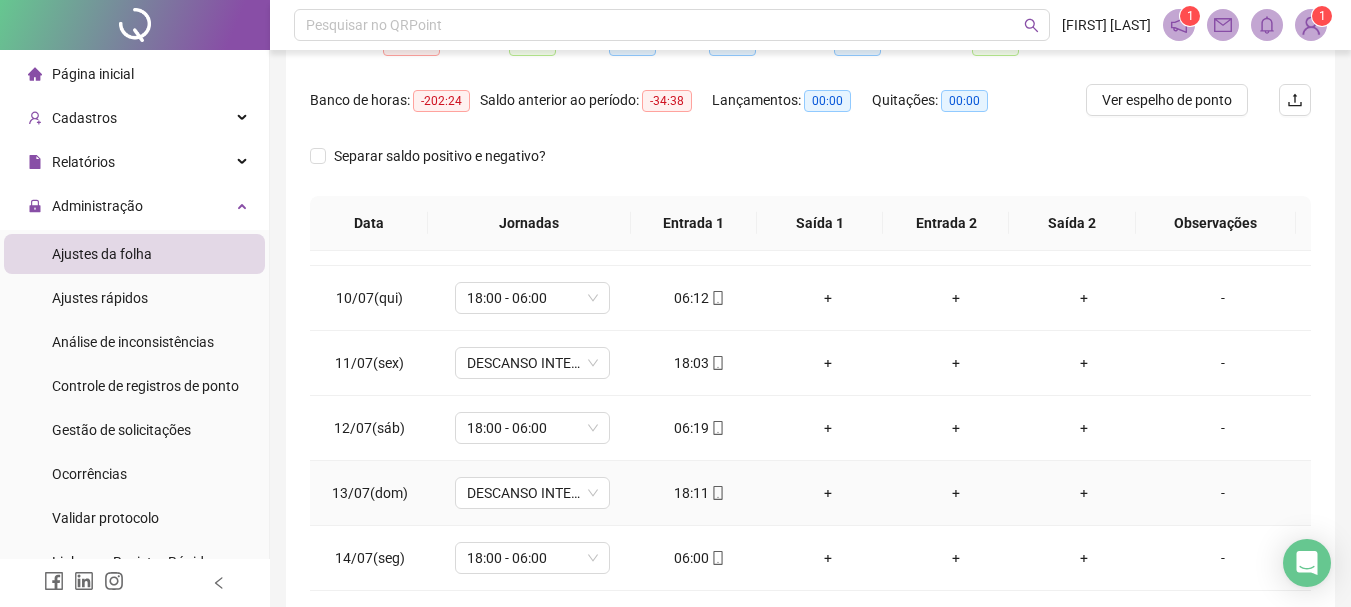 scroll, scrollTop: 600, scrollLeft: 0, axis: vertical 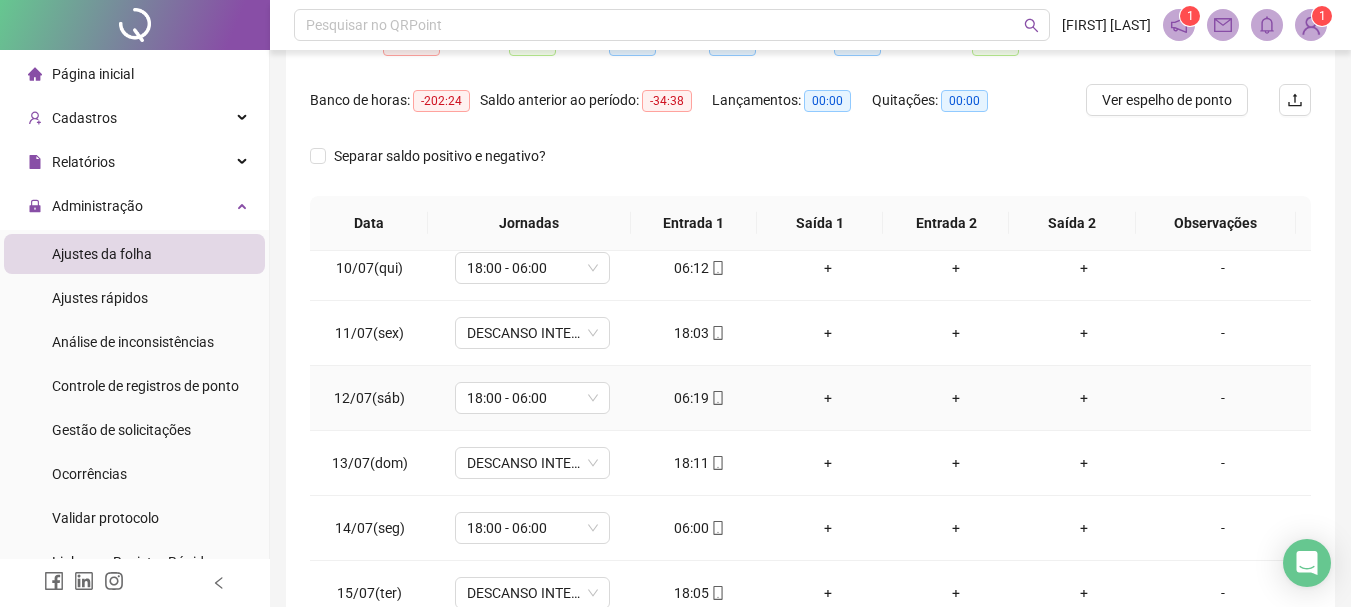 click on "06:19" at bounding box center (700, 398) 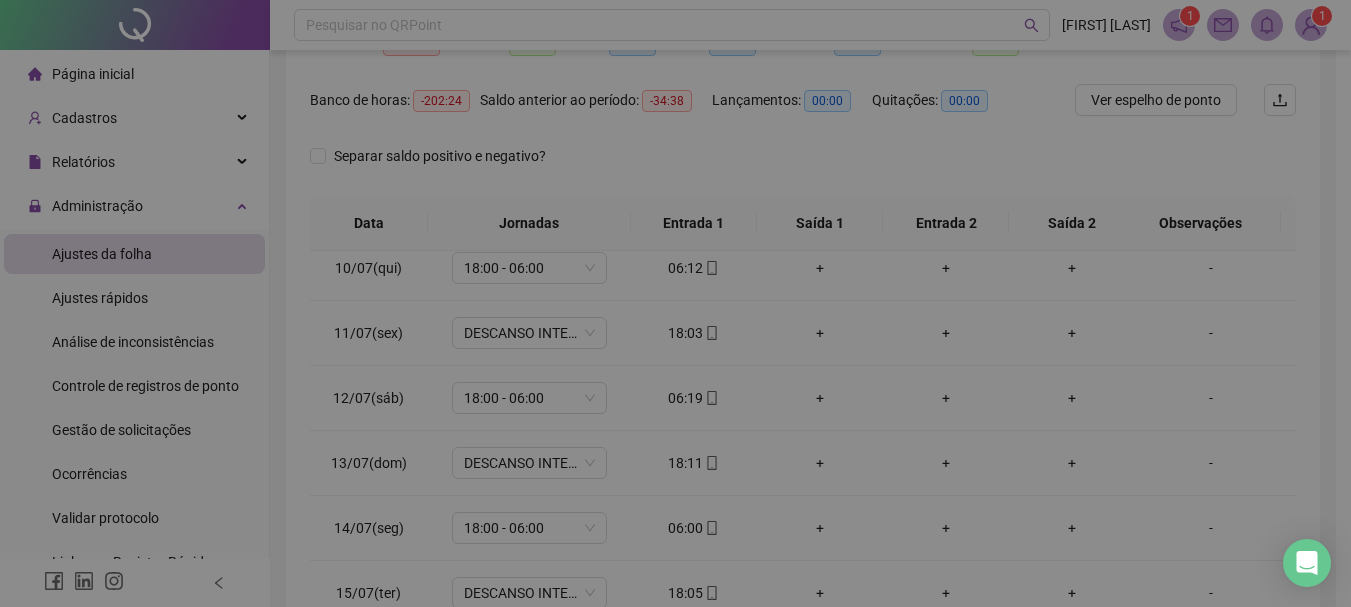 type on "**********" 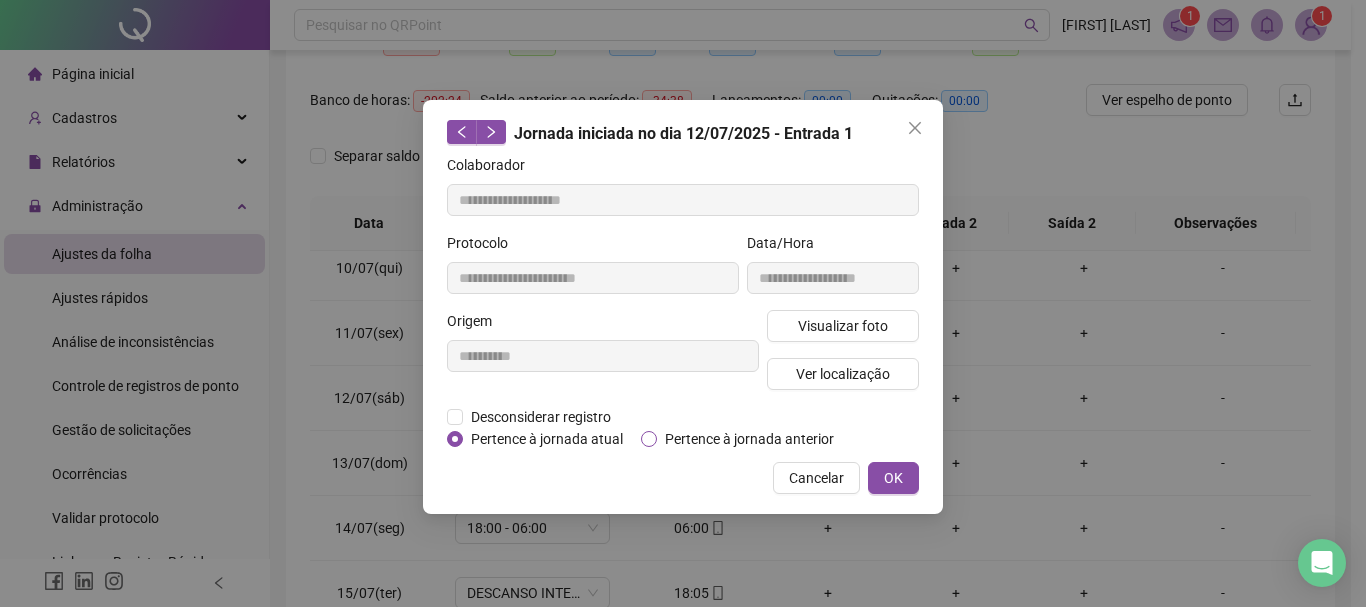 click on "Pertence à jornada anterior" at bounding box center (749, 439) 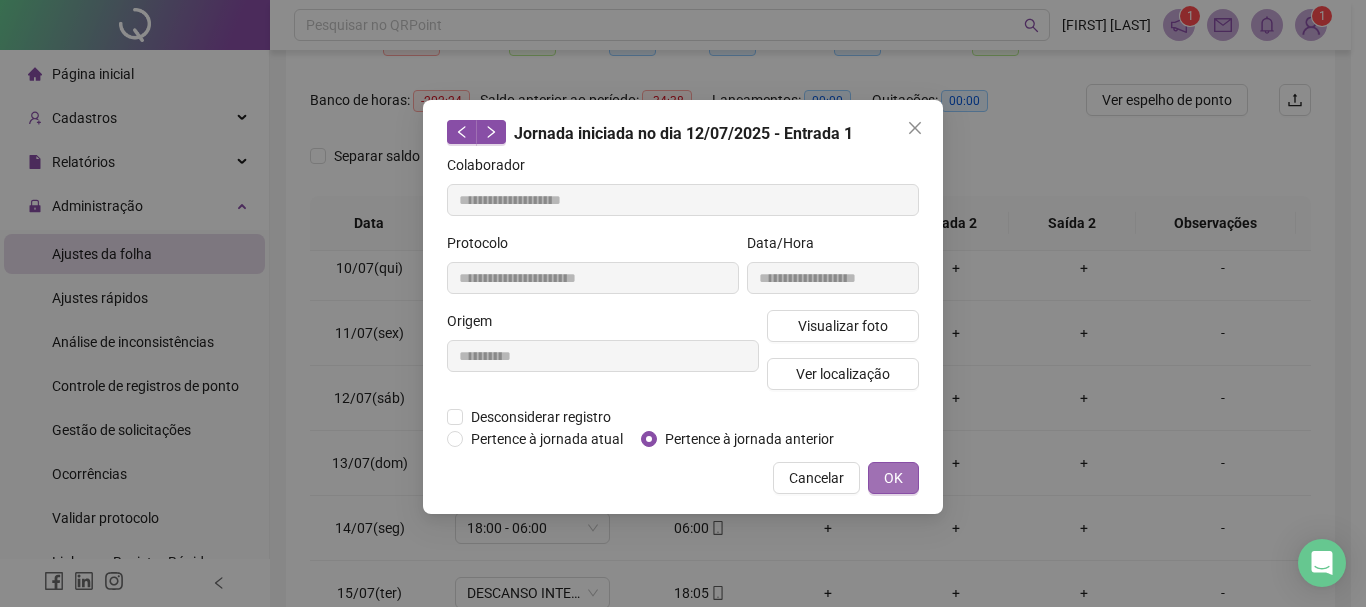click on "OK" at bounding box center (893, 478) 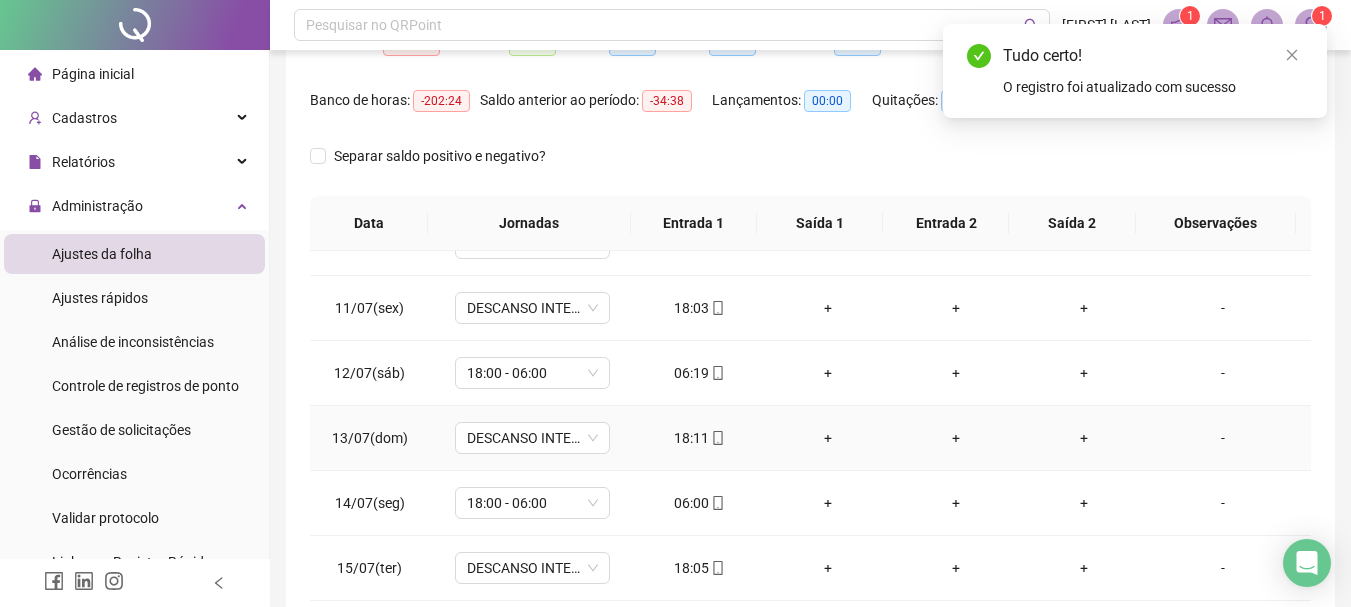 scroll, scrollTop: 700, scrollLeft: 0, axis: vertical 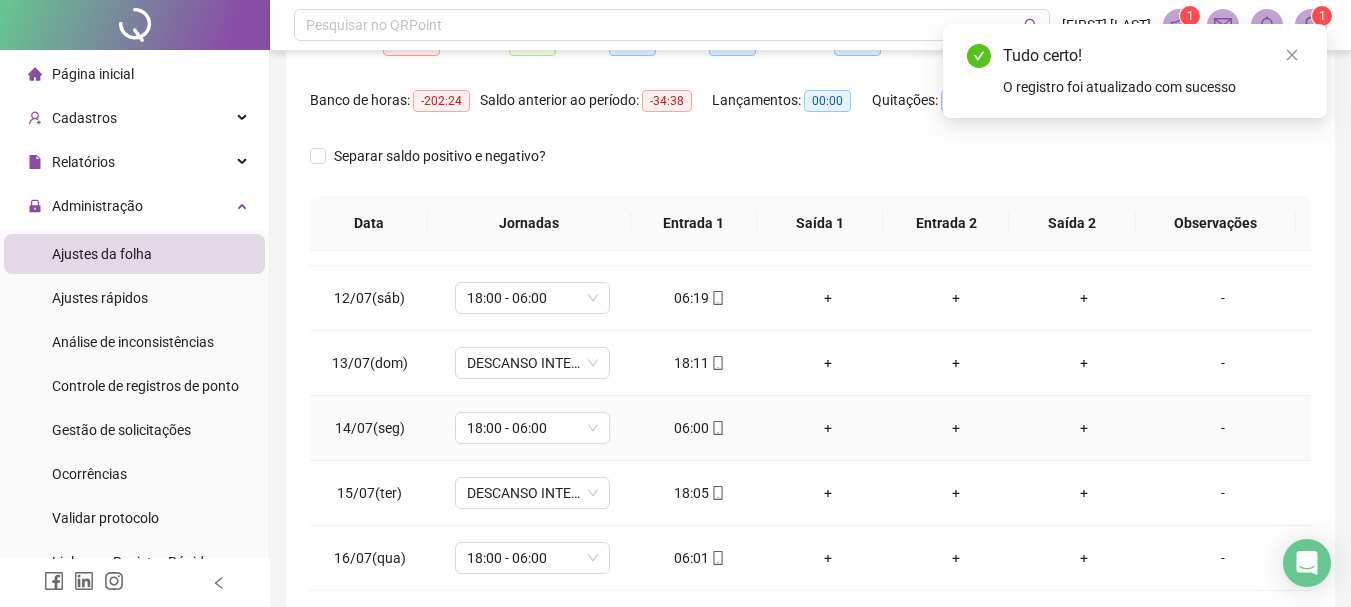 click on "06:00" at bounding box center [700, 428] 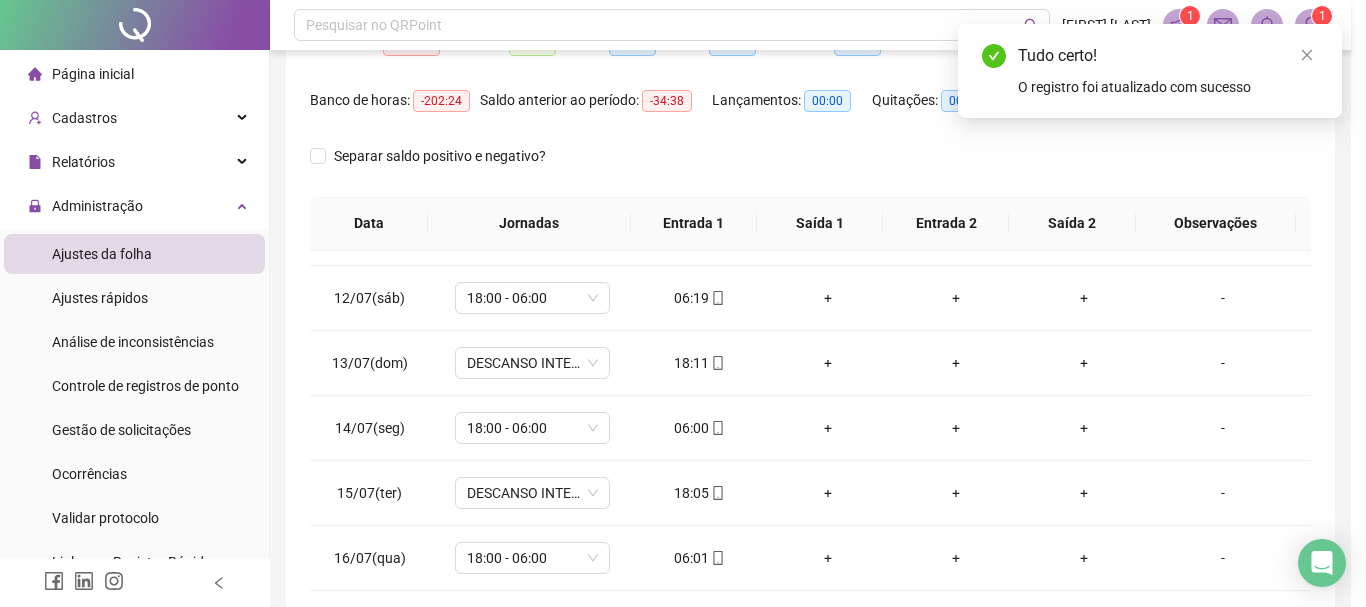 type on "**********" 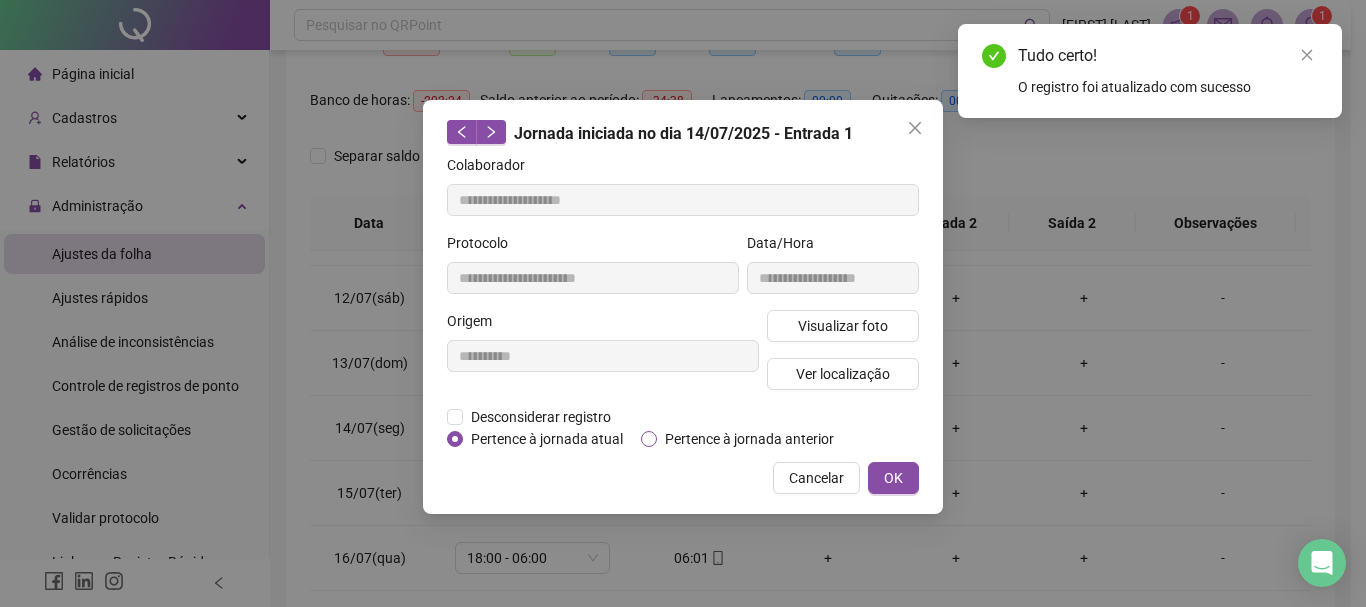 click on "Pertence à jornada anterior" at bounding box center (749, 439) 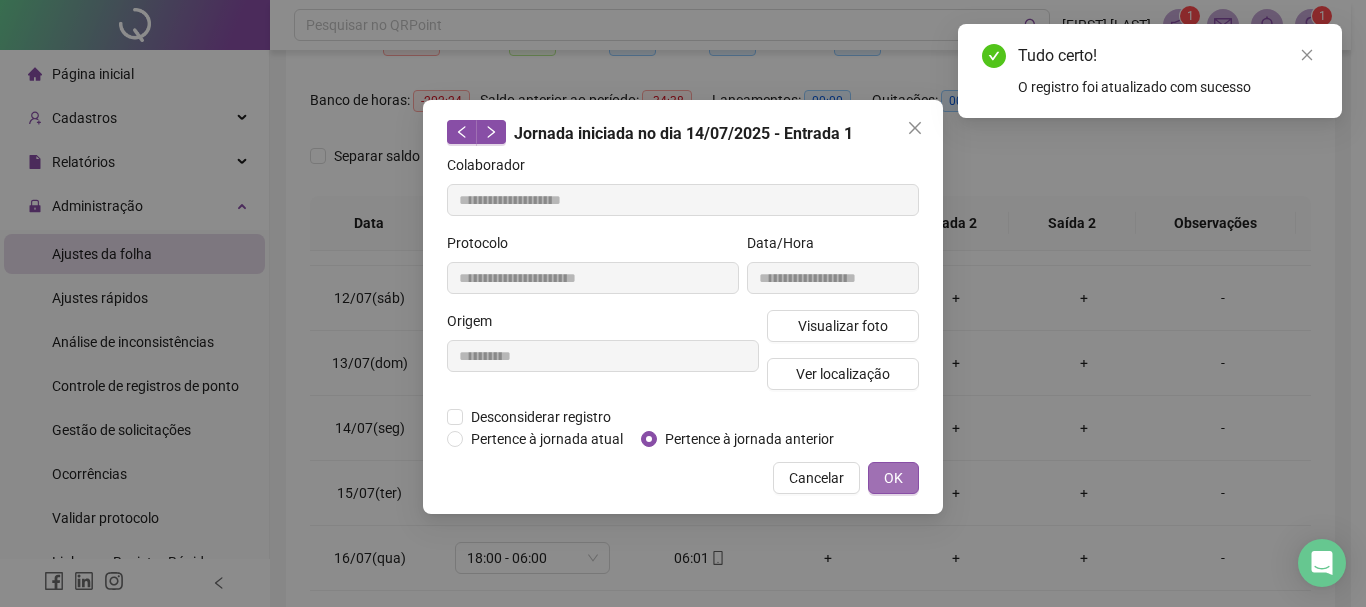 click on "OK" at bounding box center [893, 478] 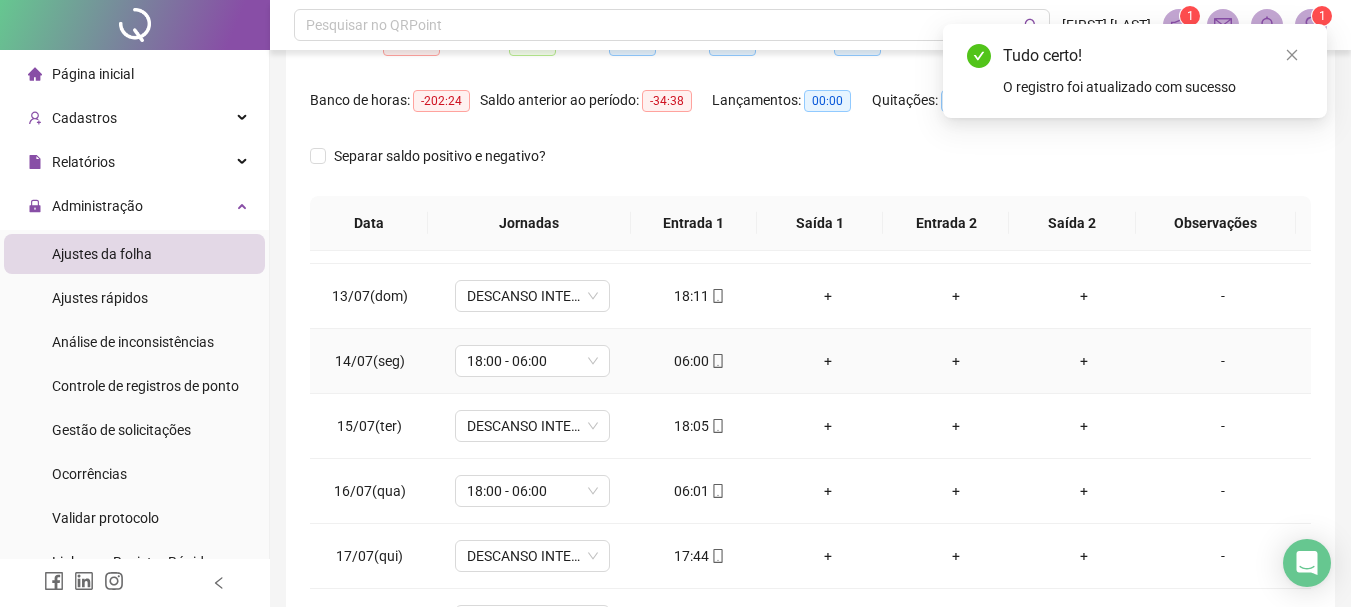 scroll, scrollTop: 800, scrollLeft: 0, axis: vertical 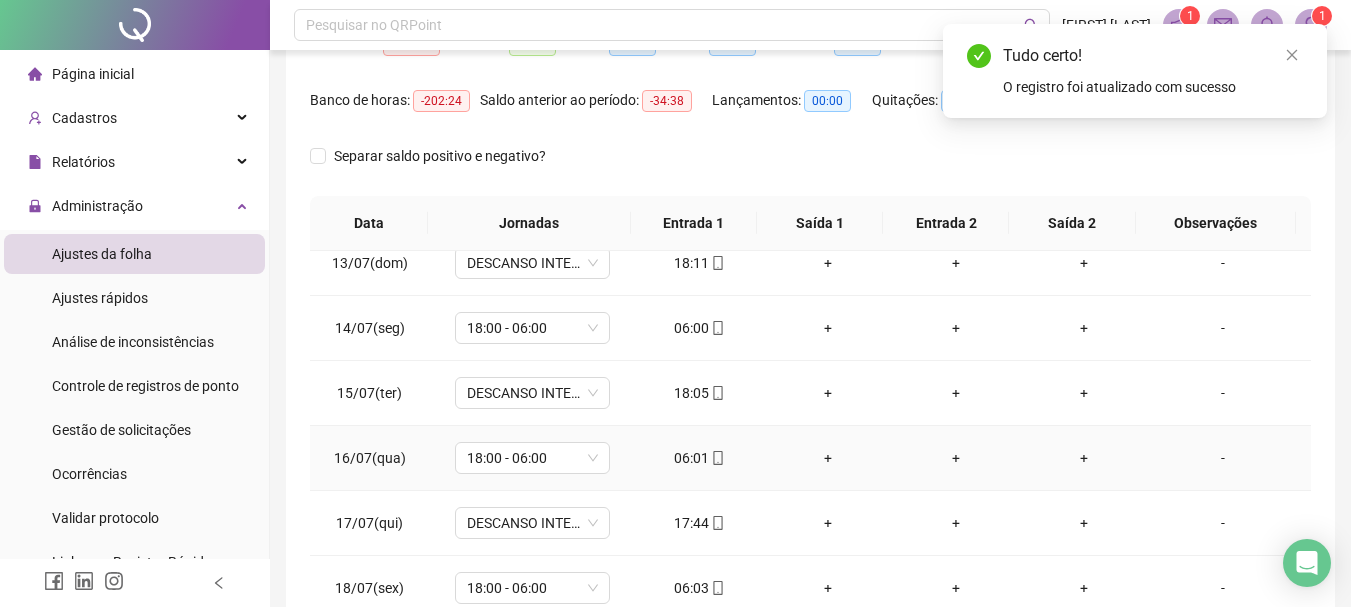 click on "06:01" at bounding box center (700, 458) 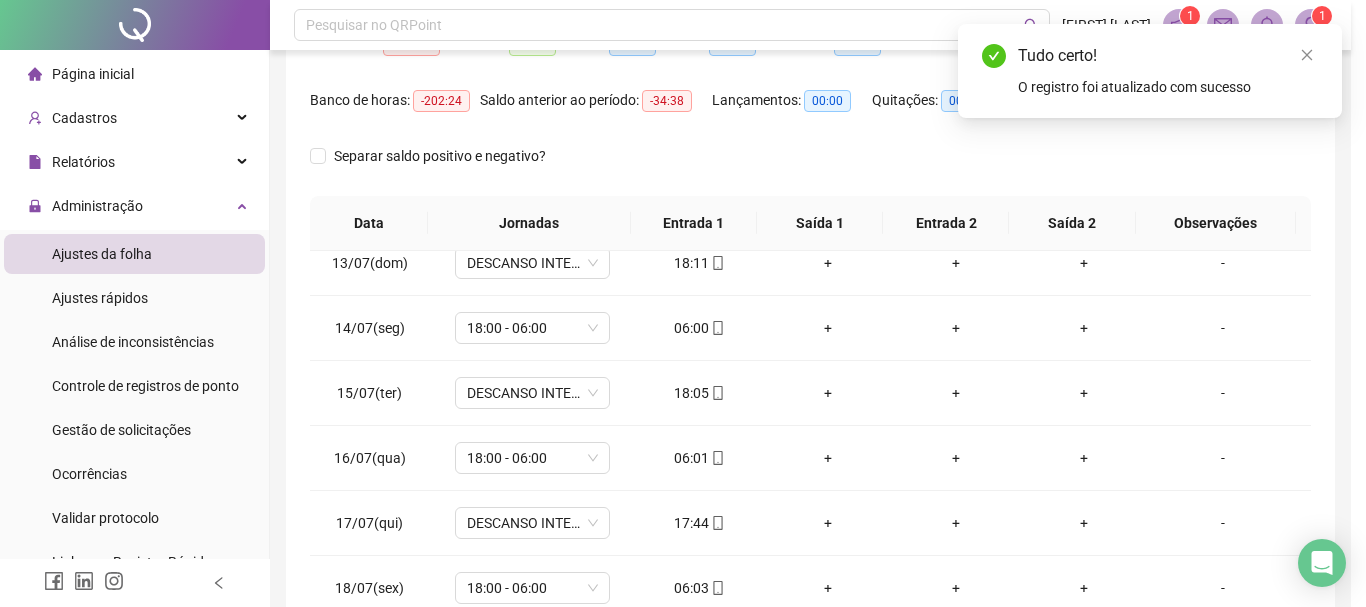 type on "**********" 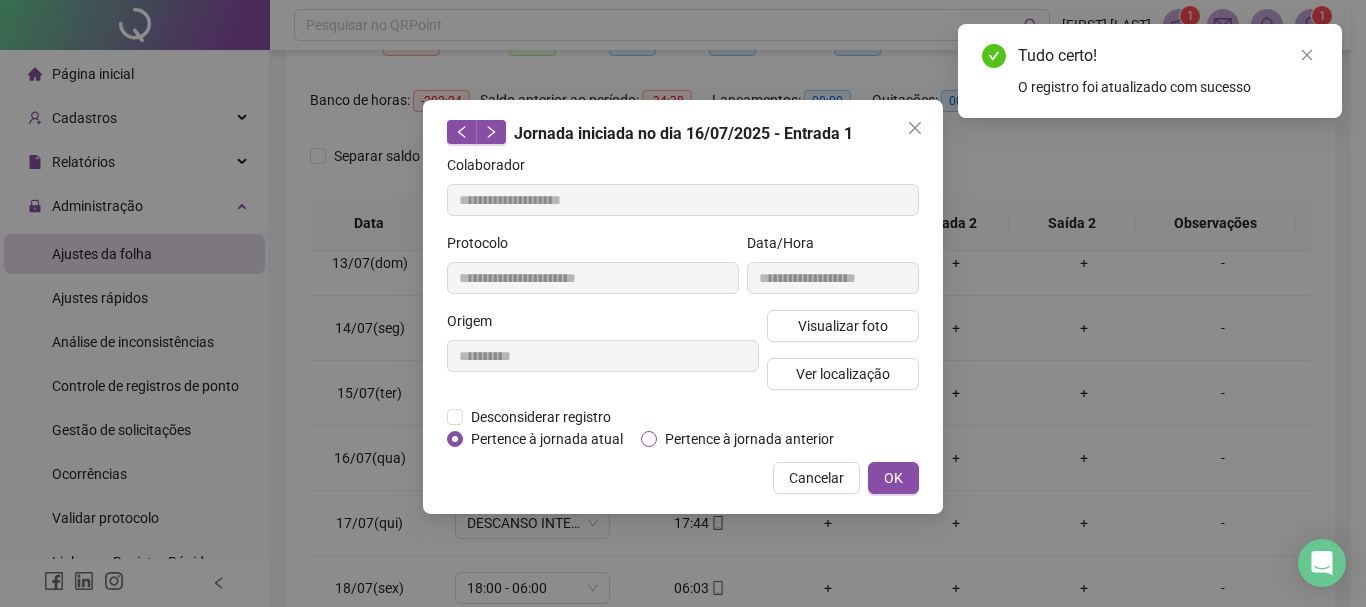 click on "Pertence à jornada anterior" at bounding box center [749, 439] 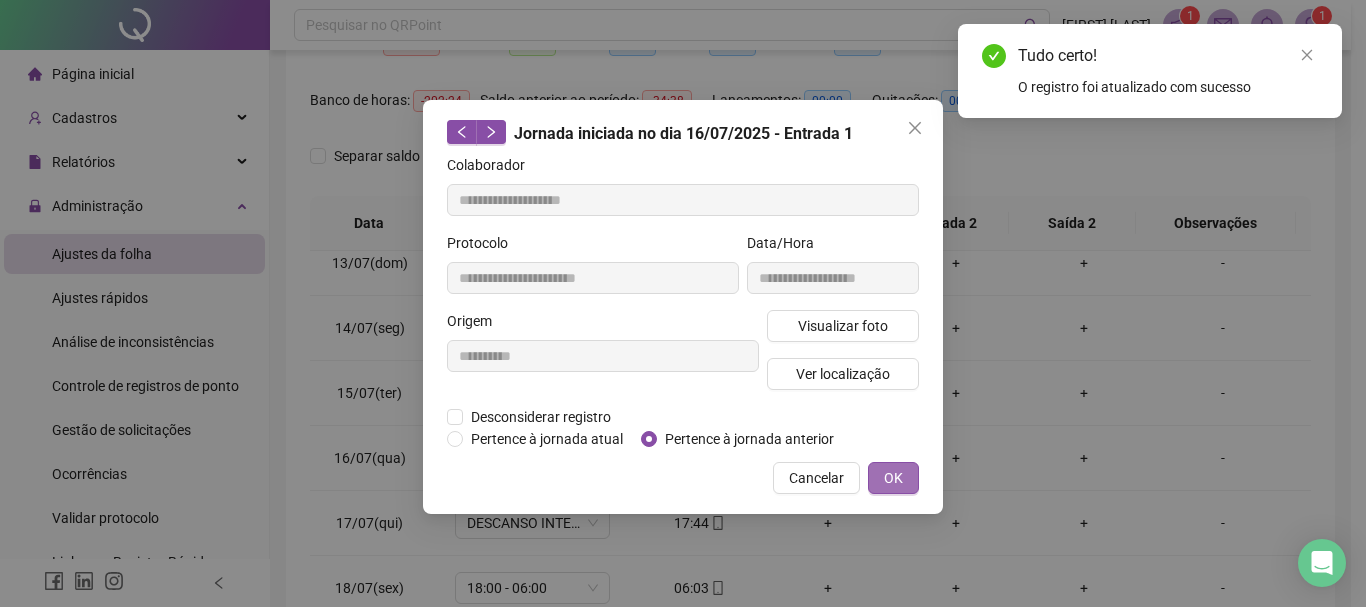 click on "OK" at bounding box center [893, 478] 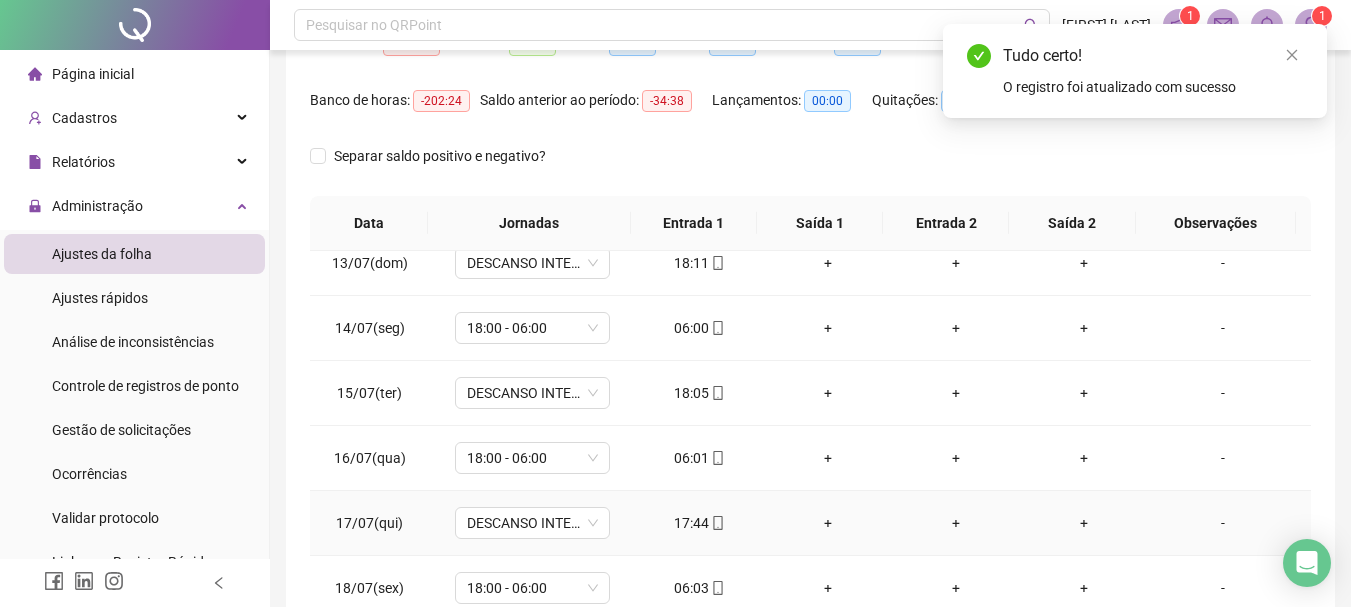 click on "17:44" at bounding box center [700, 523] 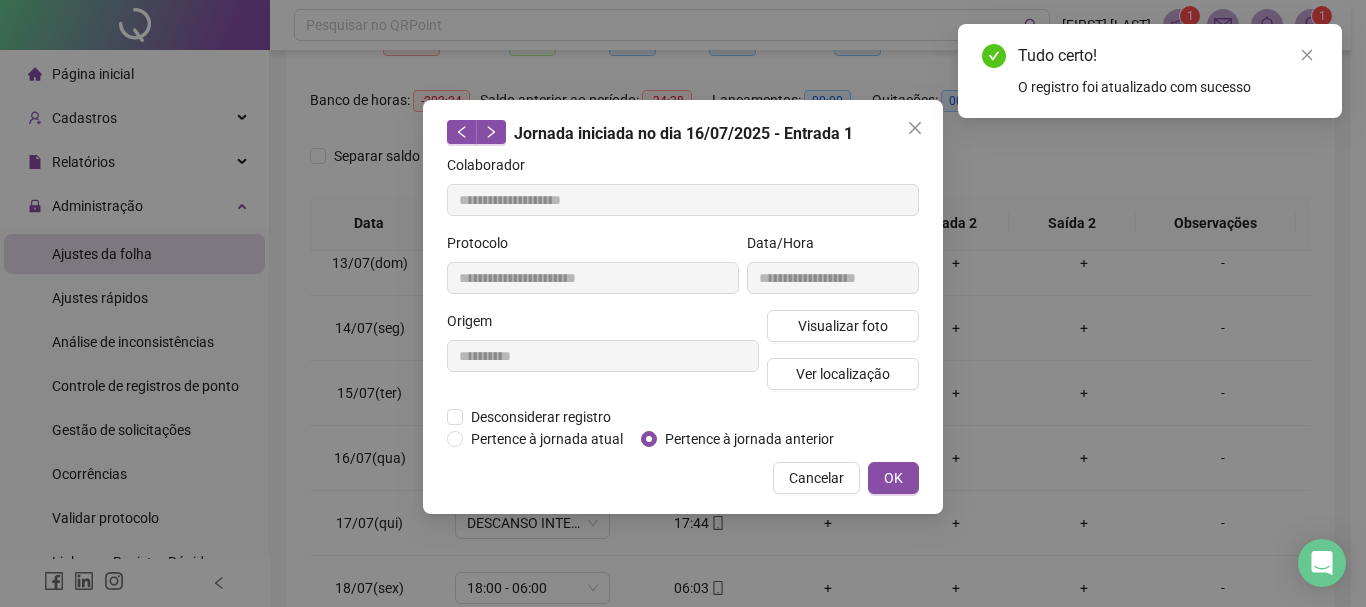 type on "**********" 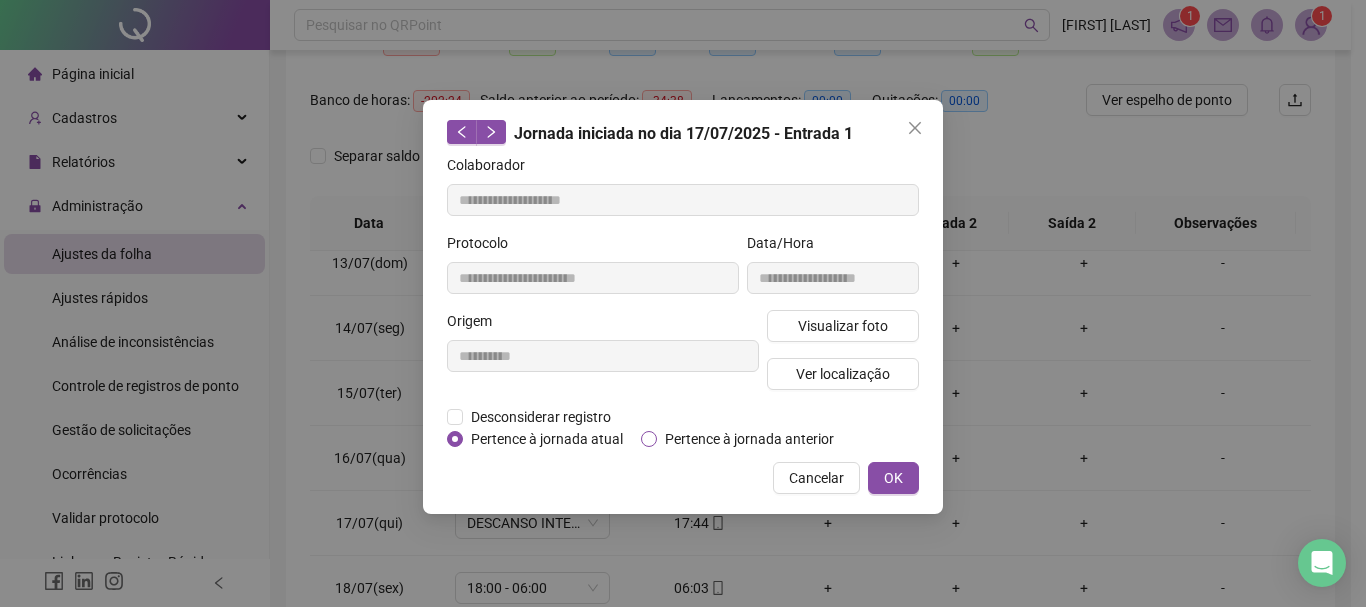 click on "Pertence à jornada anterior" at bounding box center [749, 439] 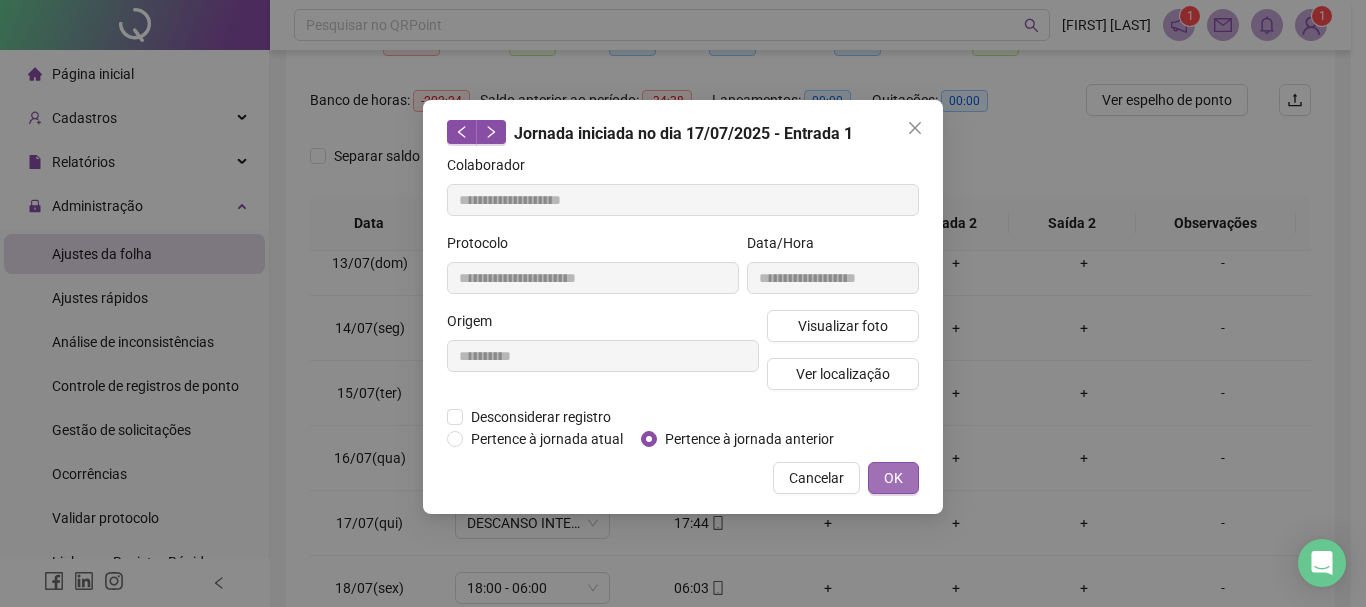 click on "OK" at bounding box center (893, 478) 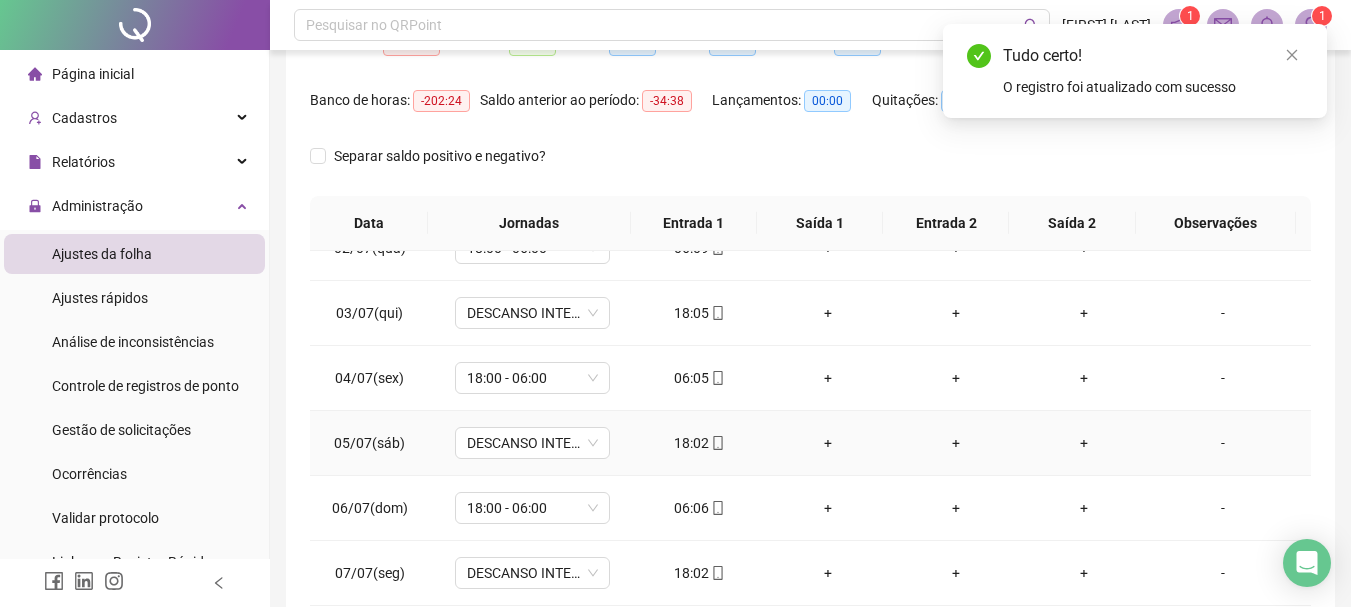 scroll, scrollTop: 0, scrollLeft: 0, axis: both 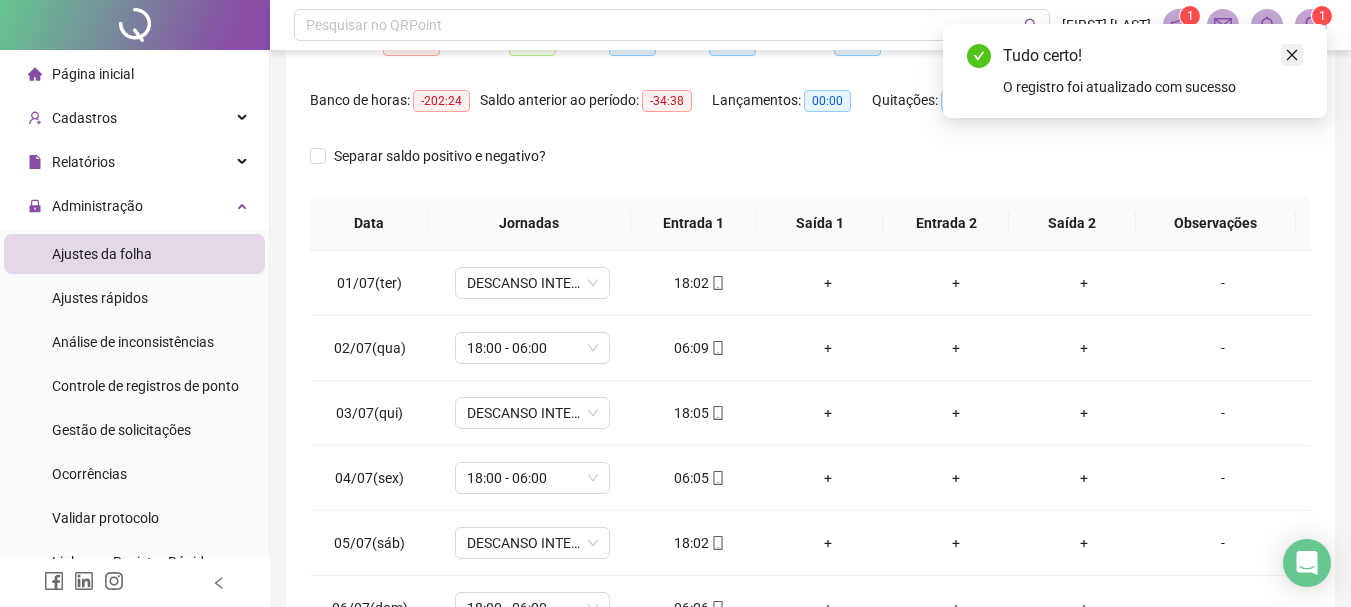 click 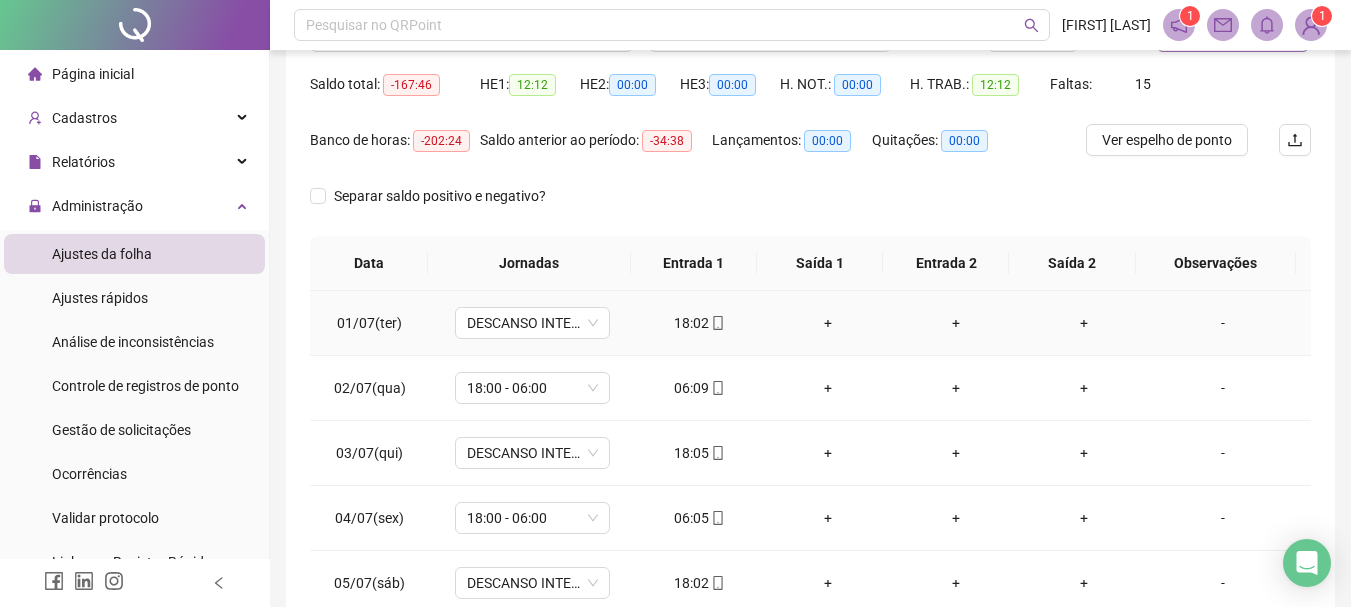 scroll, scrollTop: 0, scrollLeft: 0, axis: both 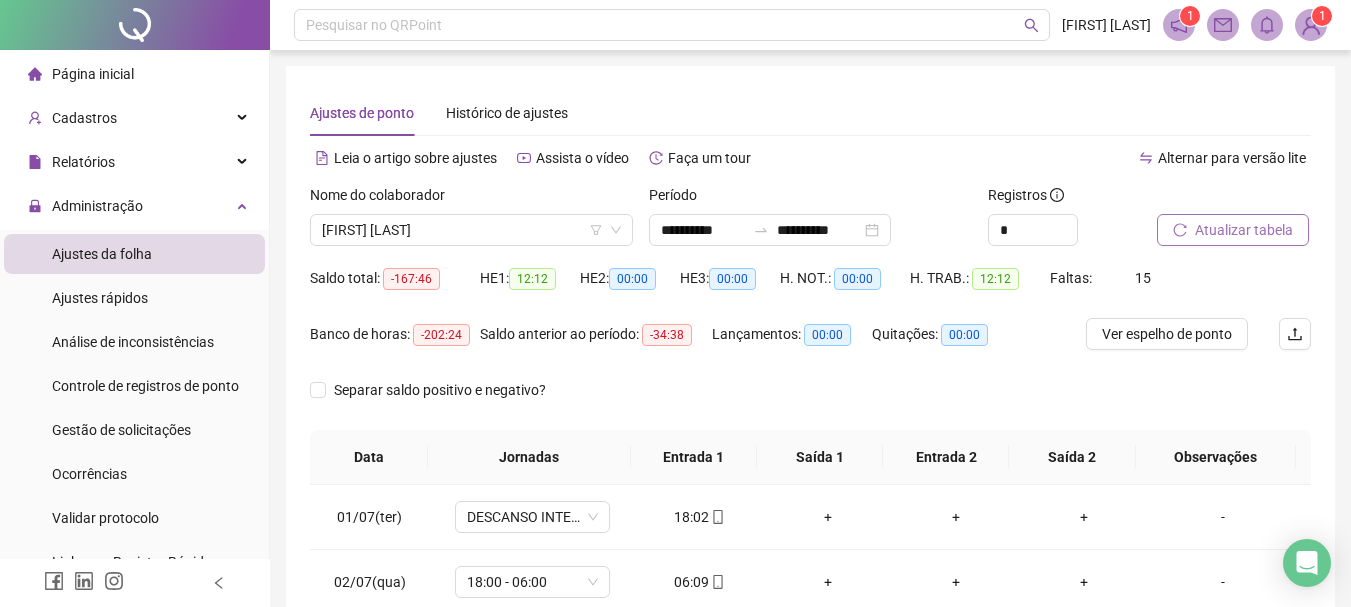 click on "Atualizar tabela" at bounding box center (1244, 230) 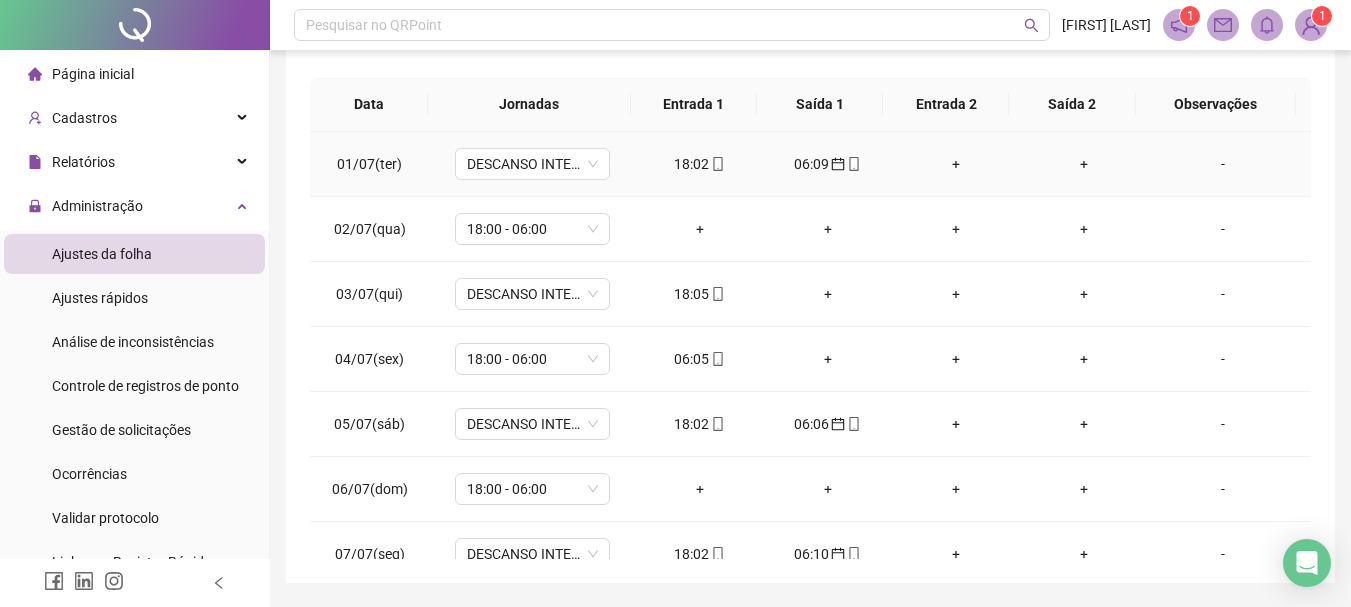 scroll, scrollTop: 400, scrollLeft: 0, axis: vertical 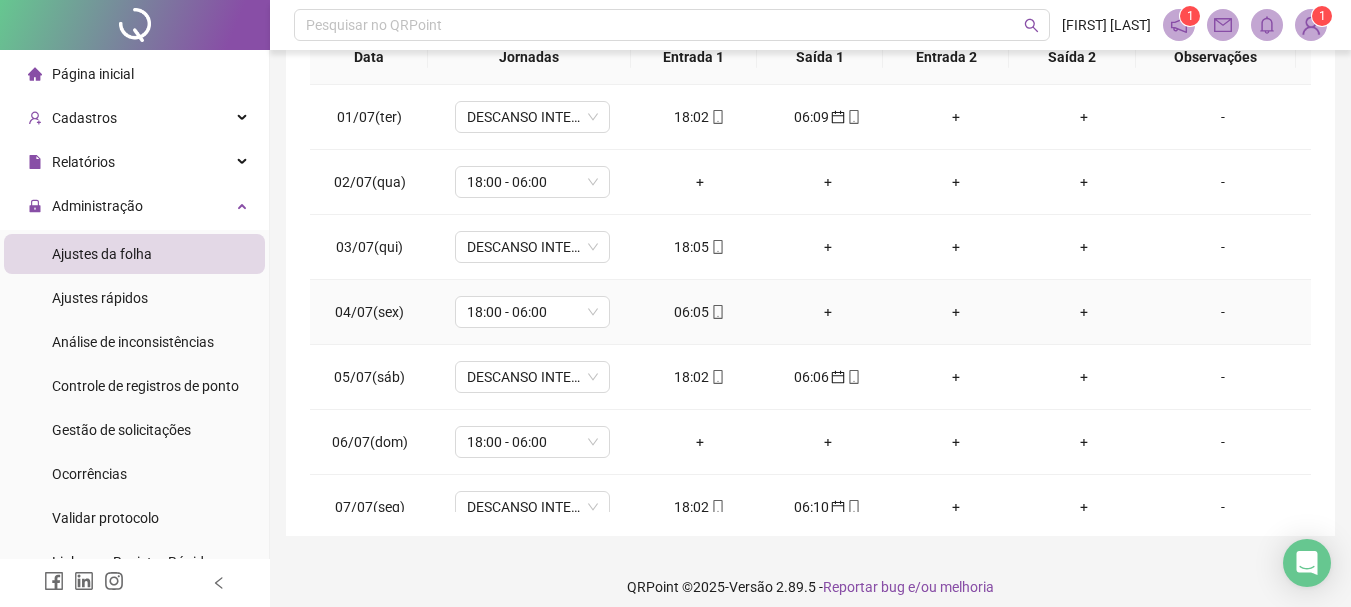 click on "06:05" at bounding box center [700, 312] 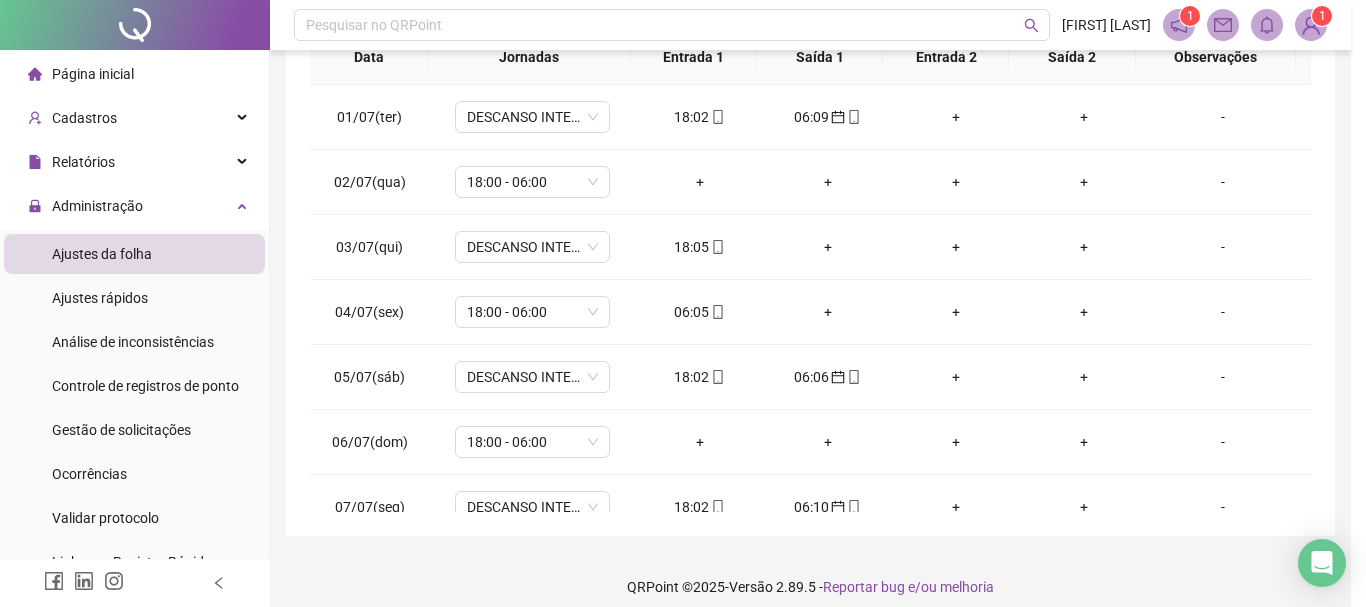 type on "**********" 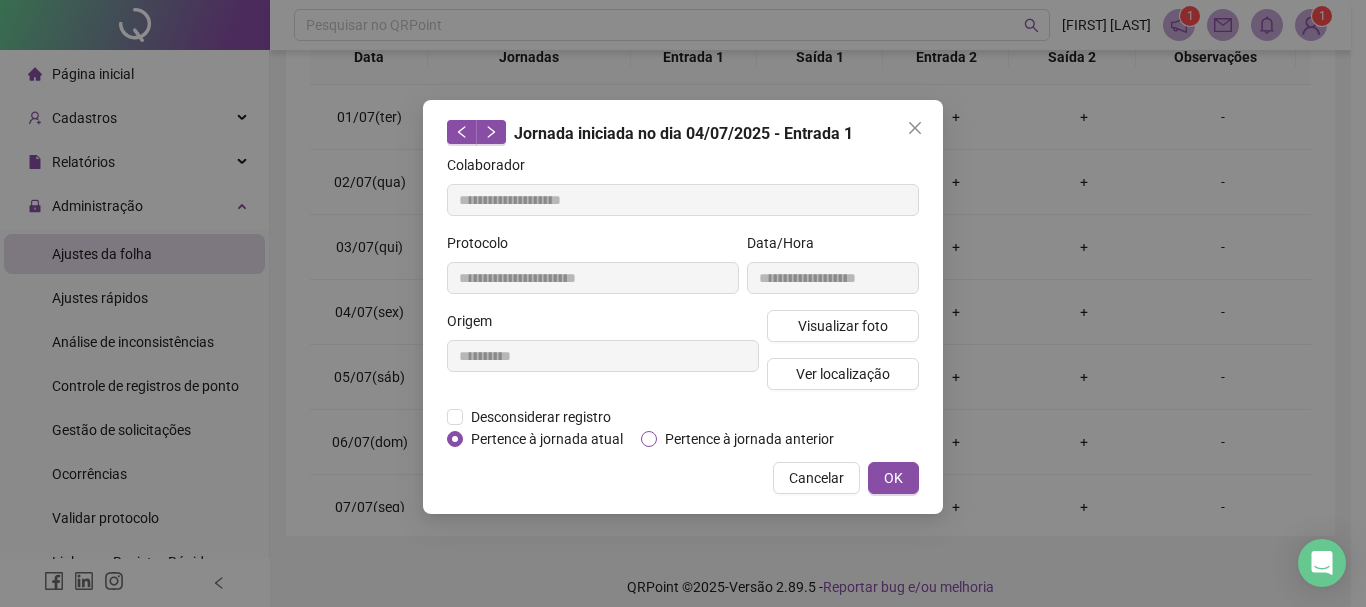 click on "Pertence à jornada anterior" at bounding box center (749, 439) 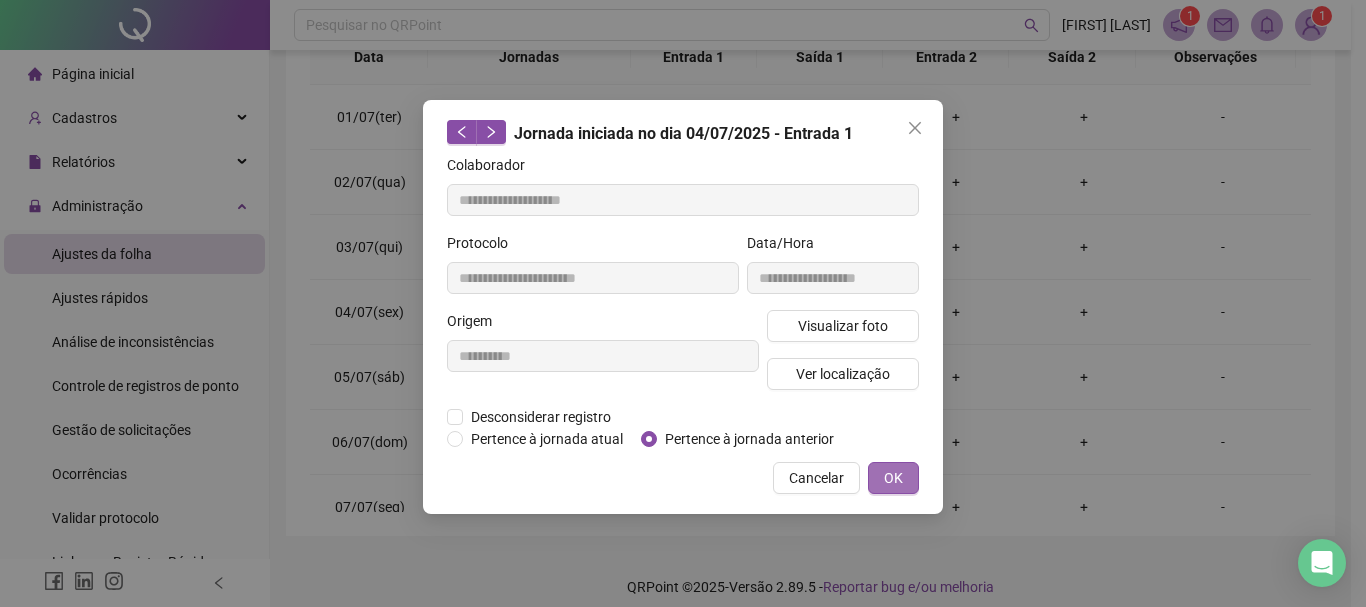 click on "OK" at bounding box center (893, 478) 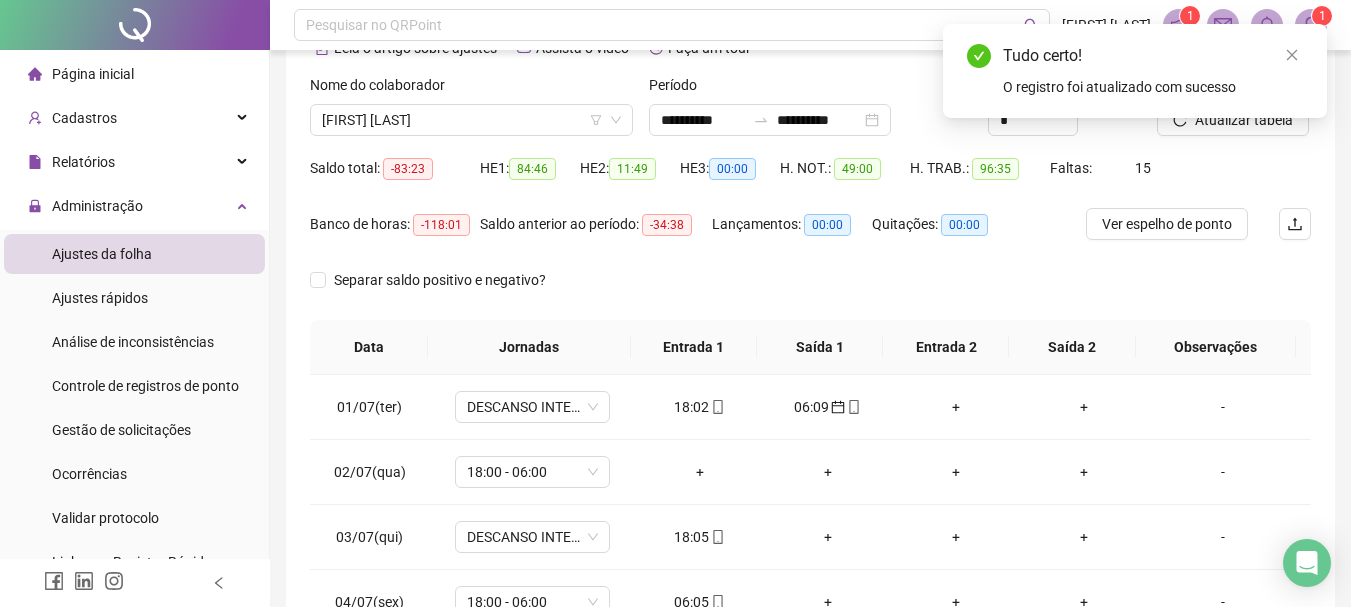 scroll, scrollTop: 100, scrollLeft: 0, axis: vertical 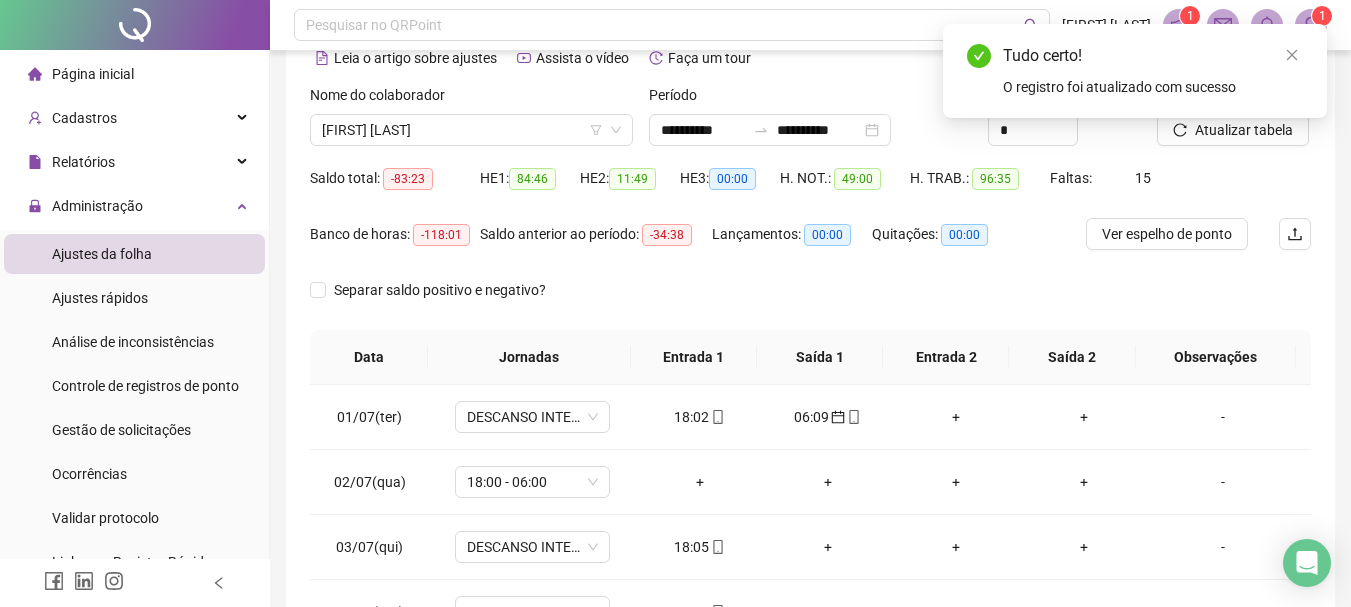 click on "Tudo certo! O registro foi atualizado com sucesso" at bounding box center (1135, 71) 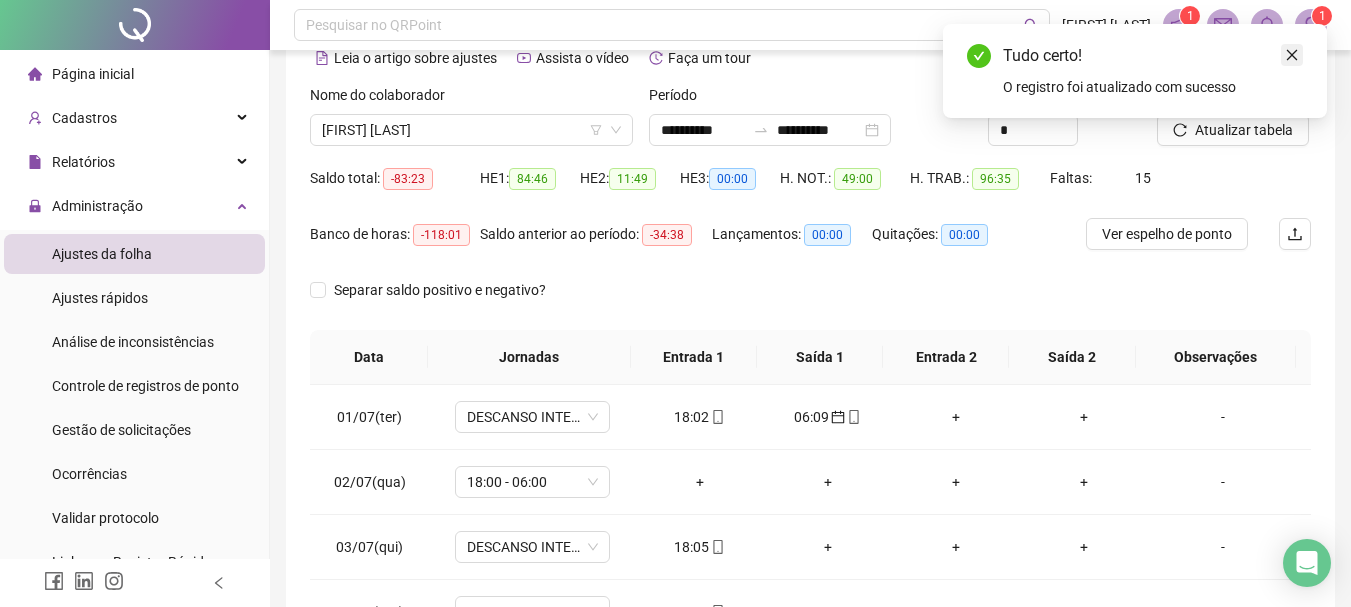 click 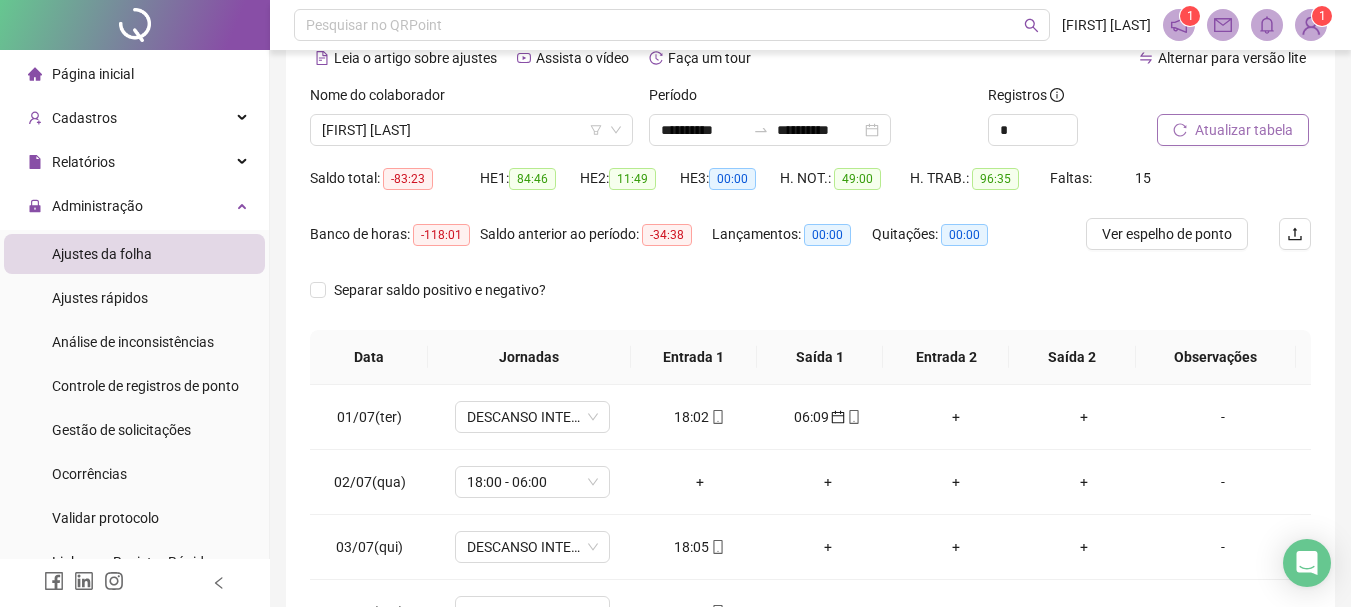 click on "Atualizar tabela" at bounding box center [1244, 130] 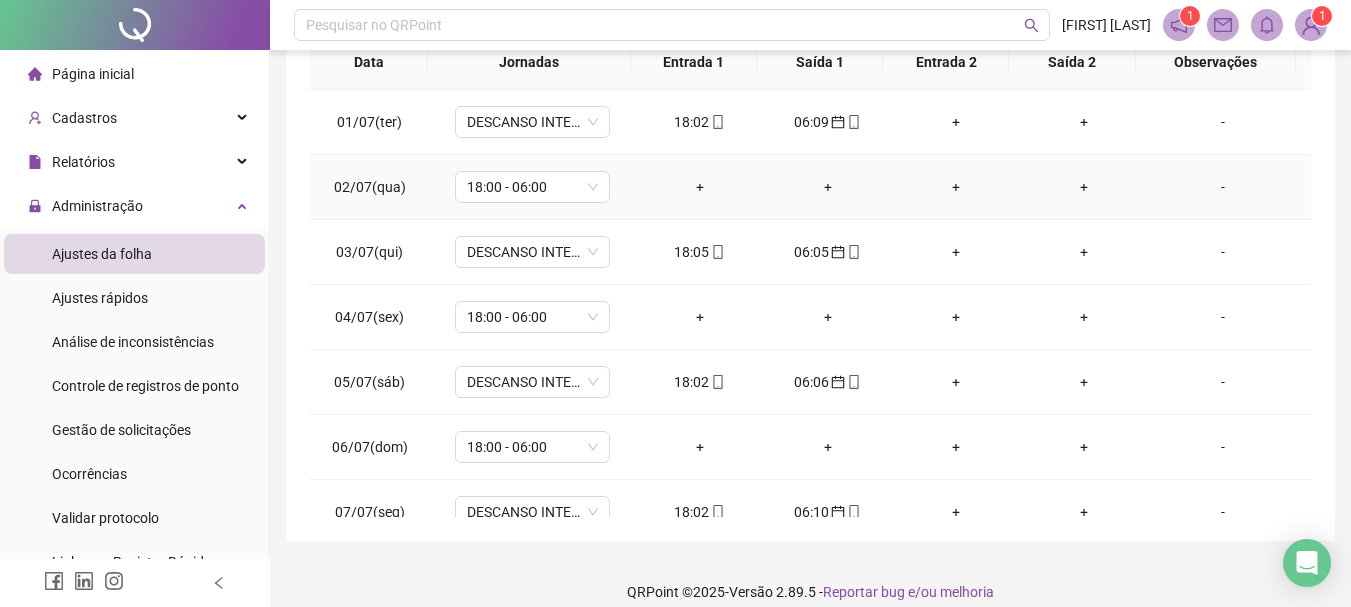 scroll, scrollTop: 400, scrollLeft: 0, axis: vertical 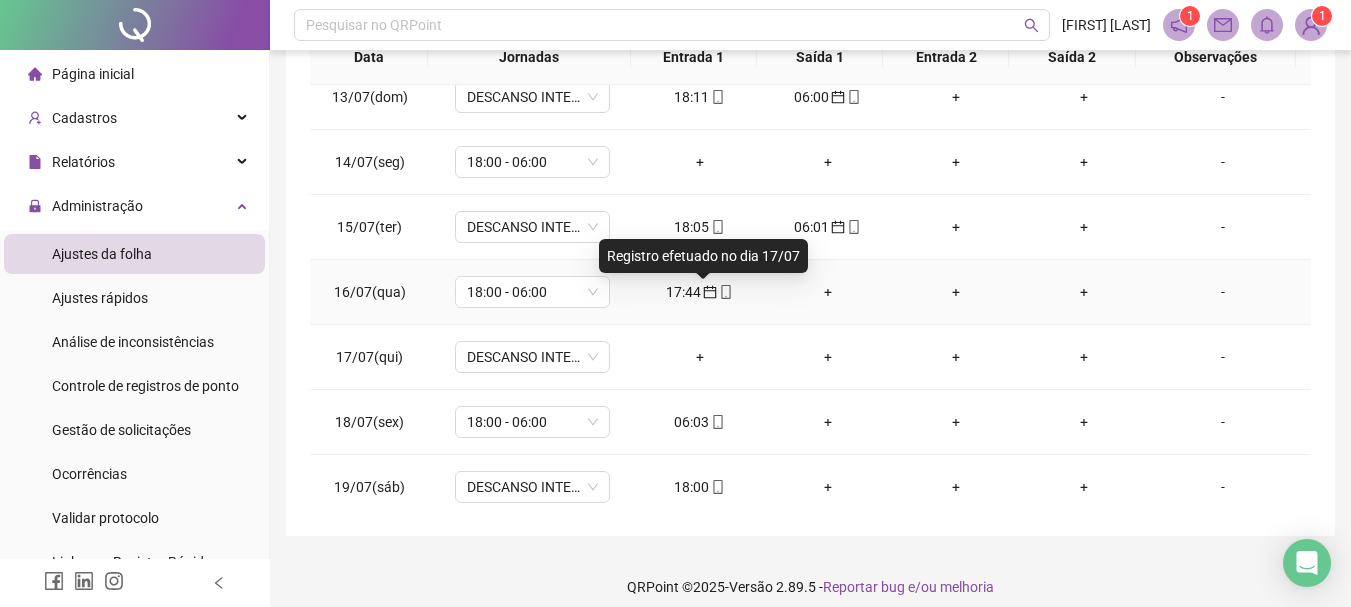 click 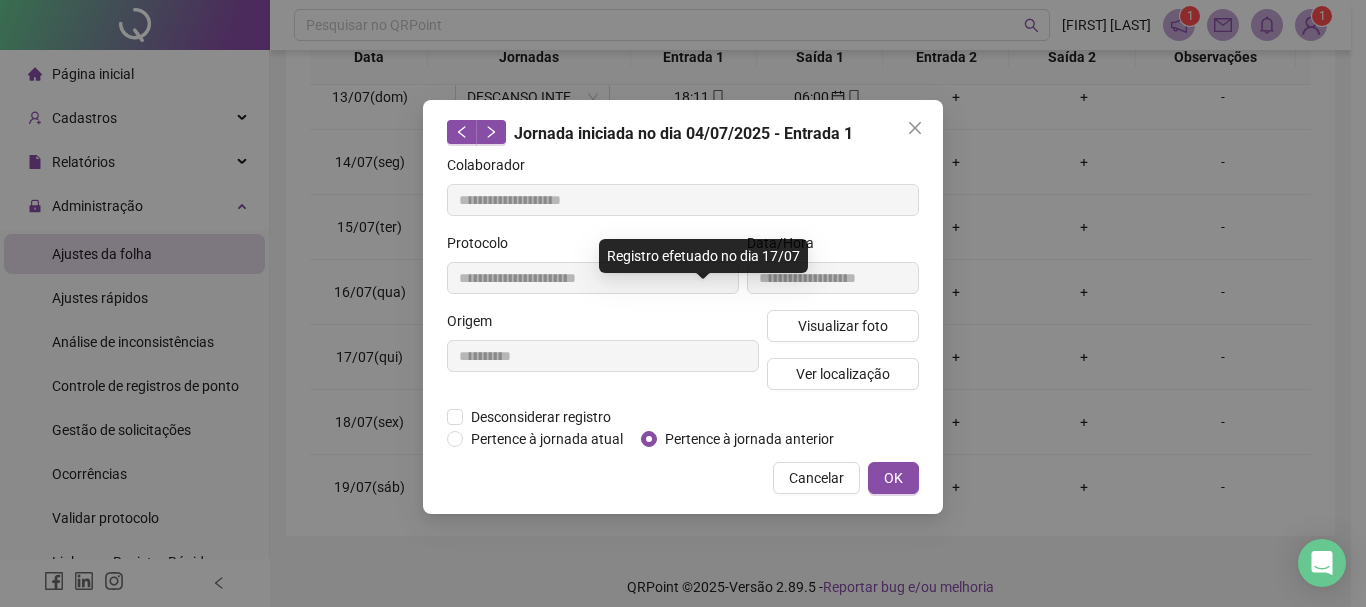 type on "**********" 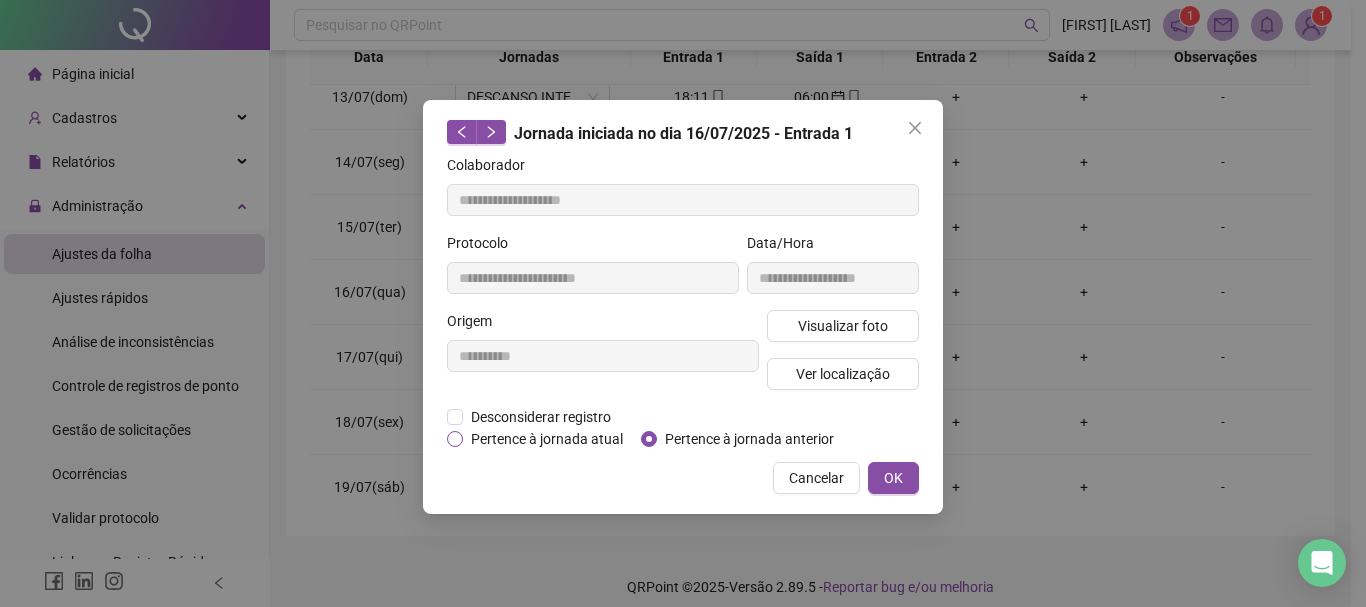click on "Pertence à jornada atual" at bounding box center (547, 439) 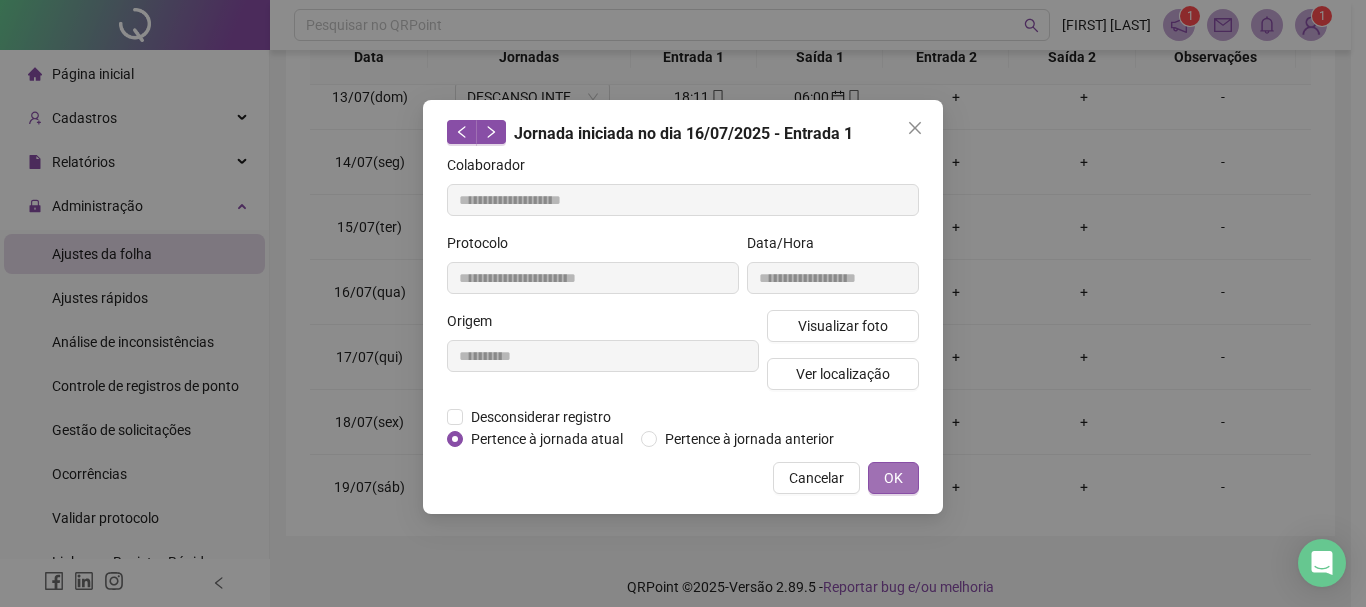 click on "OK" at bounding box center [893, 478] 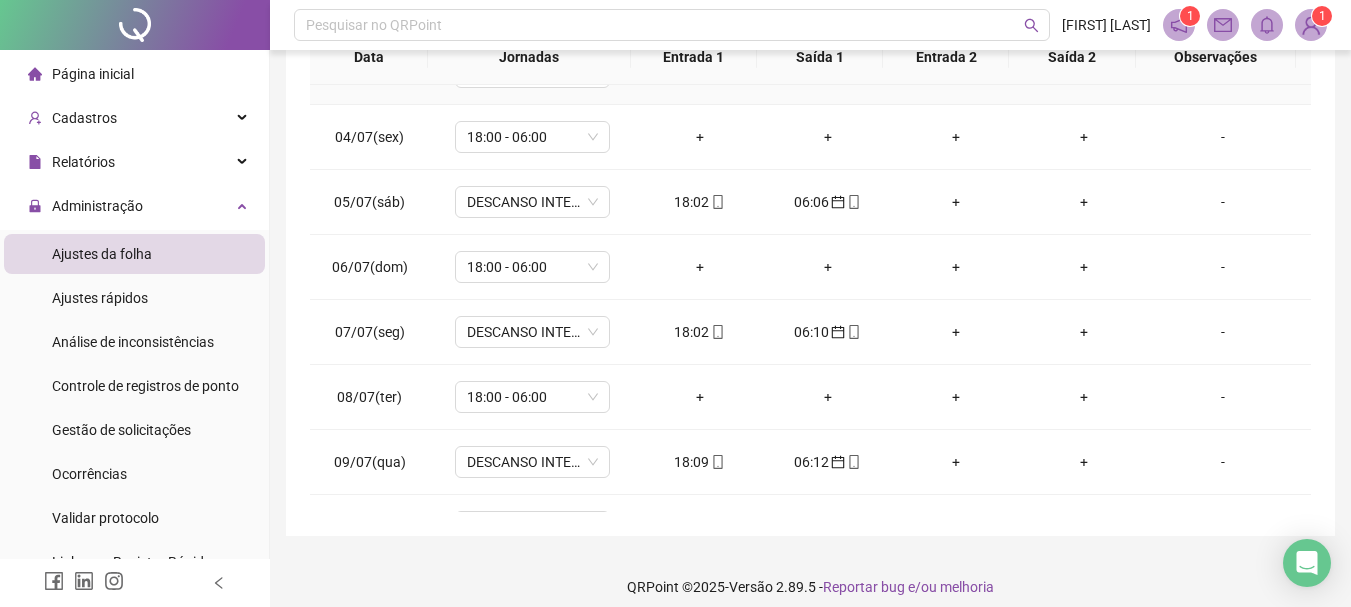 scroll, scrollTop: 0, scrollLeft: 0, axis: both 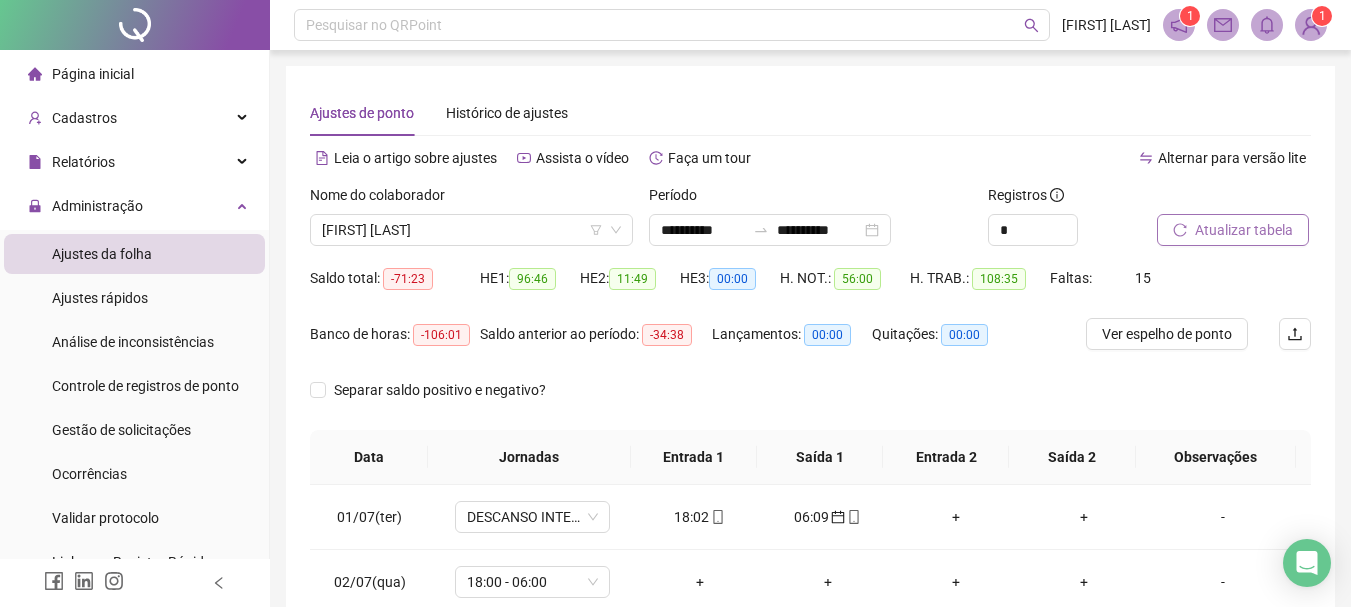 click on "Atualizar tabela" at bounding box center (1244, 230) 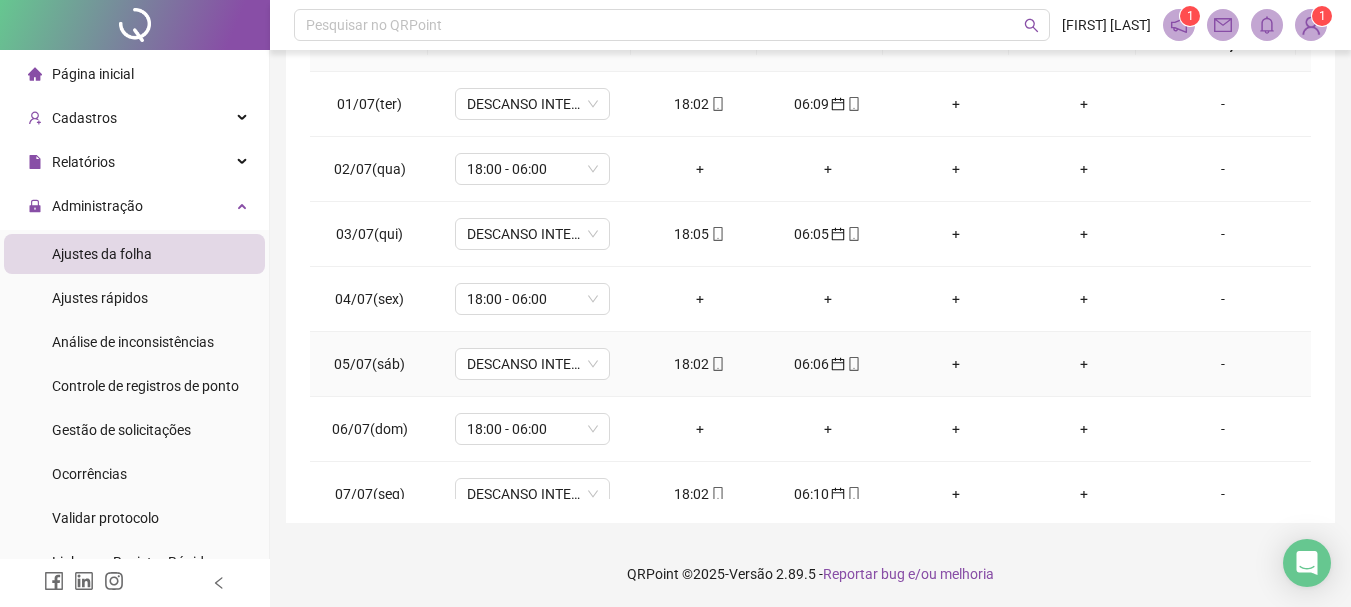scroll, scrollTop: 415, scrollLeft: 0, axis: vertical 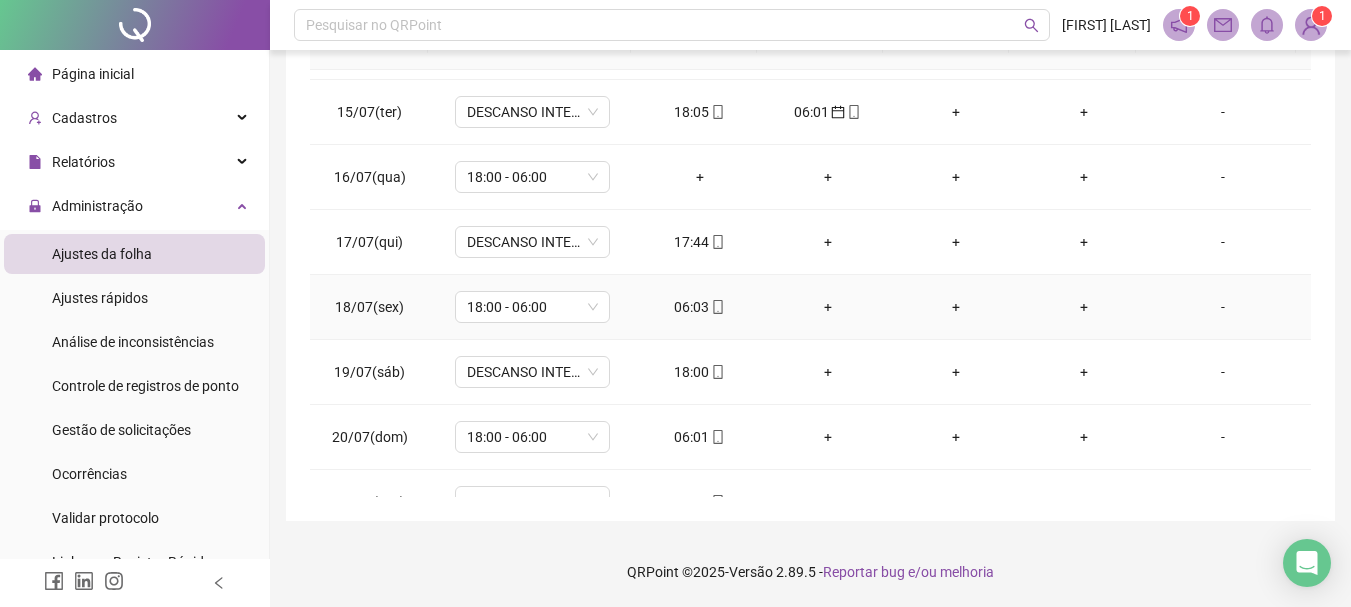 click on "06:03" at bounding box center (700, 307) 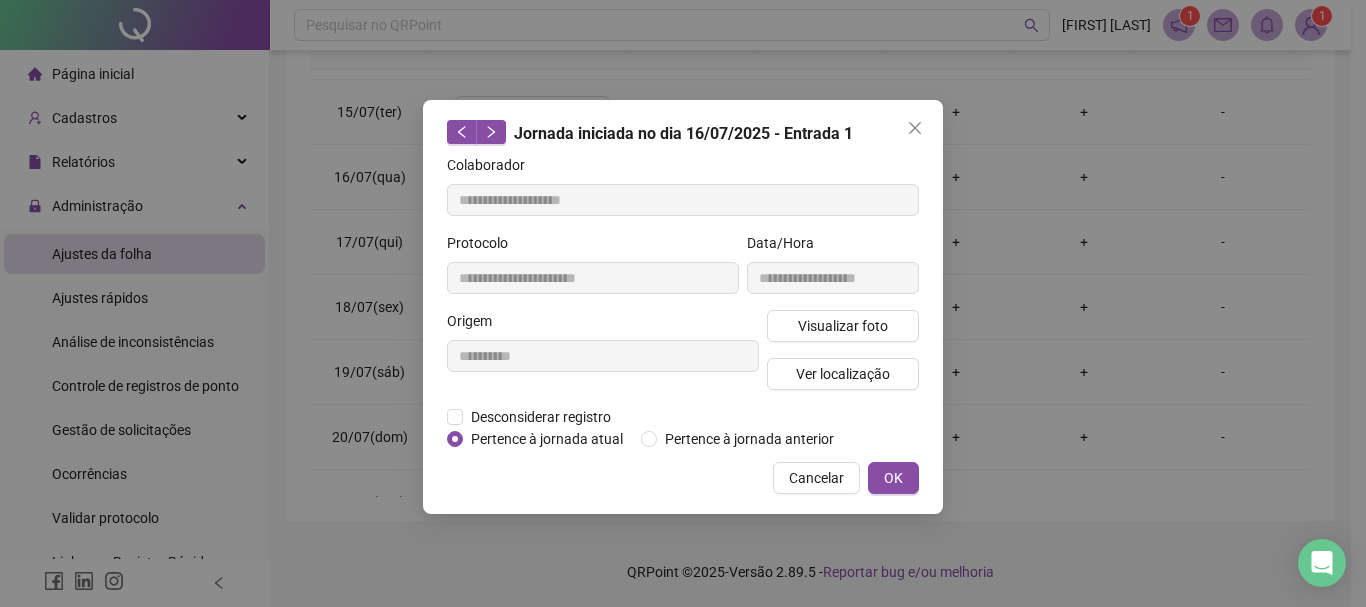 type on "**********" 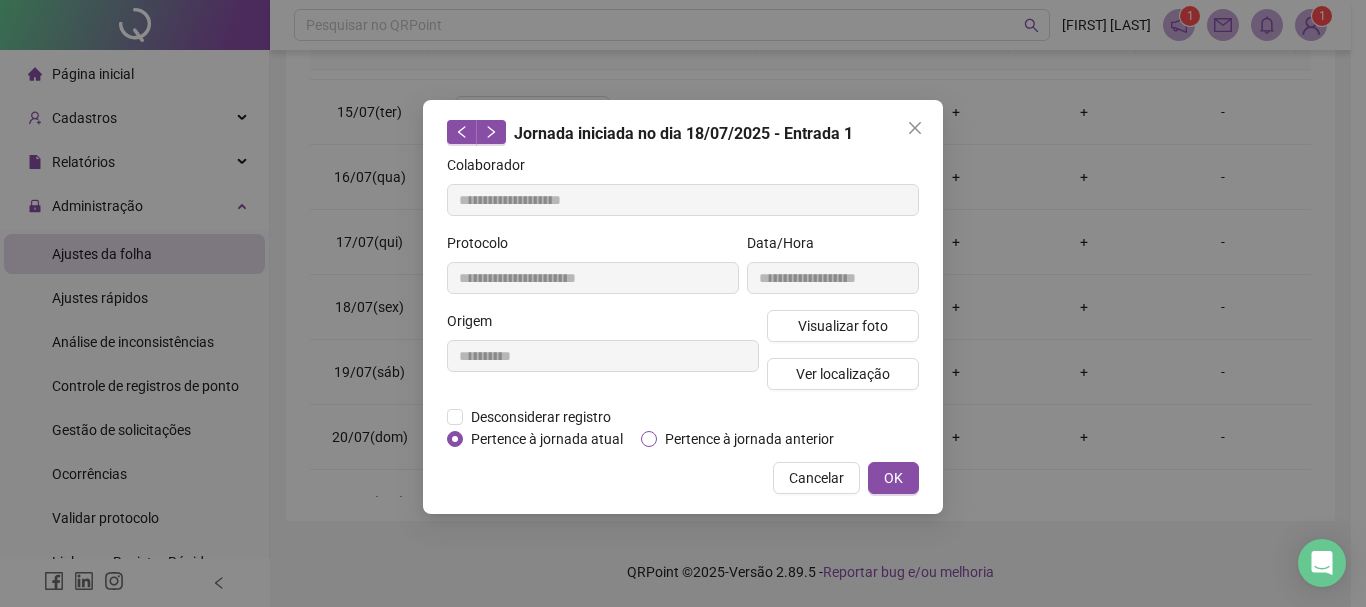 click on "Pertence à jornada anterior" at bounding box center (749, 439) 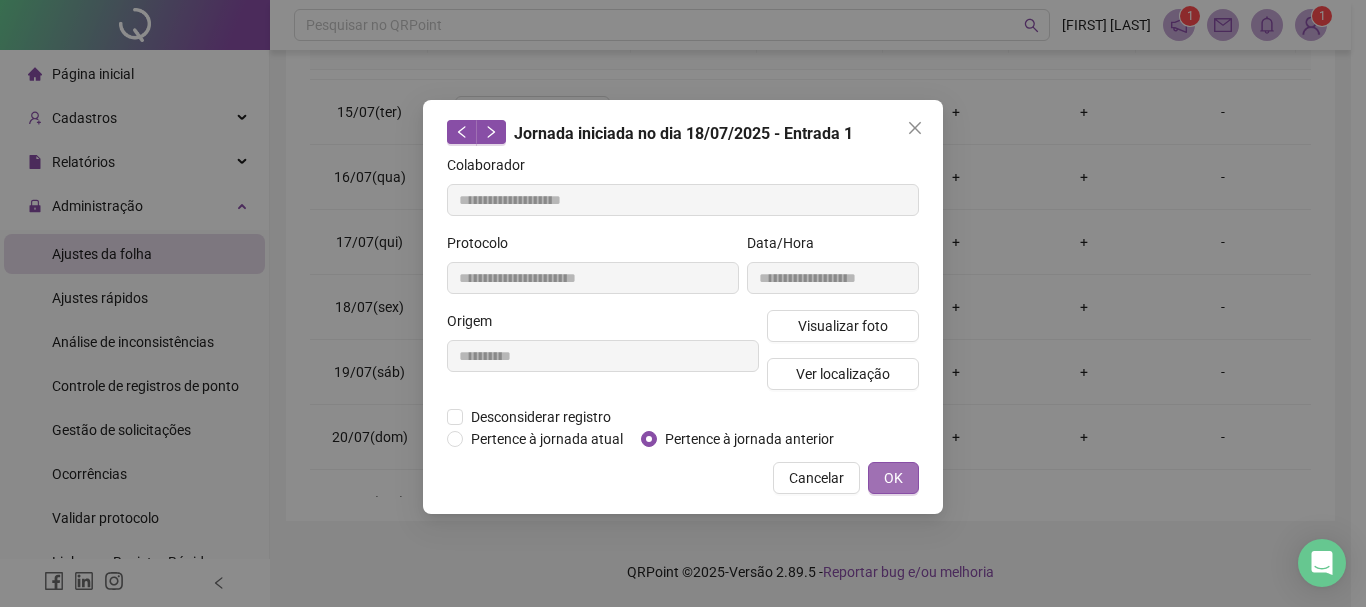 click on "OK" at bounding box center (893, 478) 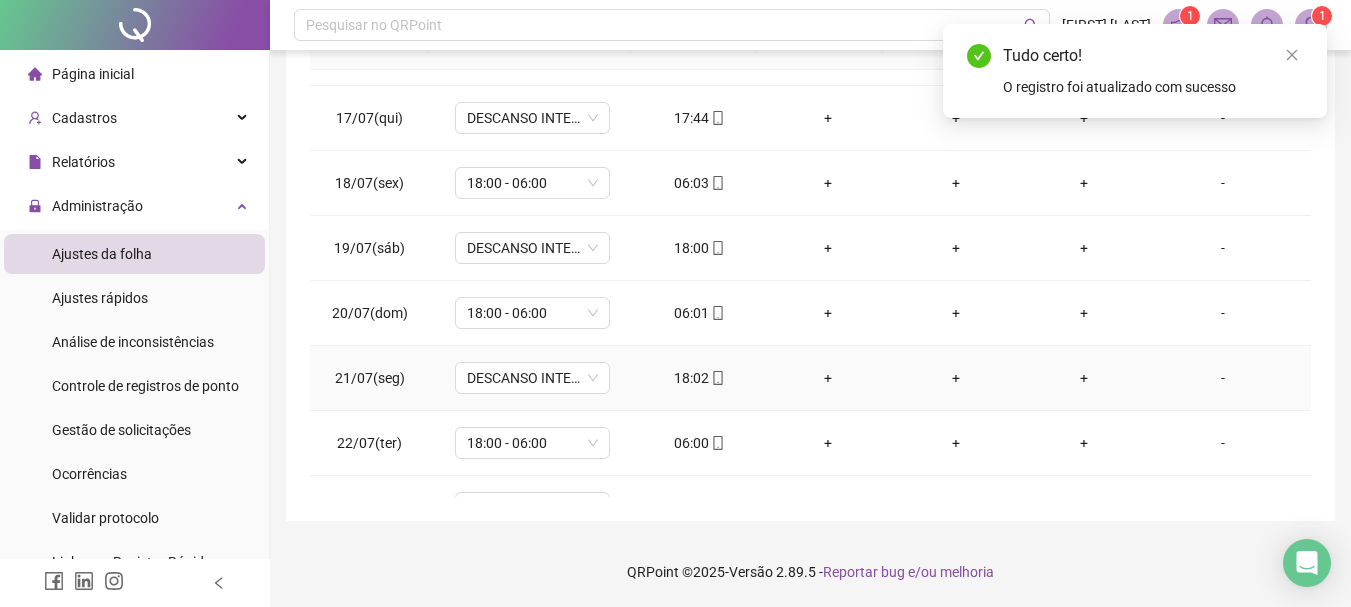 scroll, scrollTop: 1100, scrollLeft: 0, axis: vertical 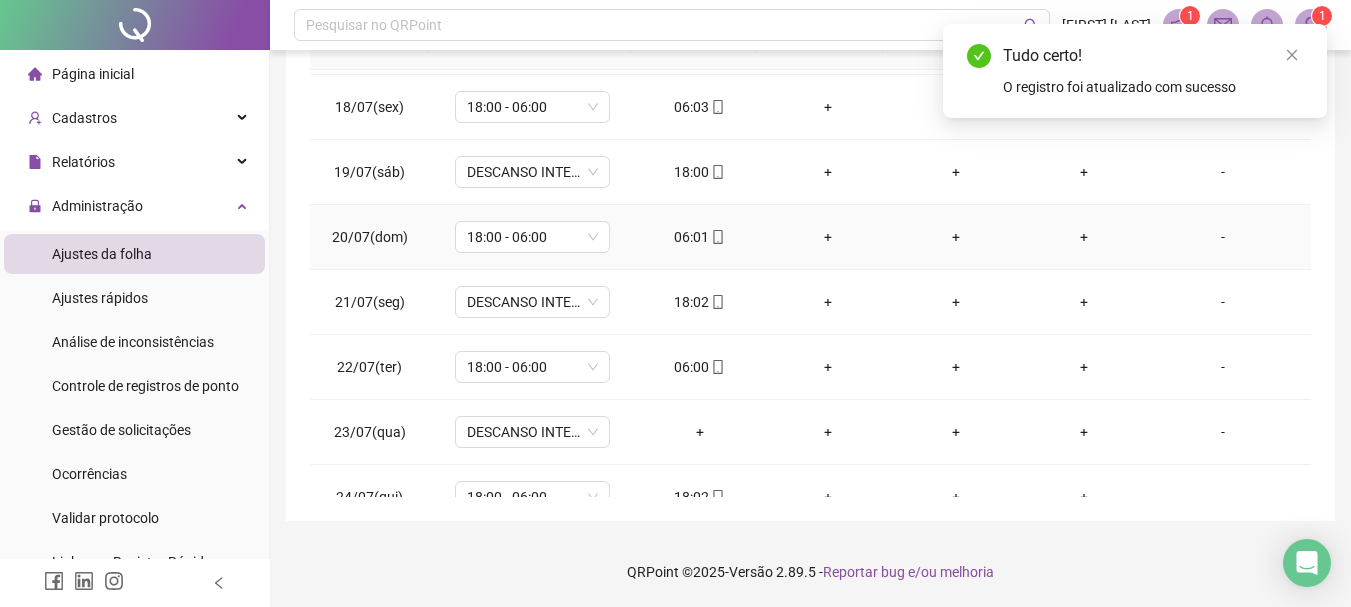 click on "06:01" at bounding box center [700, 237] 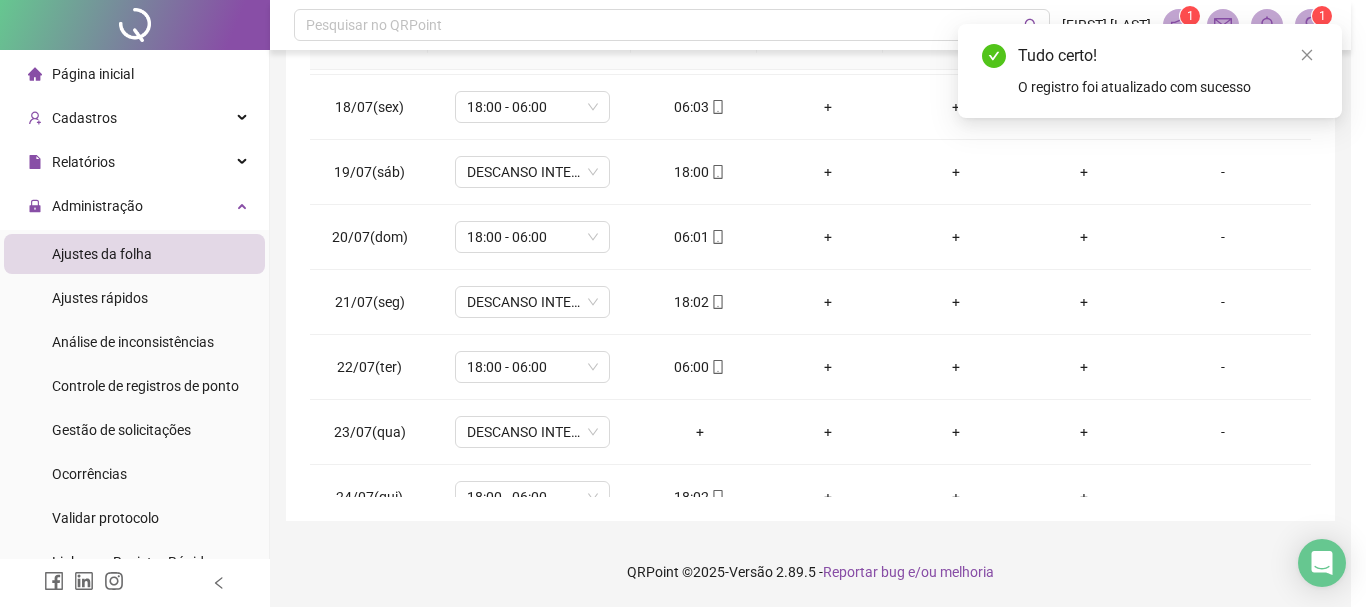 type on "**********" 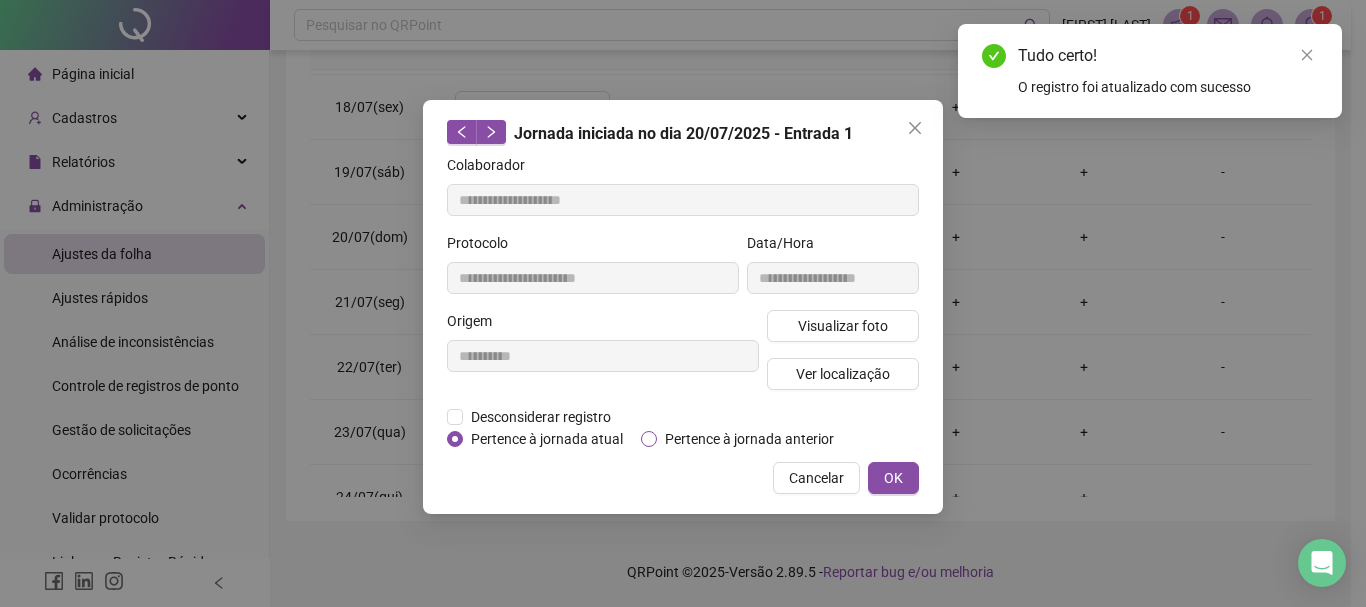 click on "Pertence à jornada anterior" at bounding box center (749, 439) 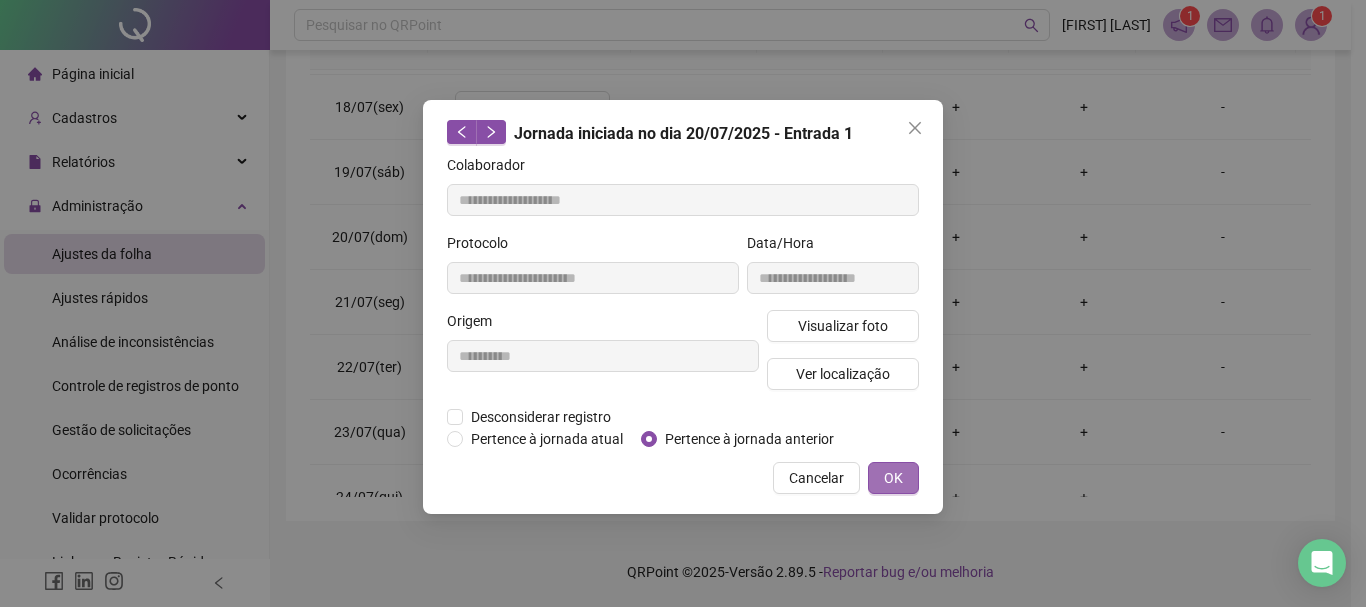 click on "OK" at bounding box center (893, 478) 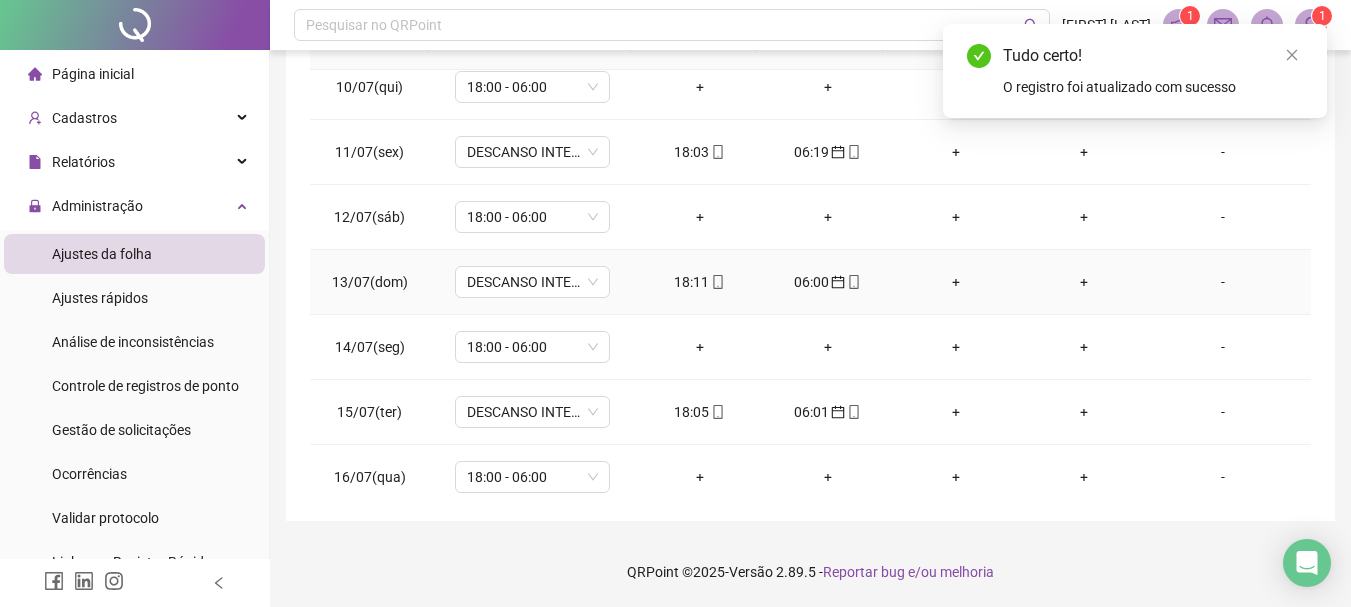 scroll, scrollTop: 0, scrollLeft: 0, axis: both 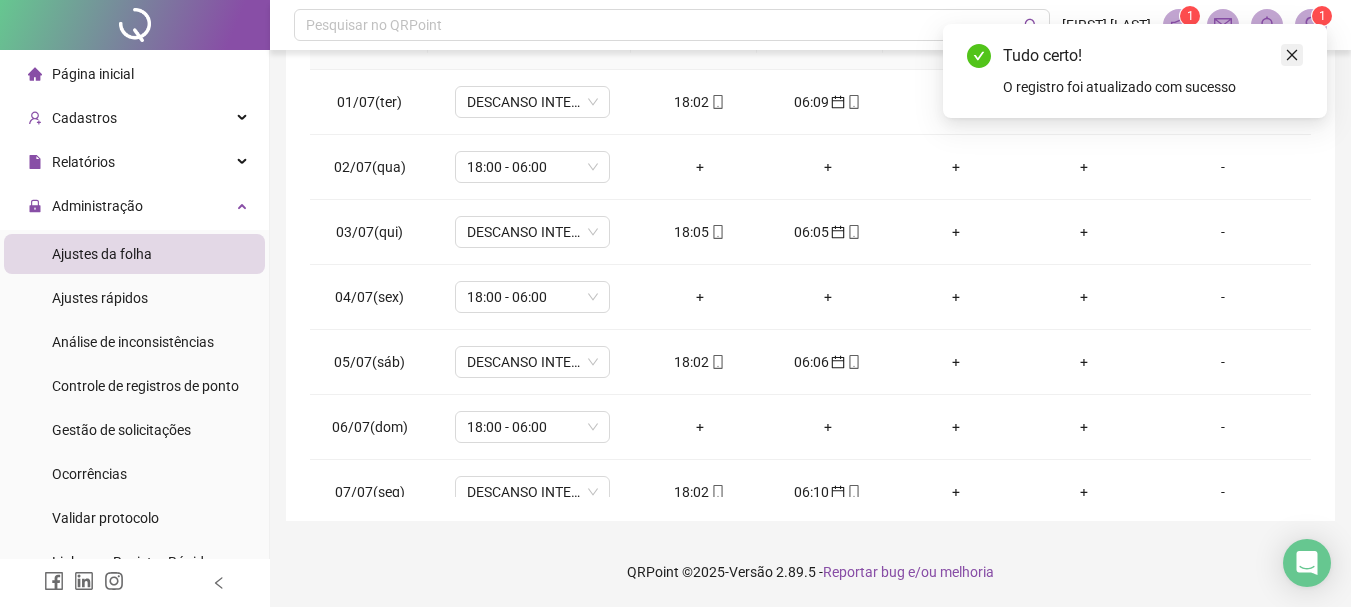 click 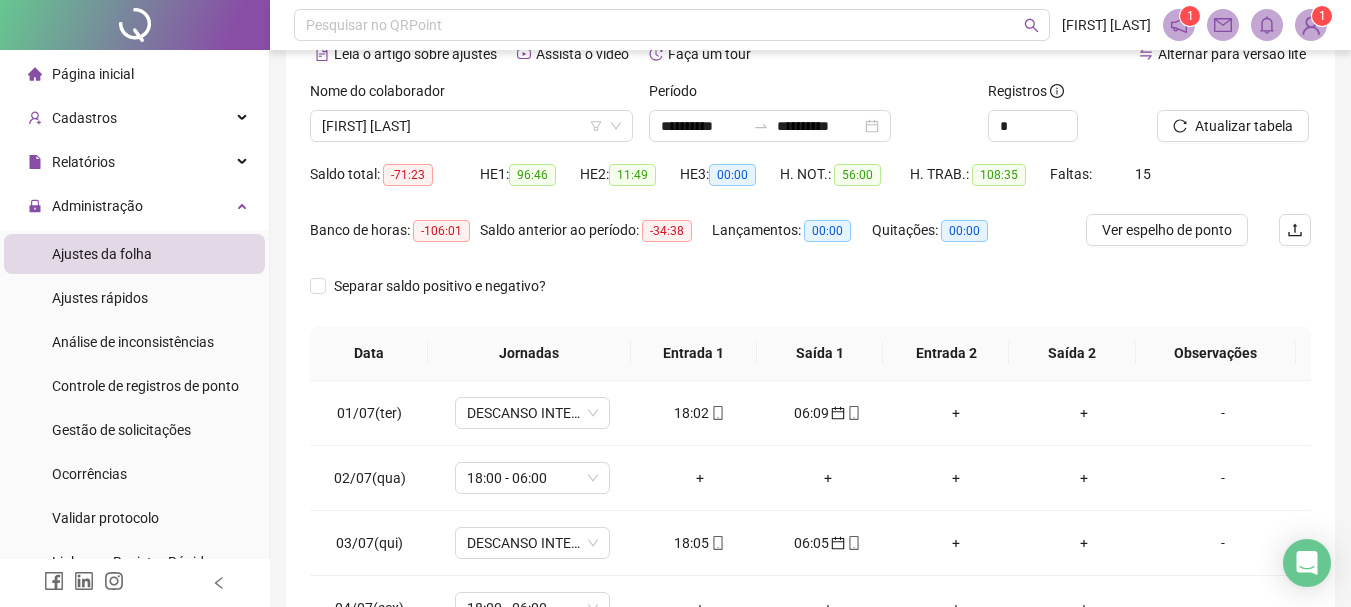 scroll, scrollTop: 0, scrollLeft: 0, axis: both 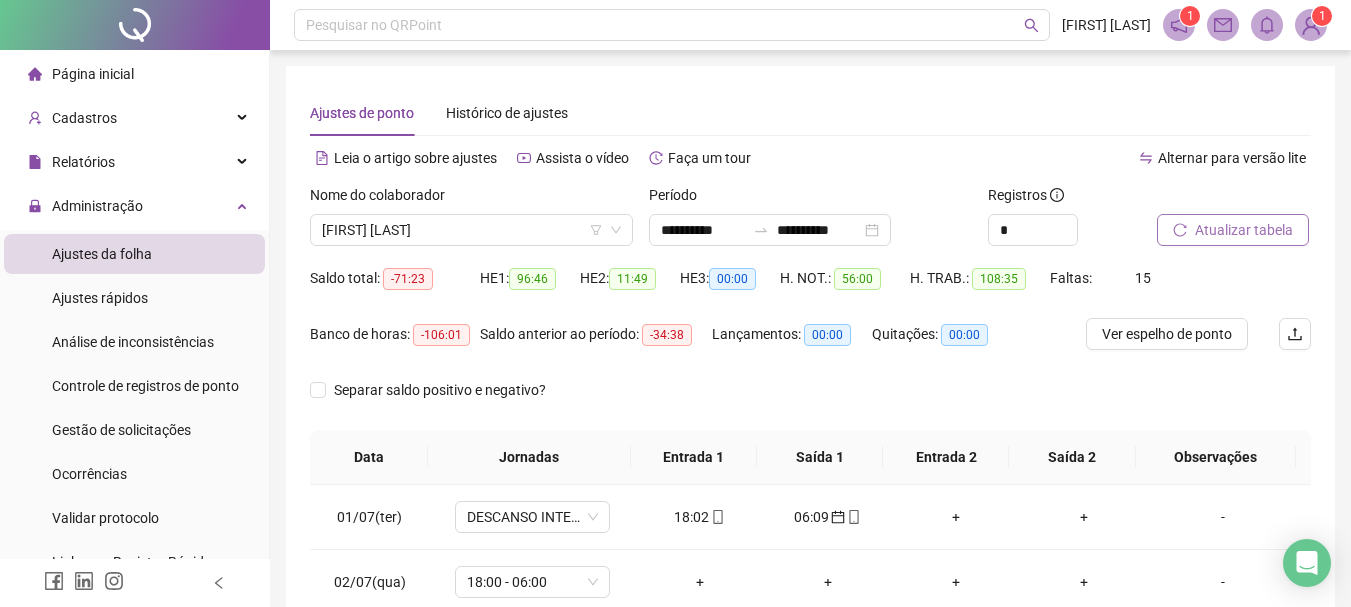 click on "Atualizar tabela" at bounding box center (1244, 230) 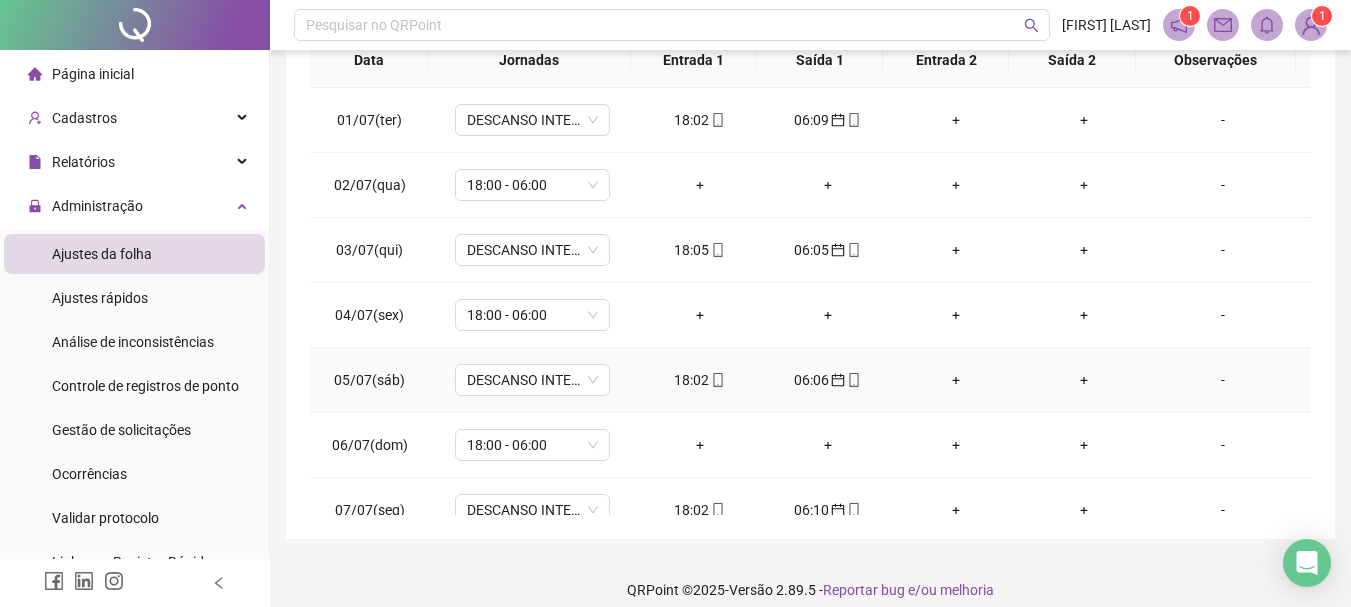 scroll, scrollTop: 400, scrollLeft: 0, axis: vertical 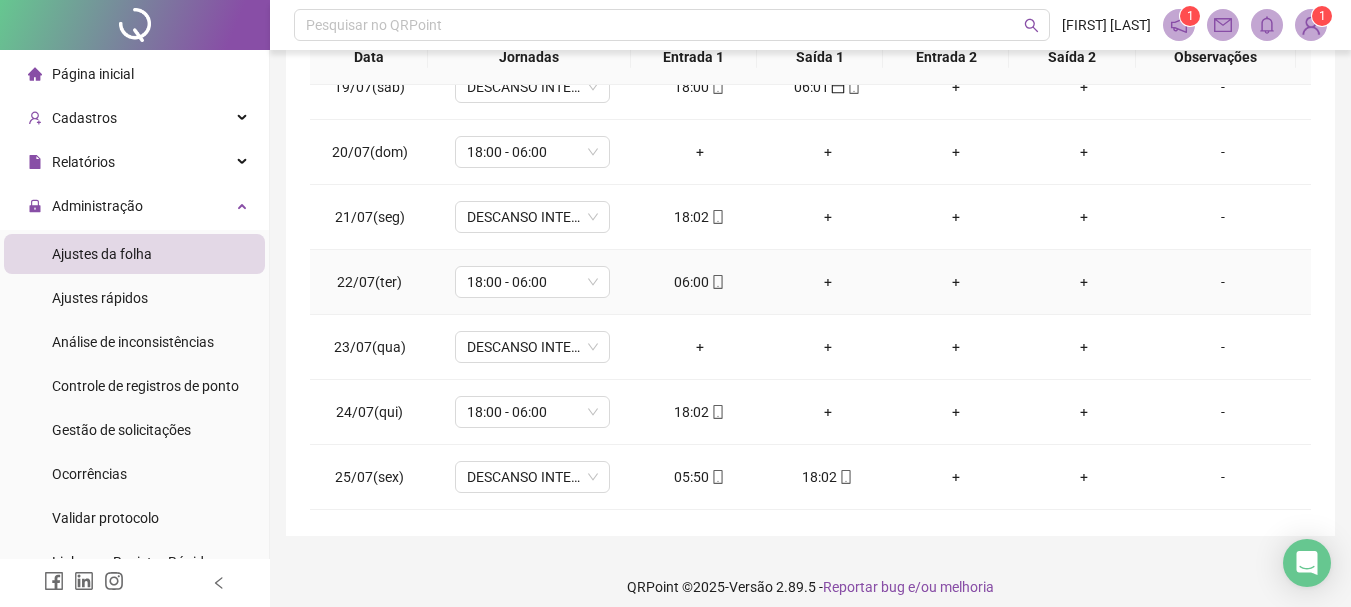 click on "06:00" at bounding box center (700, 282) 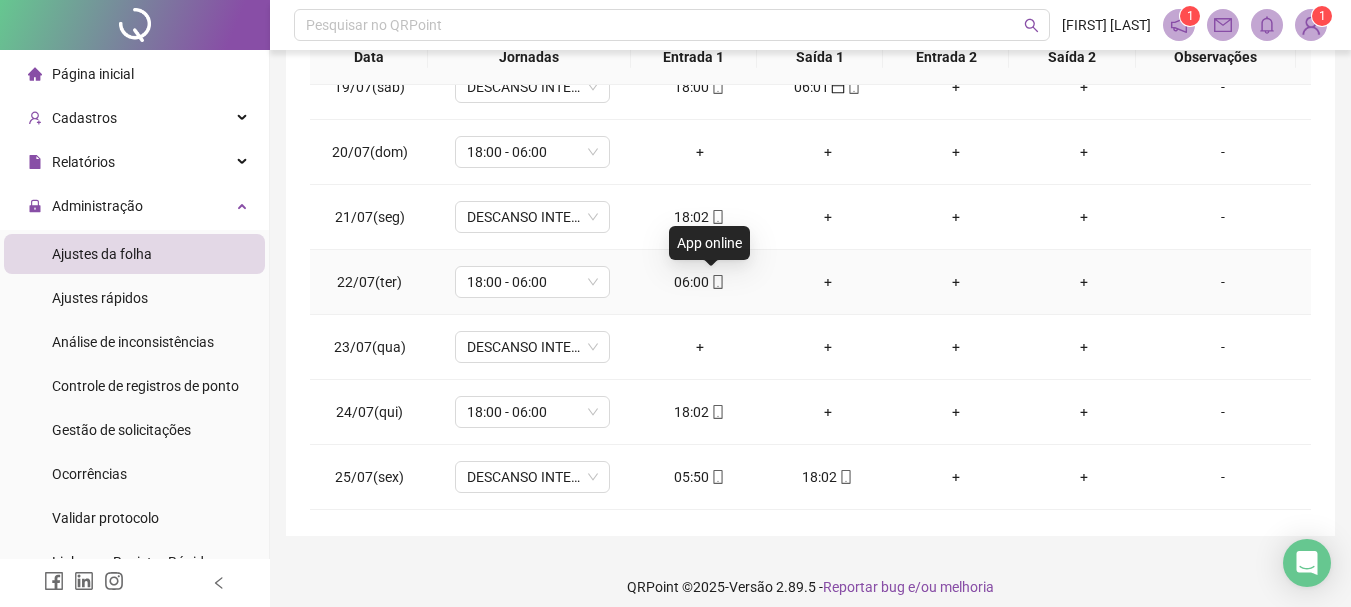 click on "06:00" at bounding box center [700, 282] 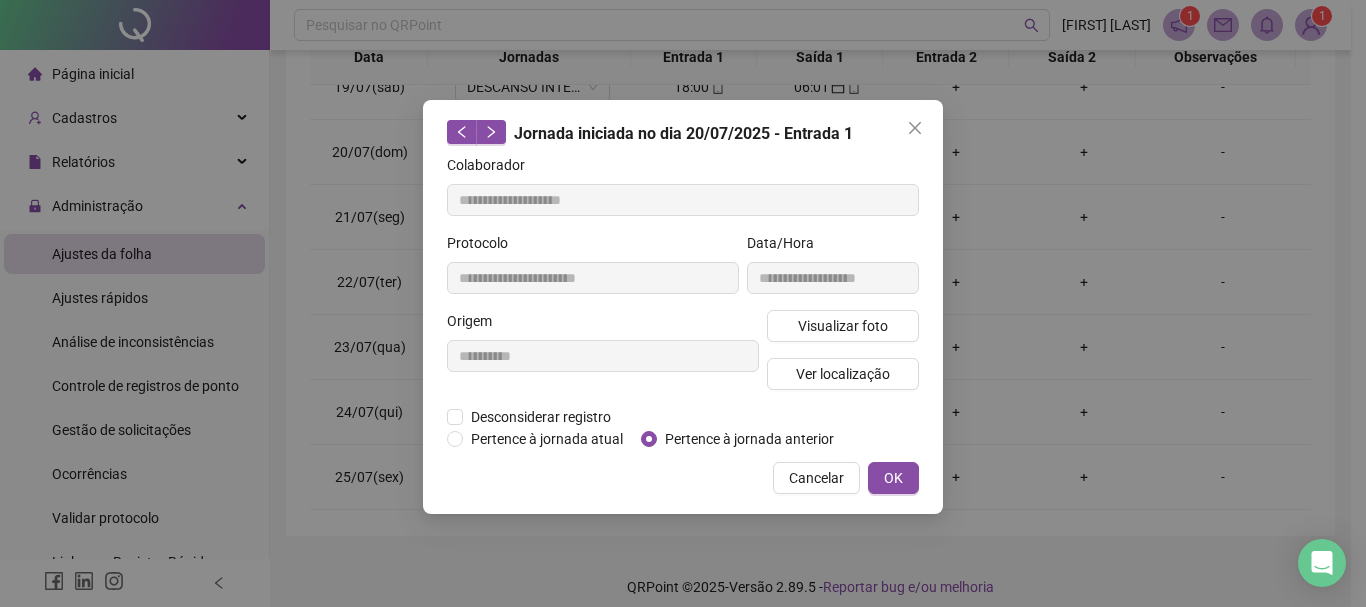 type on "**********" 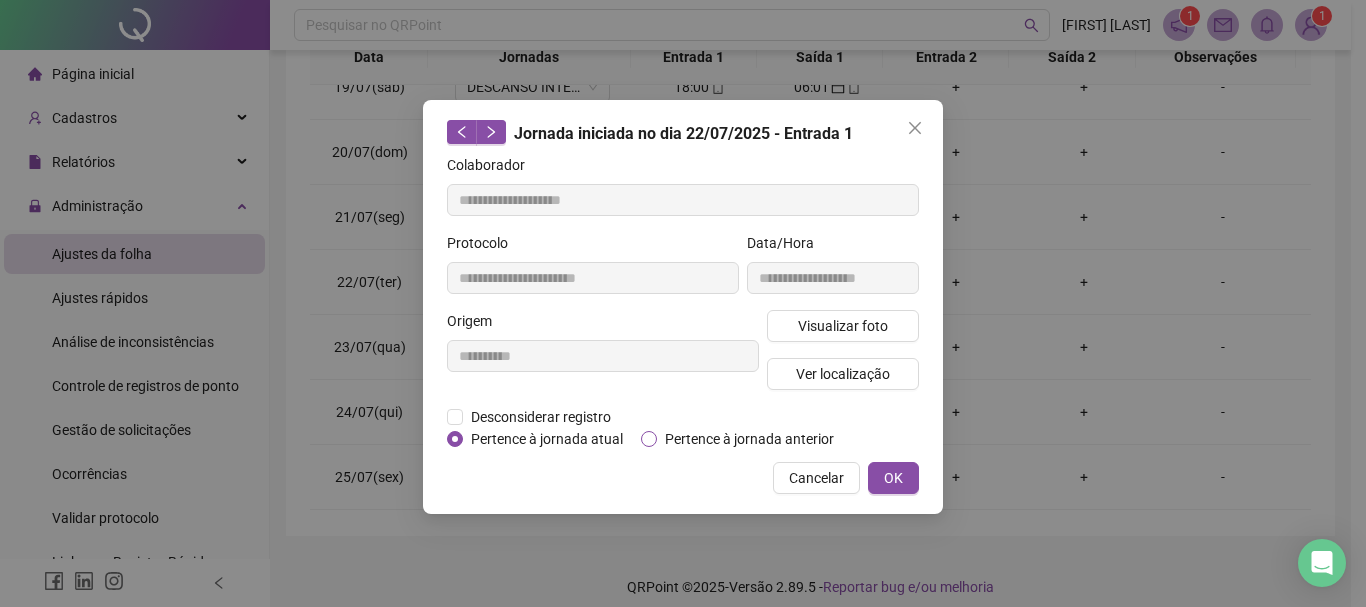 click on "Pertence à jornada anterior" at bounding box center [749, 439] 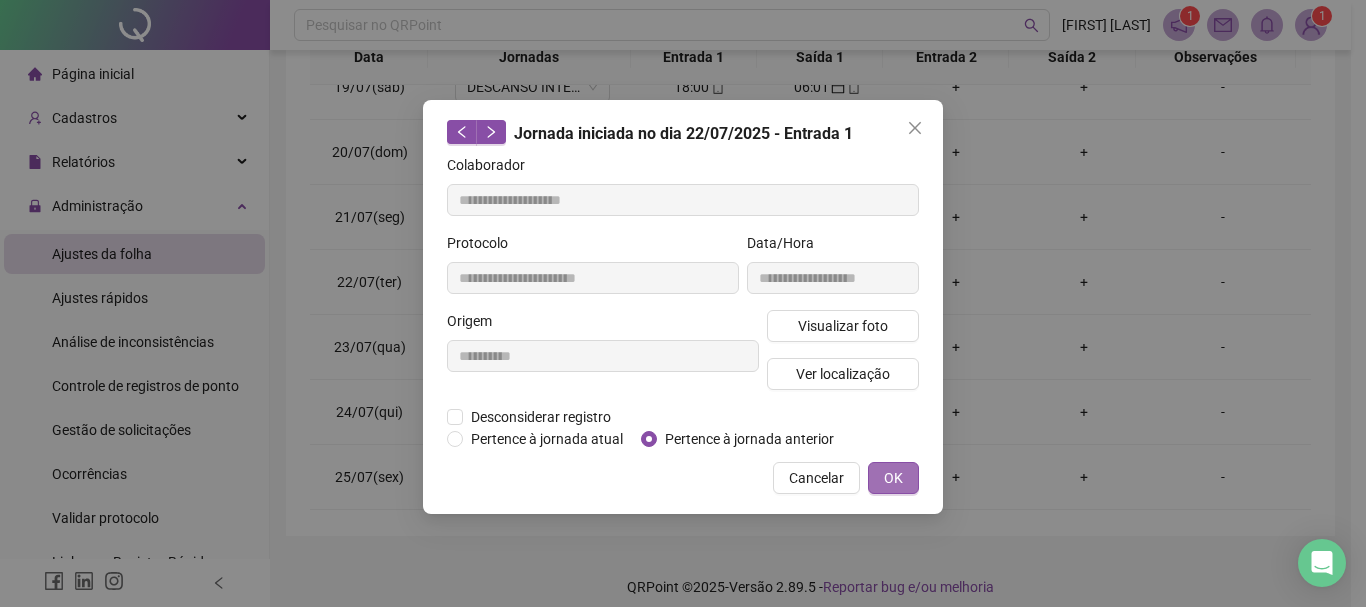 click on "OK" at bounding box center (893, 478) 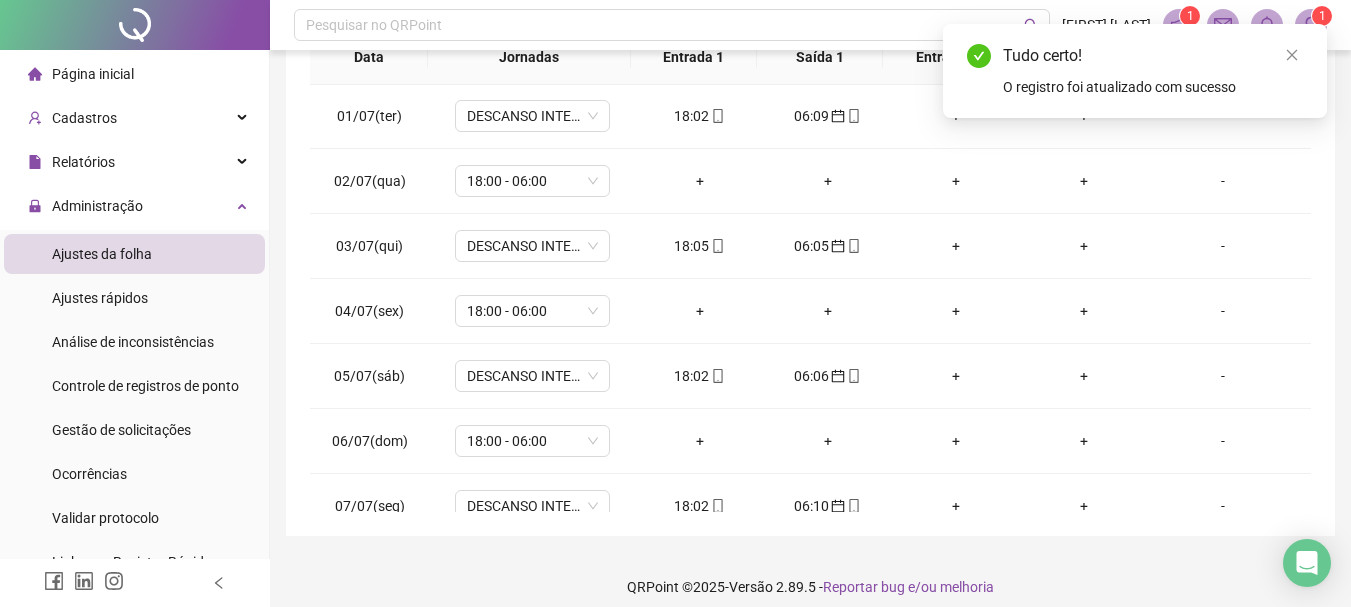 scroll, scrollTop: 0, scrollLeft: 0, axis: both 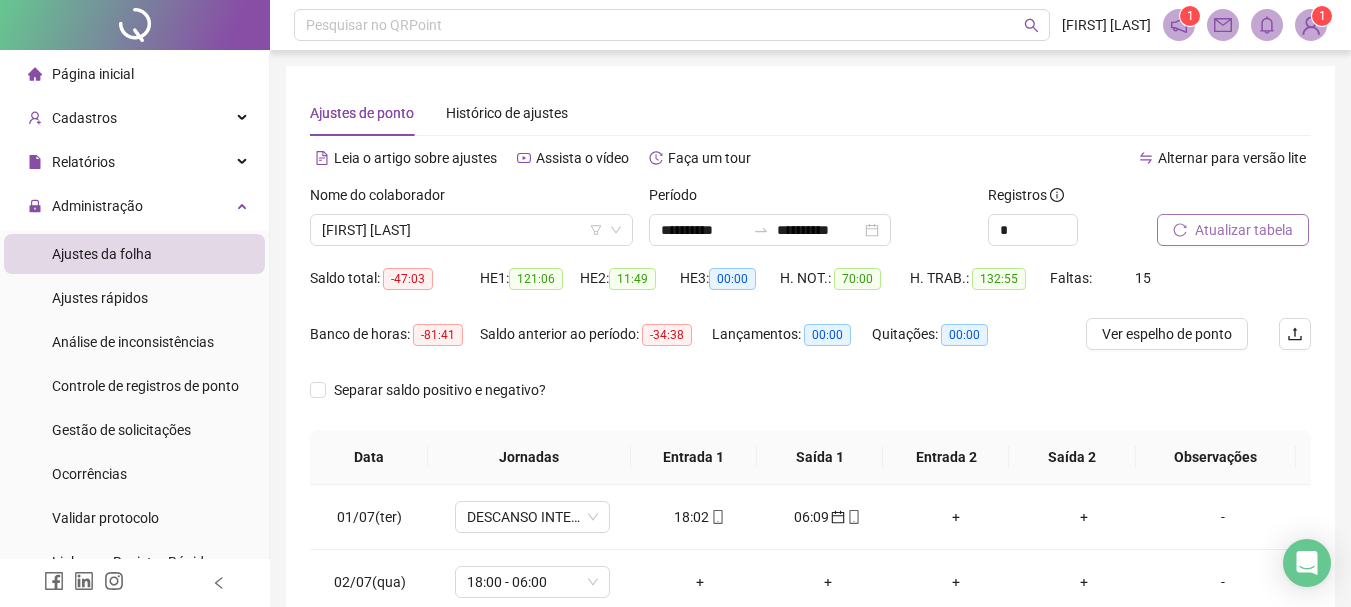 click on "Atualizar tabela" at bounding box center [1244, 230] 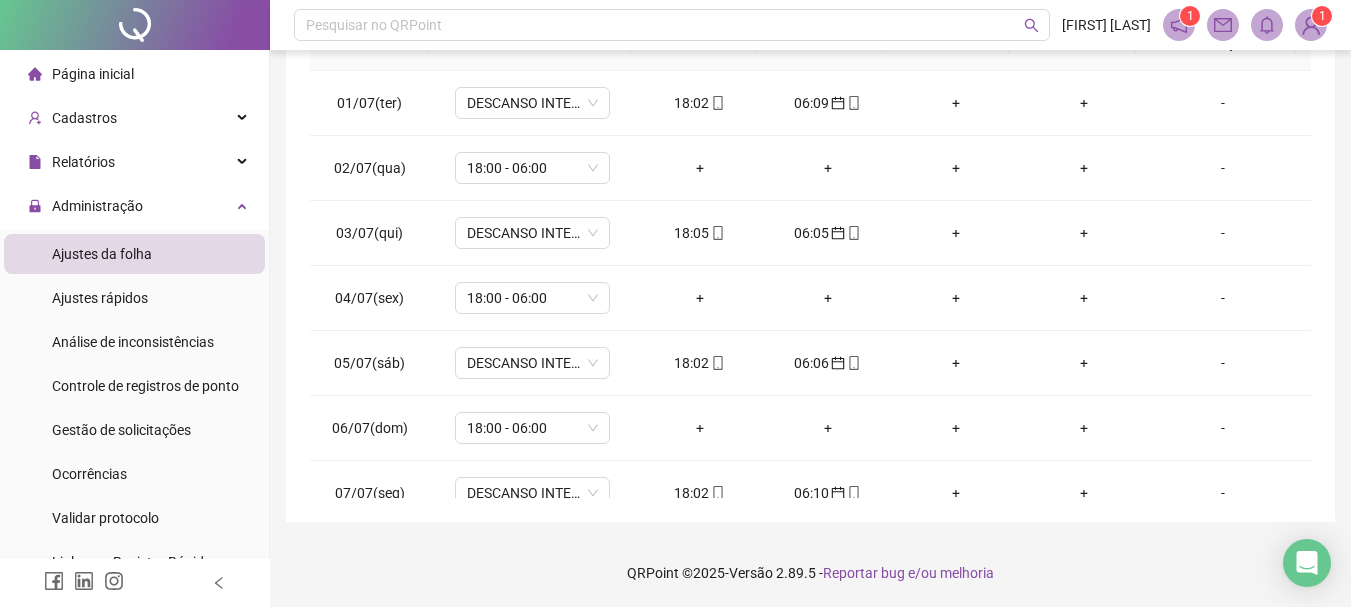 scroll, scrollTop: 415, scrollLeft: 0, axis: vertical 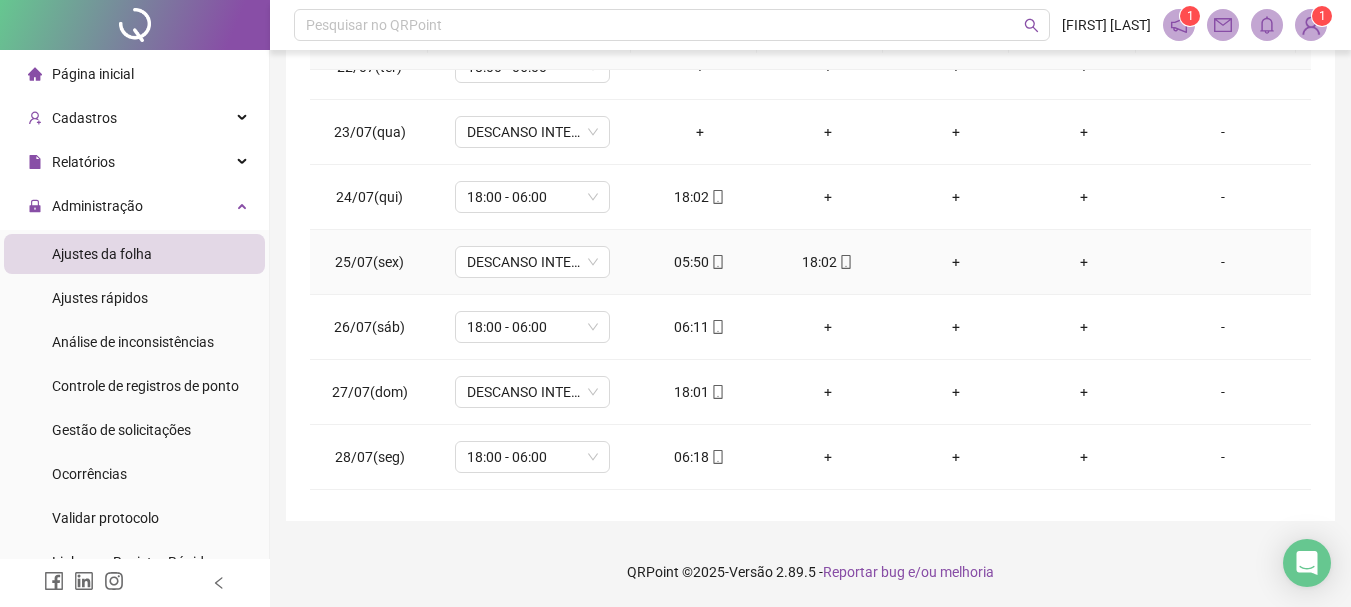 click on "05:50" at bounding box center [700, 262] 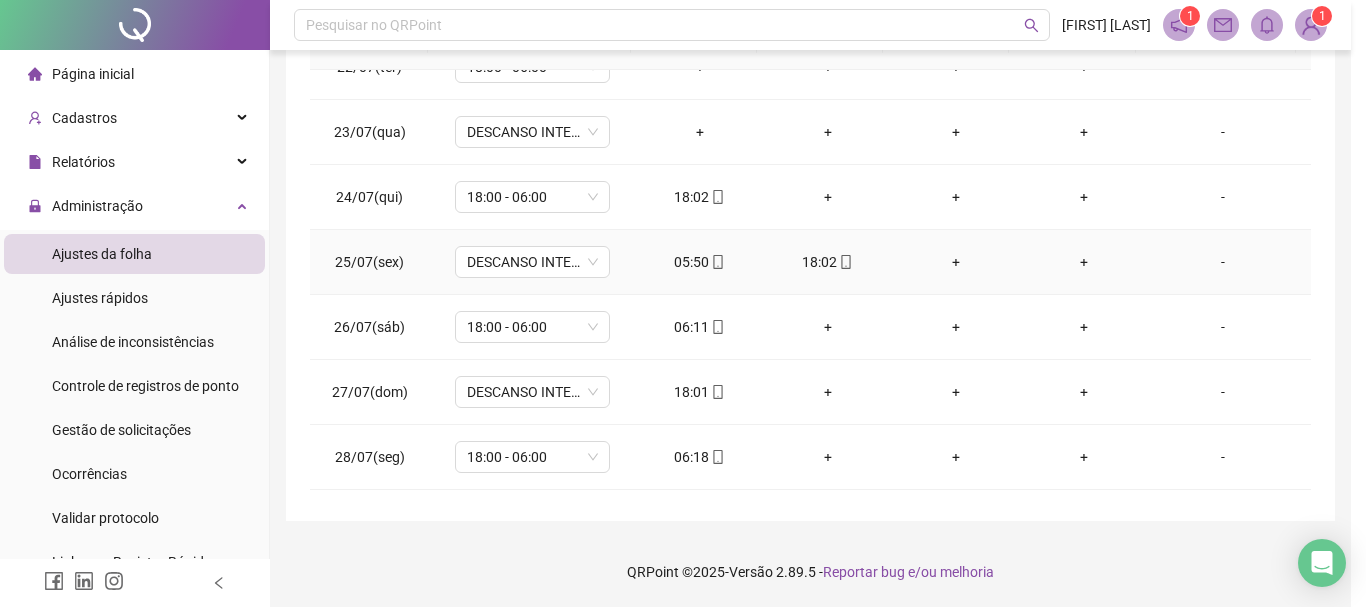 type on "**********" 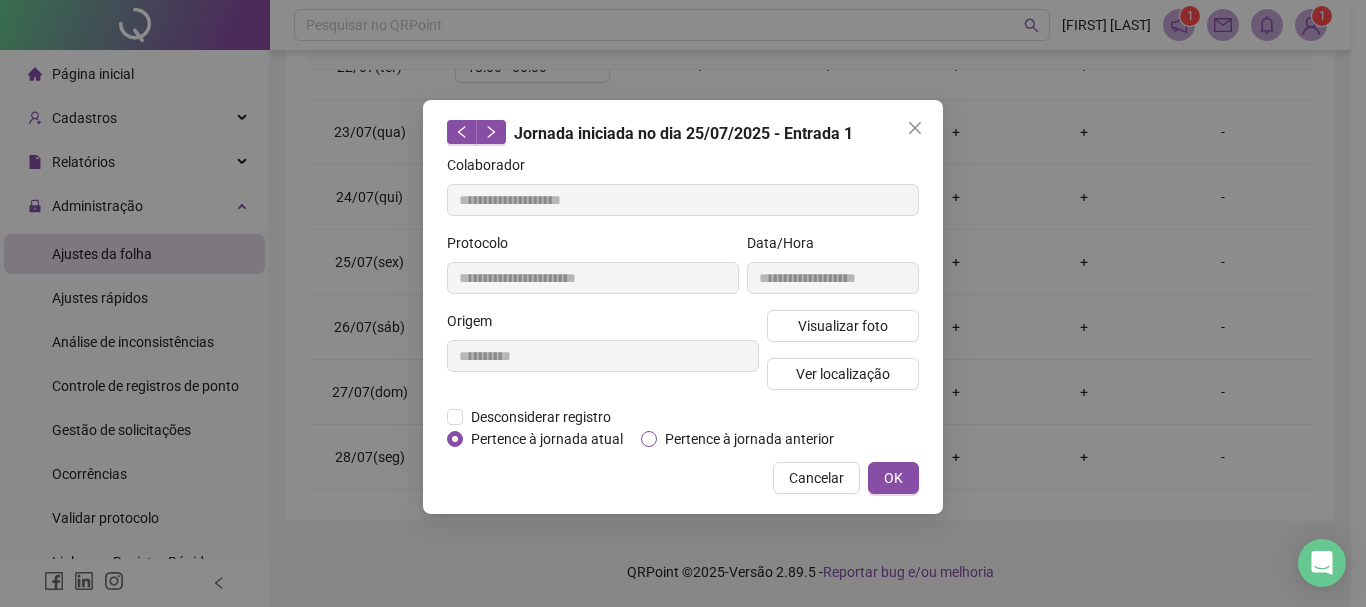 click on "Pertence à jornada anterior" at bounding box center [749, 439] 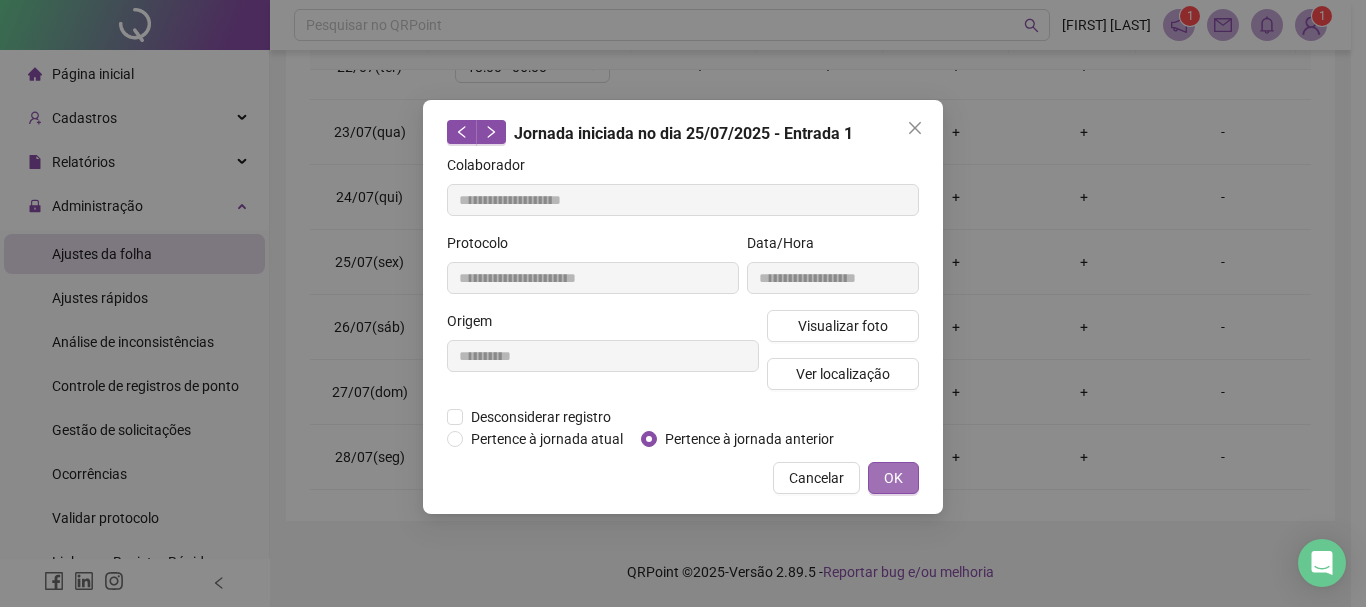 click on "OK" at bounding box center (893, 478) 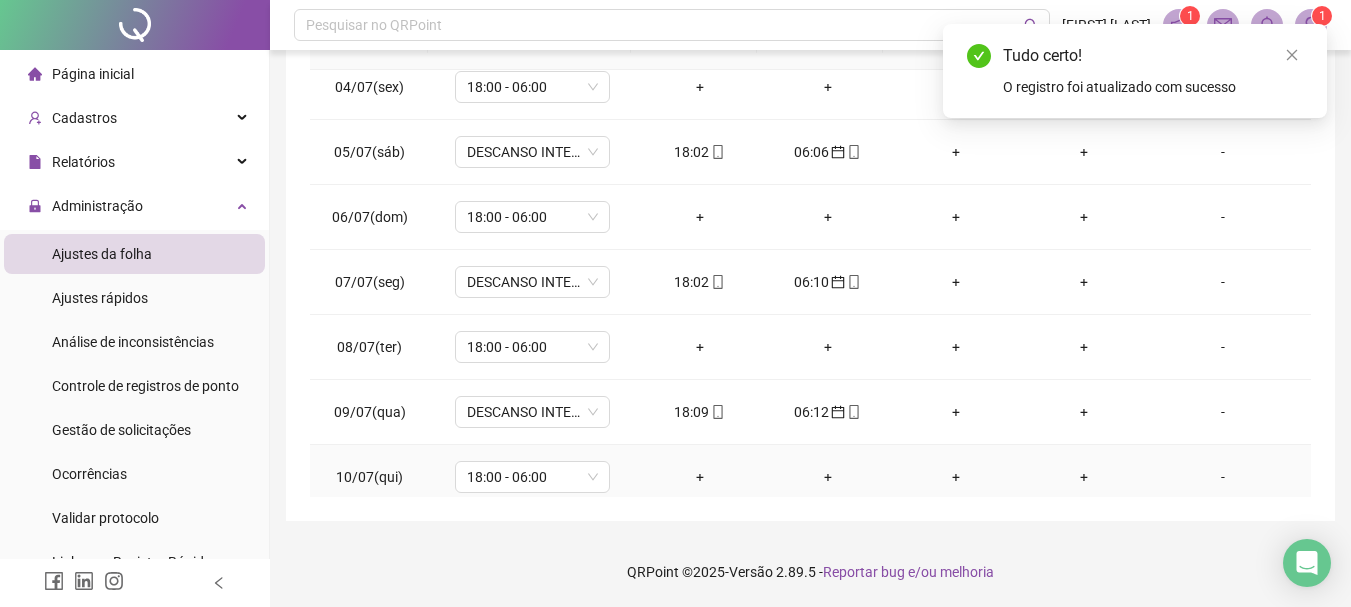 scroll, scrollTop: 0, scrollLeft: 0, axis: both 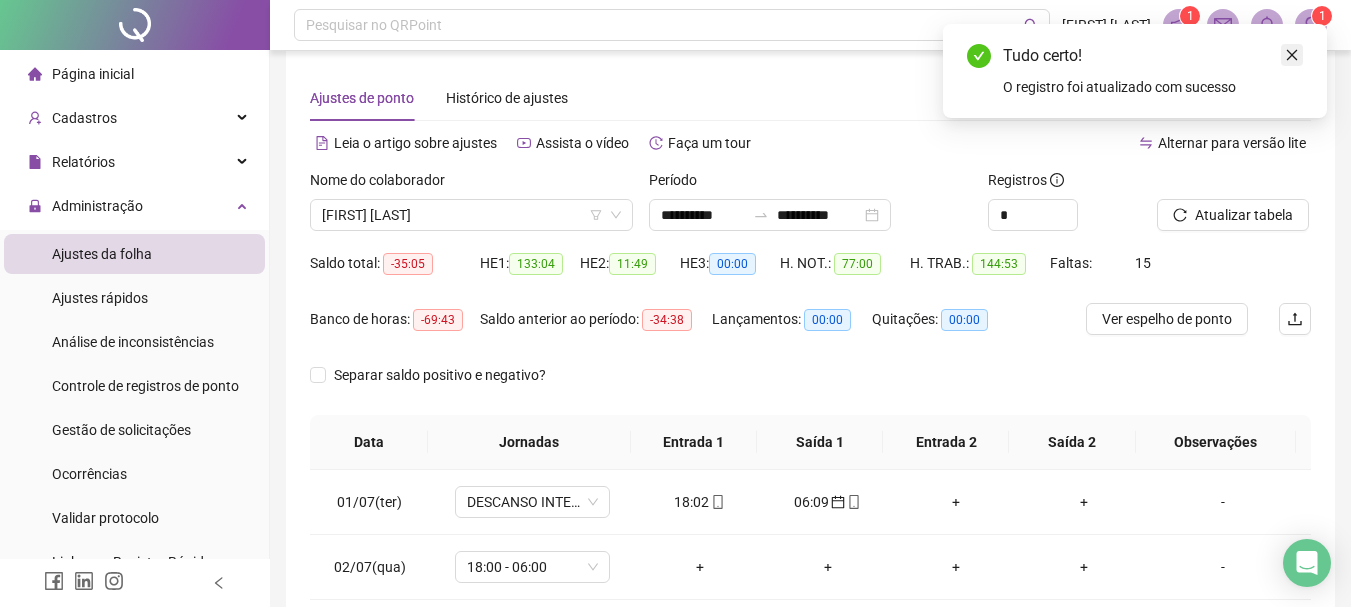 click at bounding box center (1292, 55) 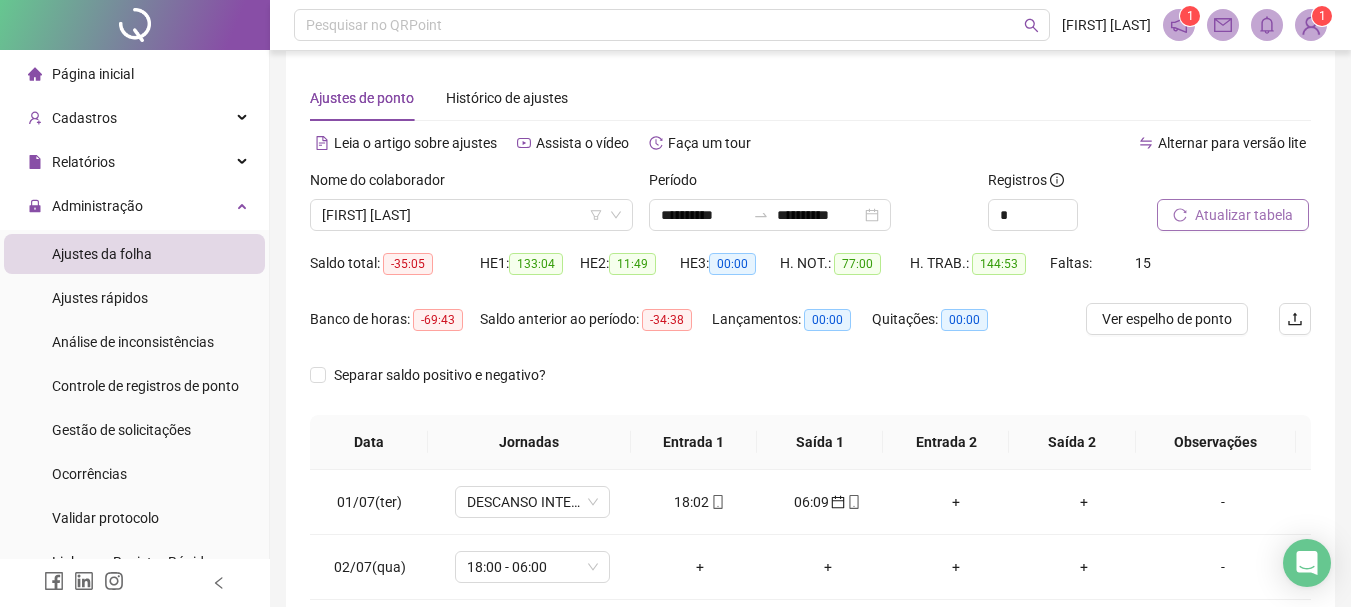 click on "Atualizar tabela" at bounding box center (1244, 215) 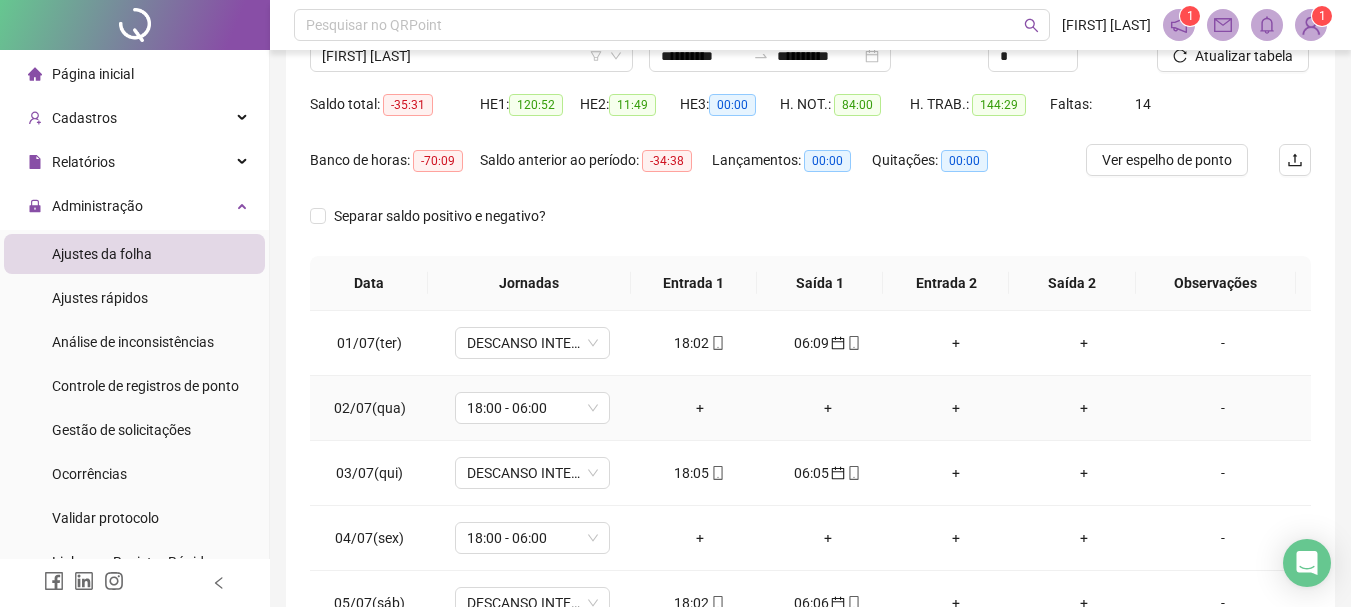 scroll, scrollTop: 315, scrollLeft: 0, axis: vertical 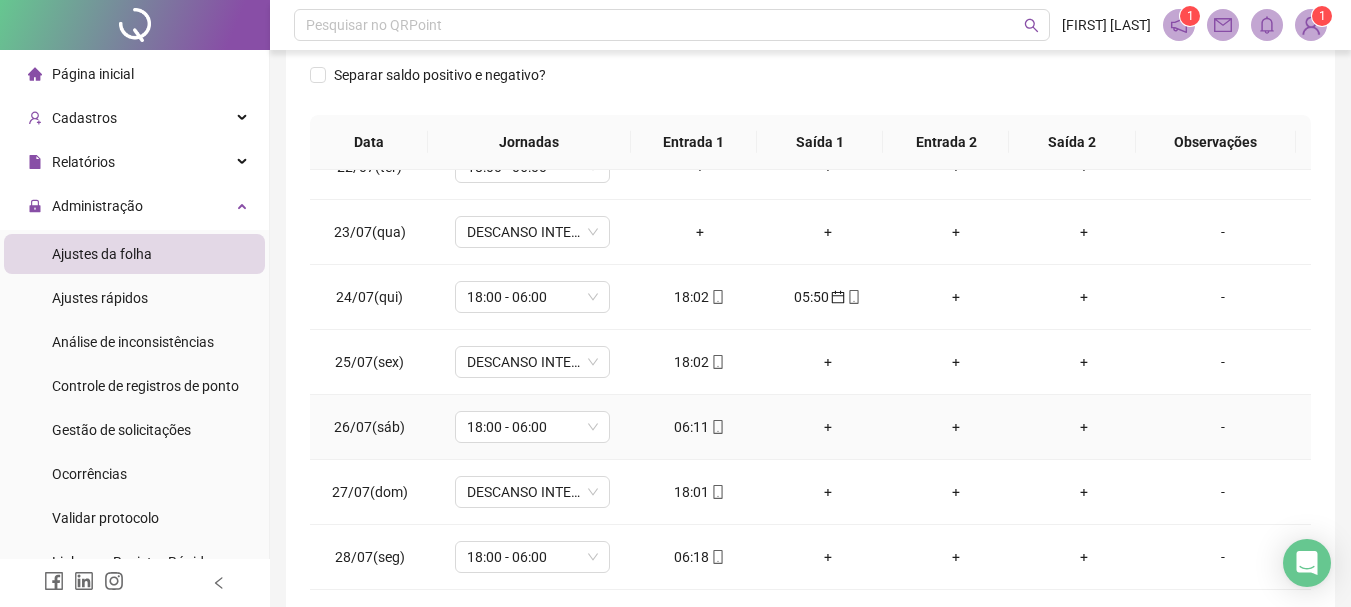 click on "06:11" at bounding box center [700, 427] 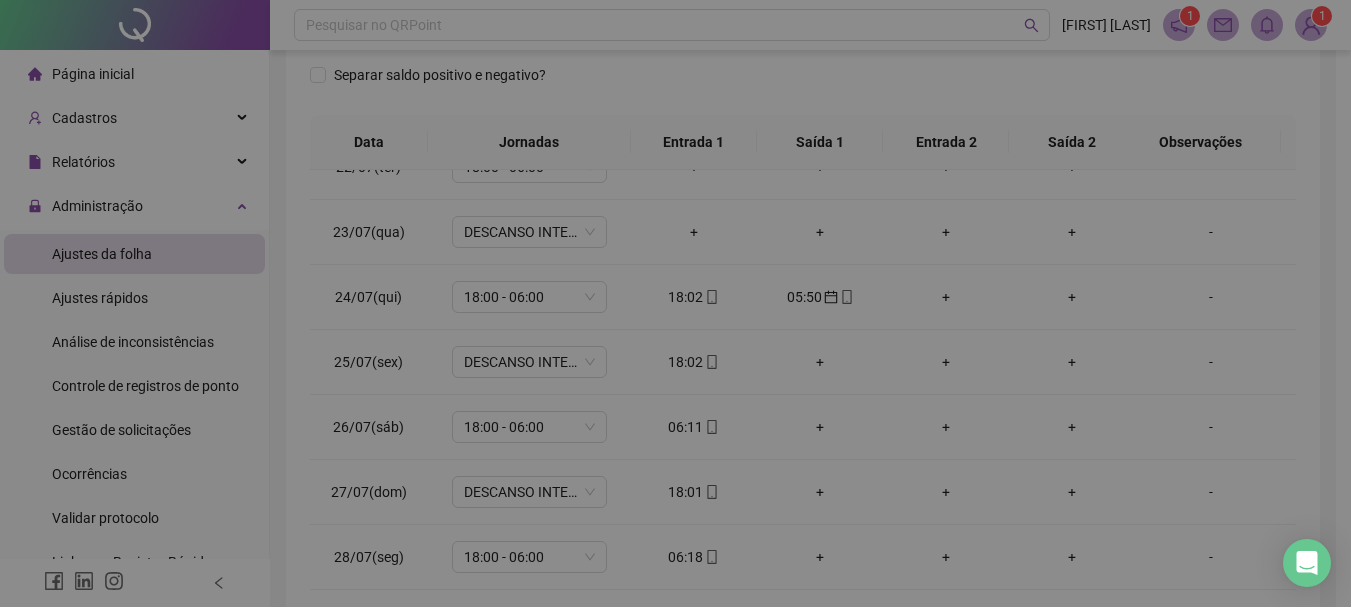 type on "**********" 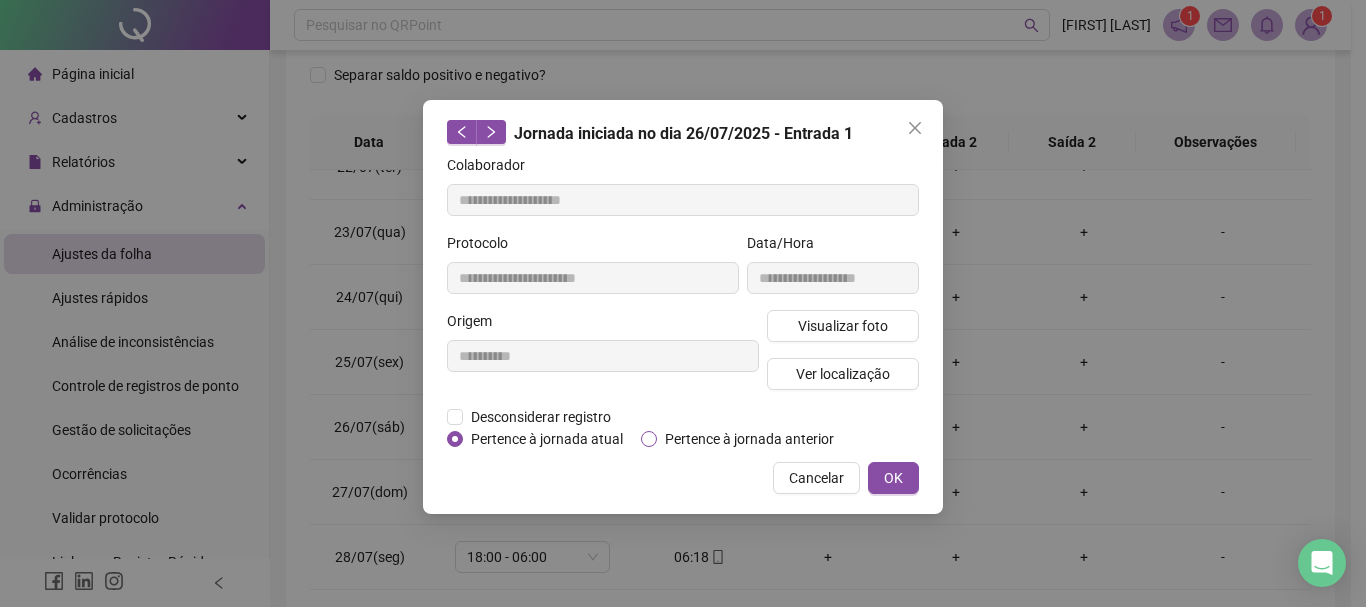 click on "Pertence à jornada anterior" at bounding box center [749, 439] 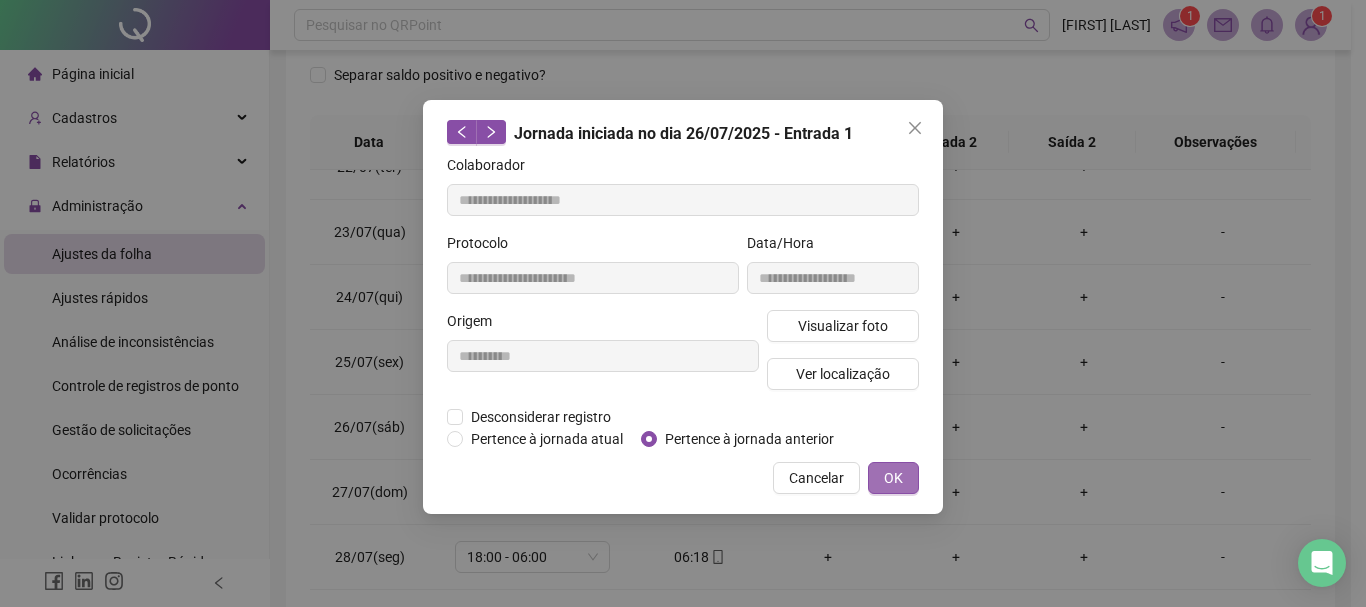 click on "OK" at bounding box center (893, 478) 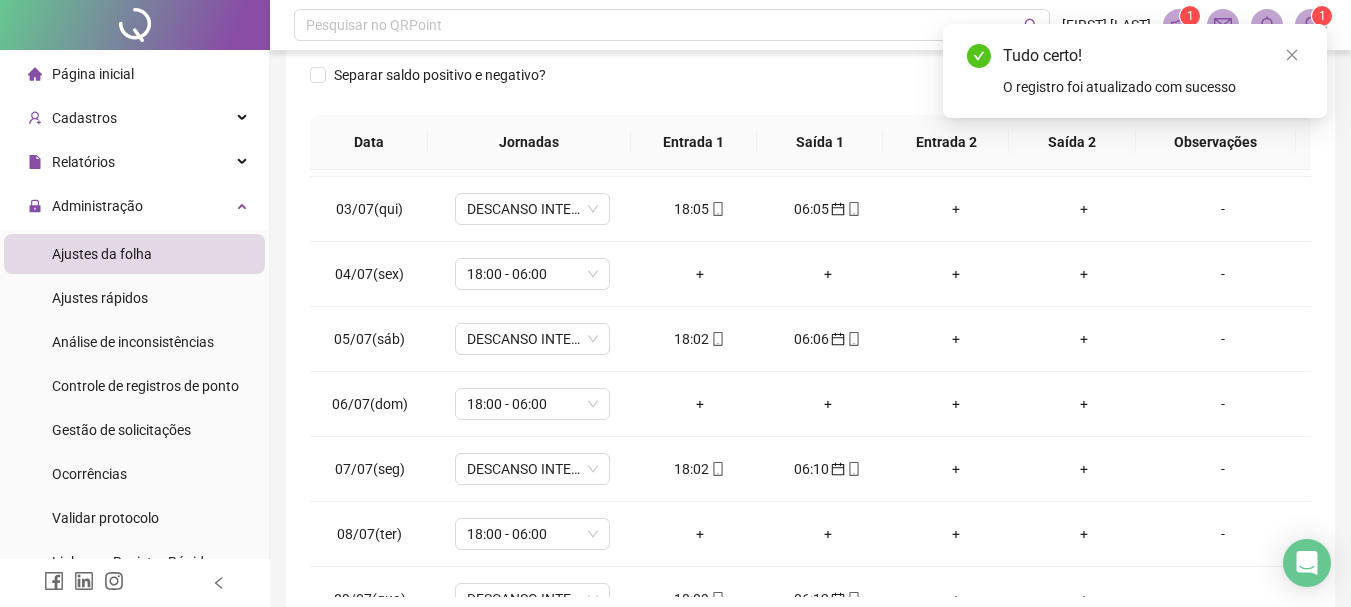 scroll, scrollTop: 0, scrollLeft: 0, axis: both 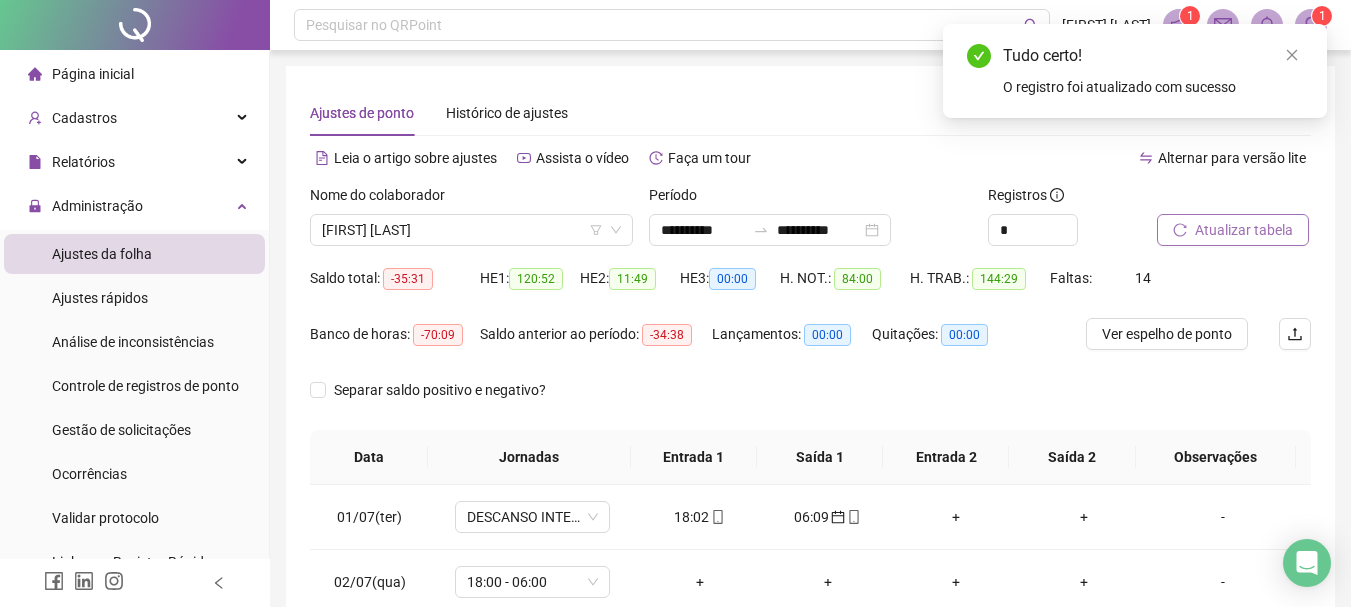 click on "Atualizar tabela" at bounding box center (1233, 230) 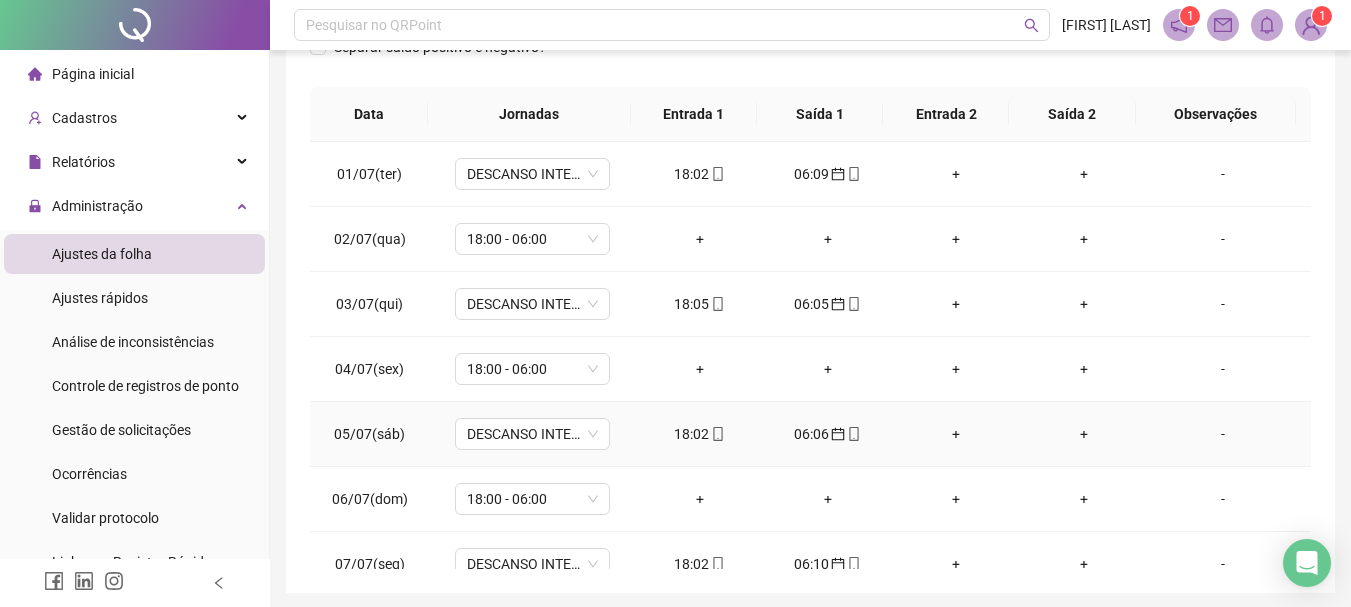 scroll, scrollTop: 415, scrollLeft: 0, axis: vertical 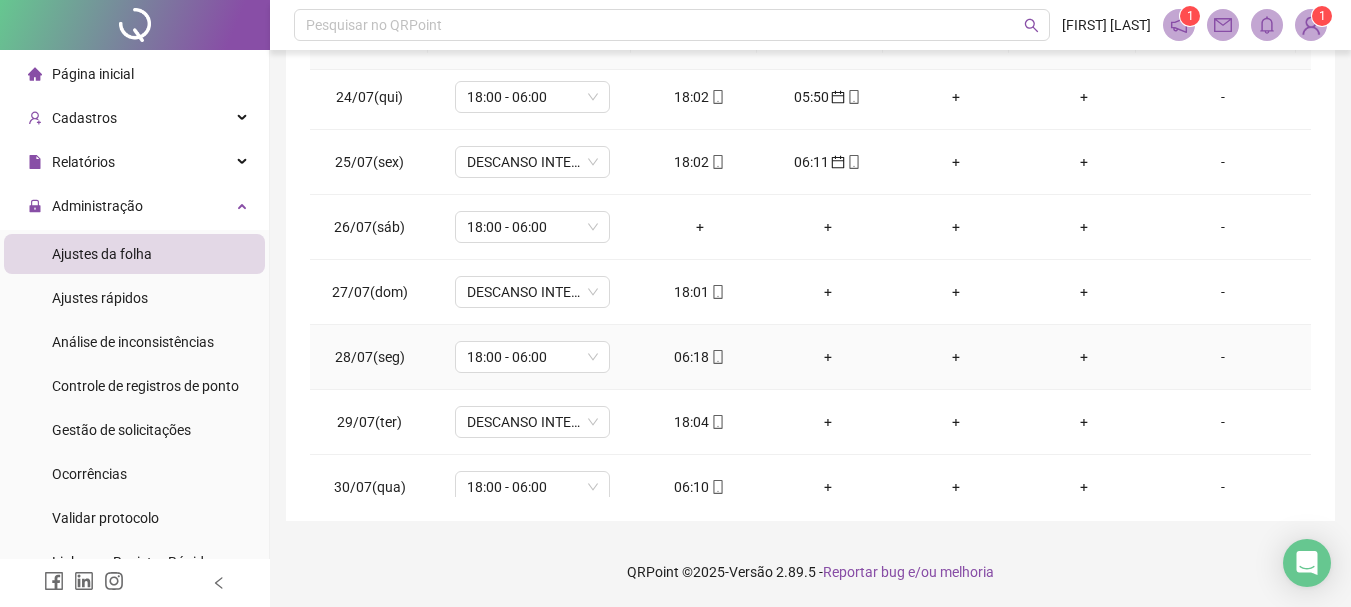 click on "06:18" at bounding box center (700, 357) 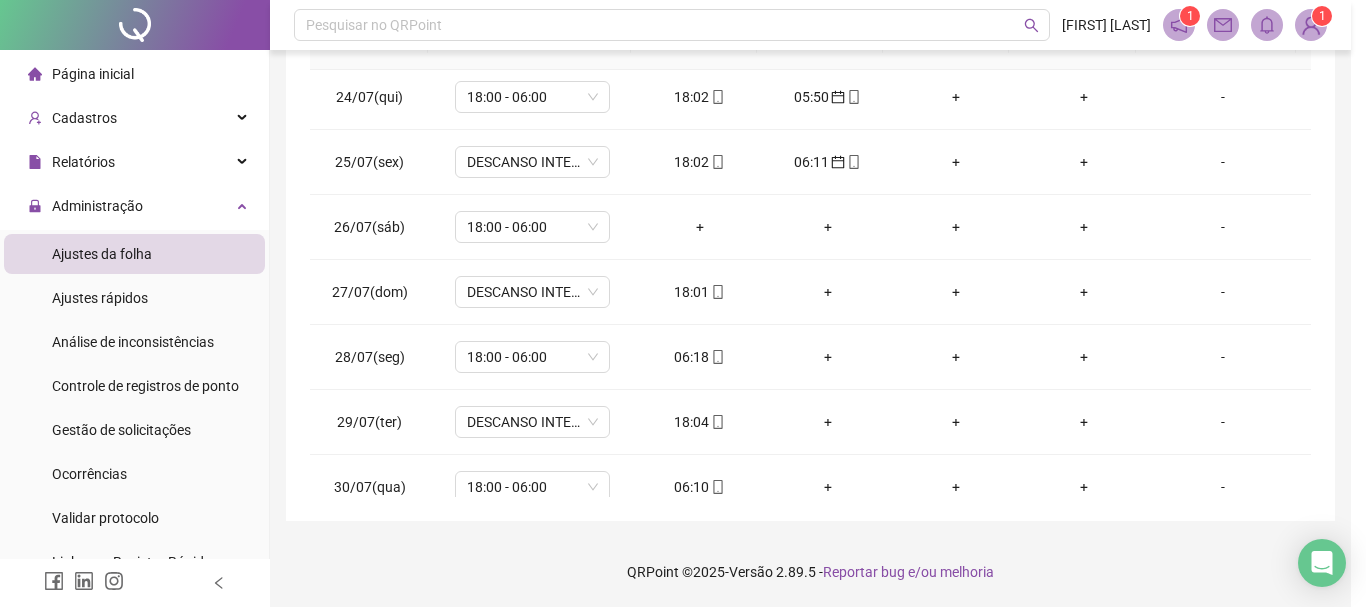 type on "**********" 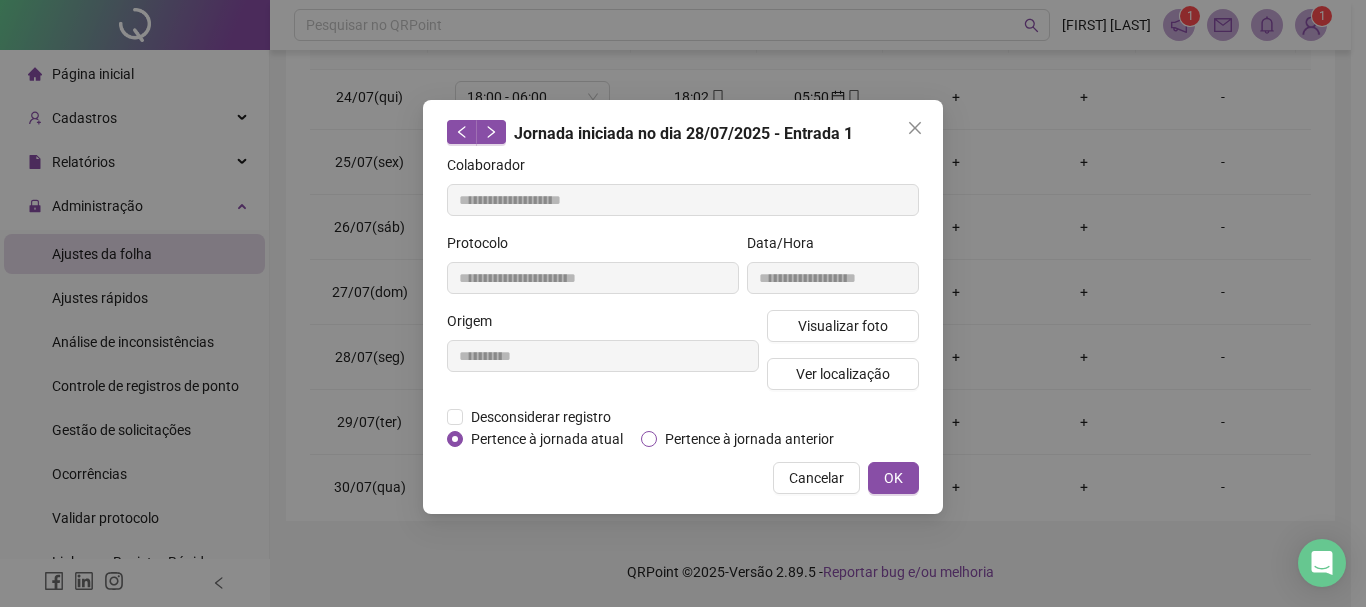 click on "Pertence à jornada anterior" at bounding box center (749, 439) 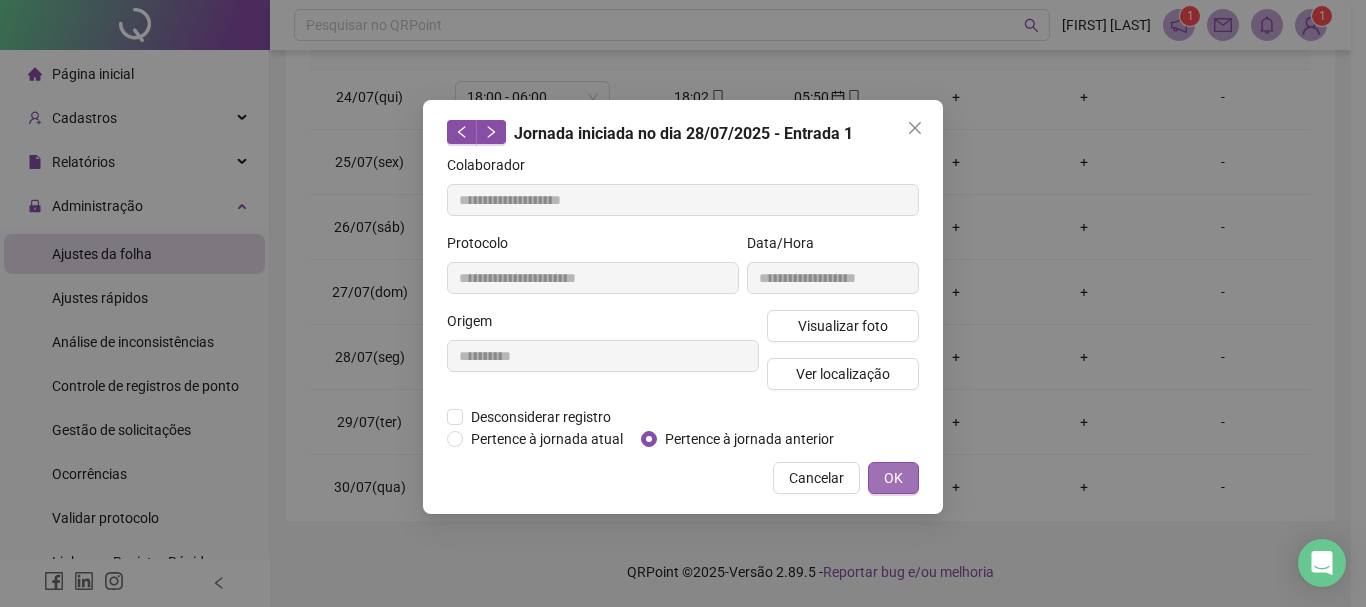 click on "OK" at bounding box center [893, 478] 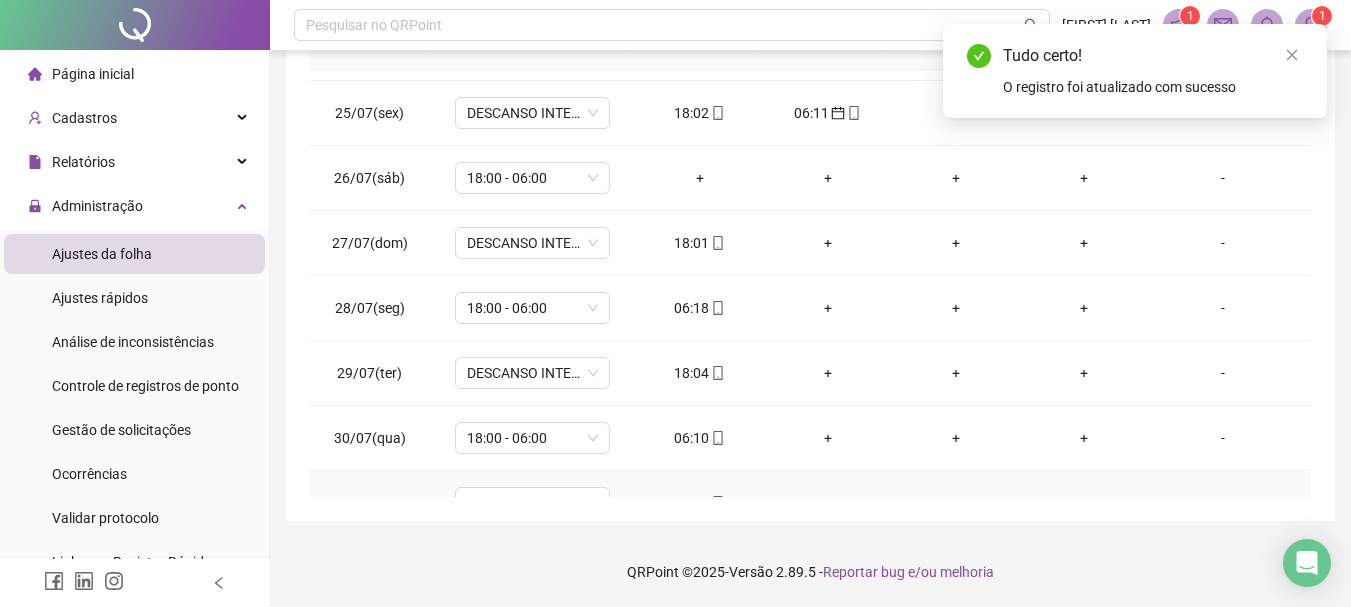 scroll, scrollTop: 1588, scrollLeft: 0, axis: vertical 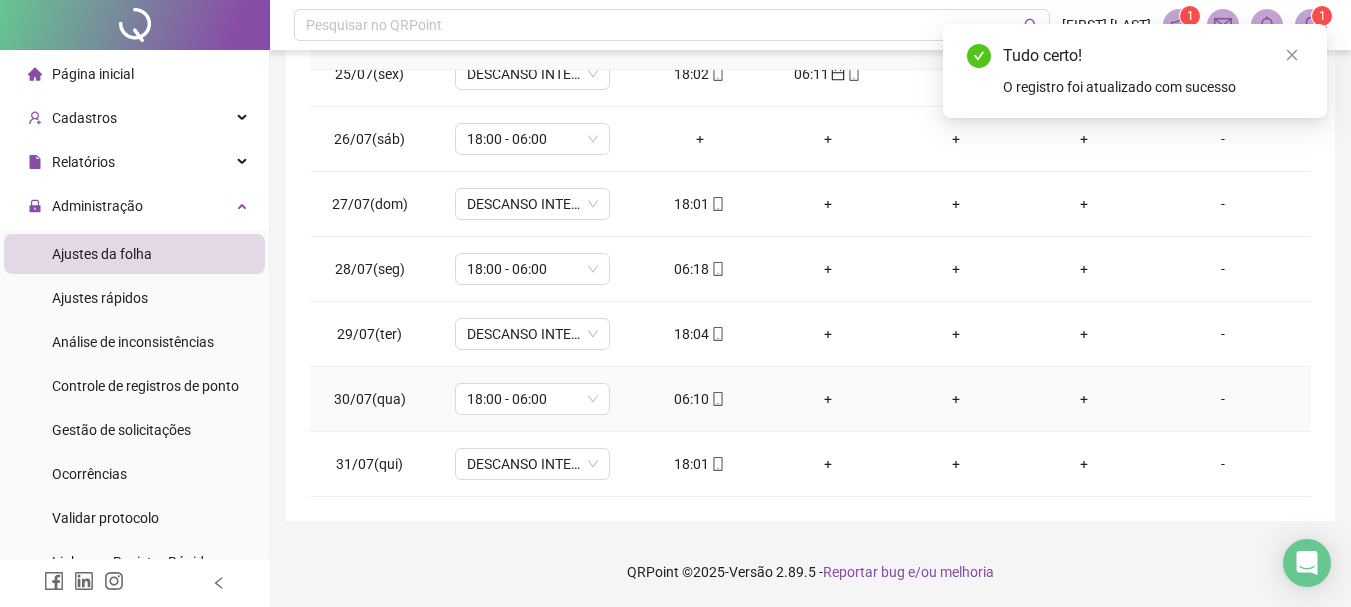 click on "06:10" at bounding box center (700, 399) 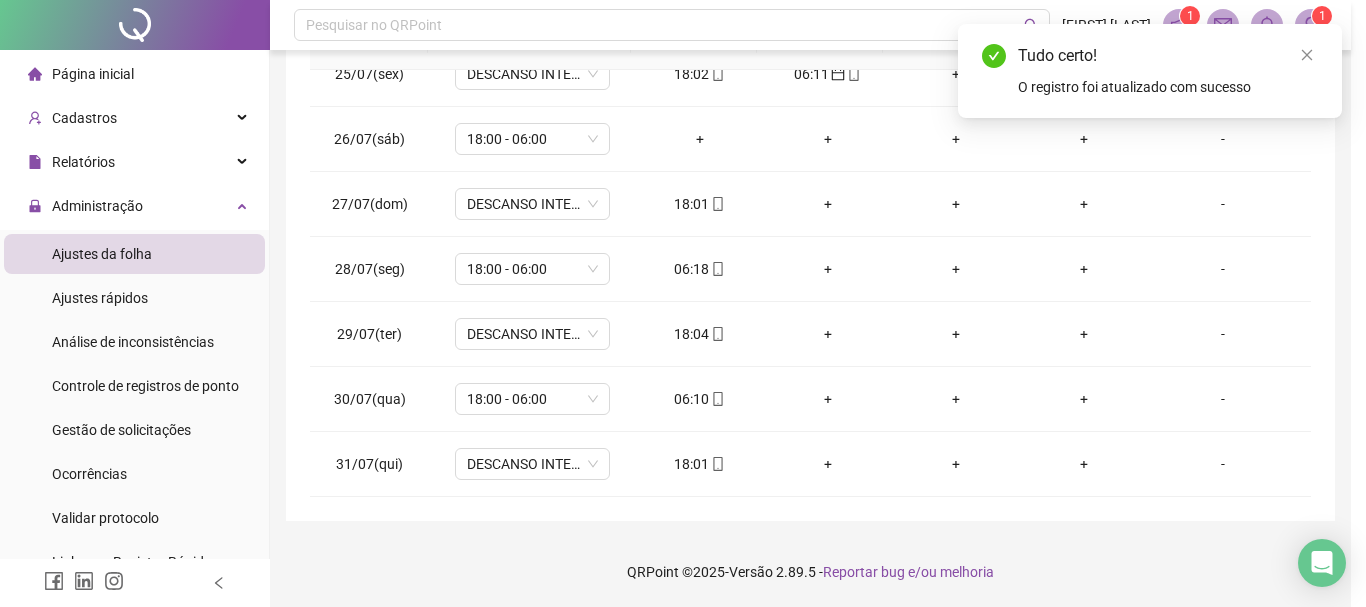 type on "**********" 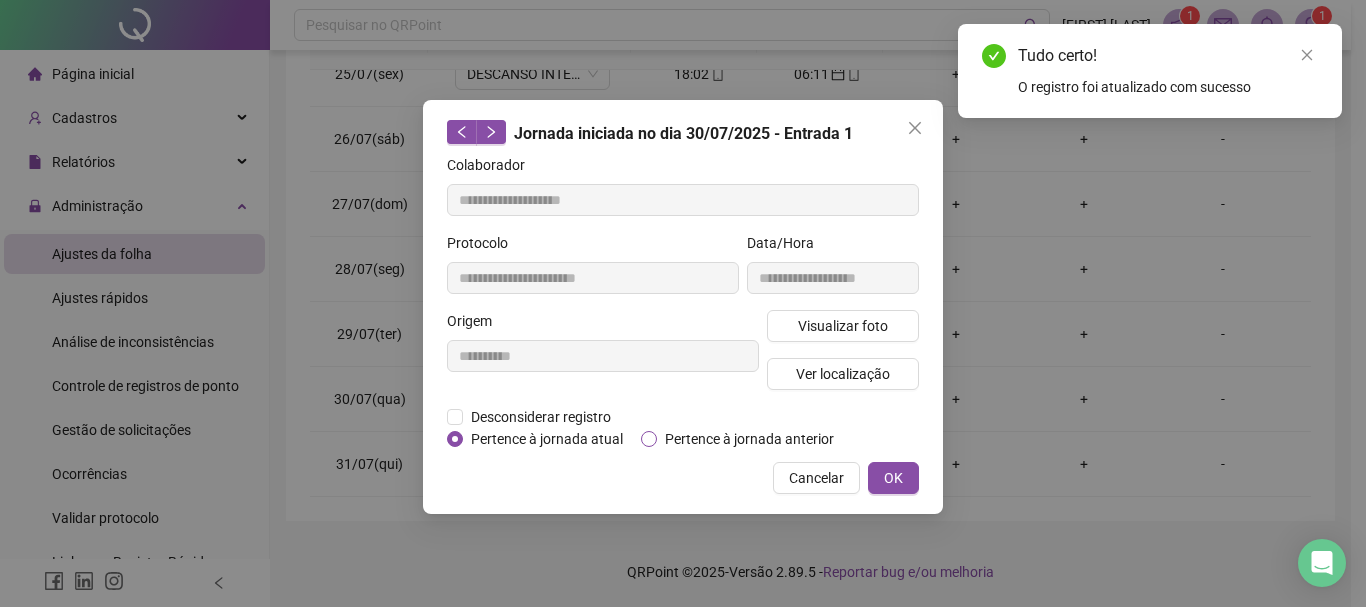 click on "Pertence à jornada anterior" at bounding box center [749, 439] 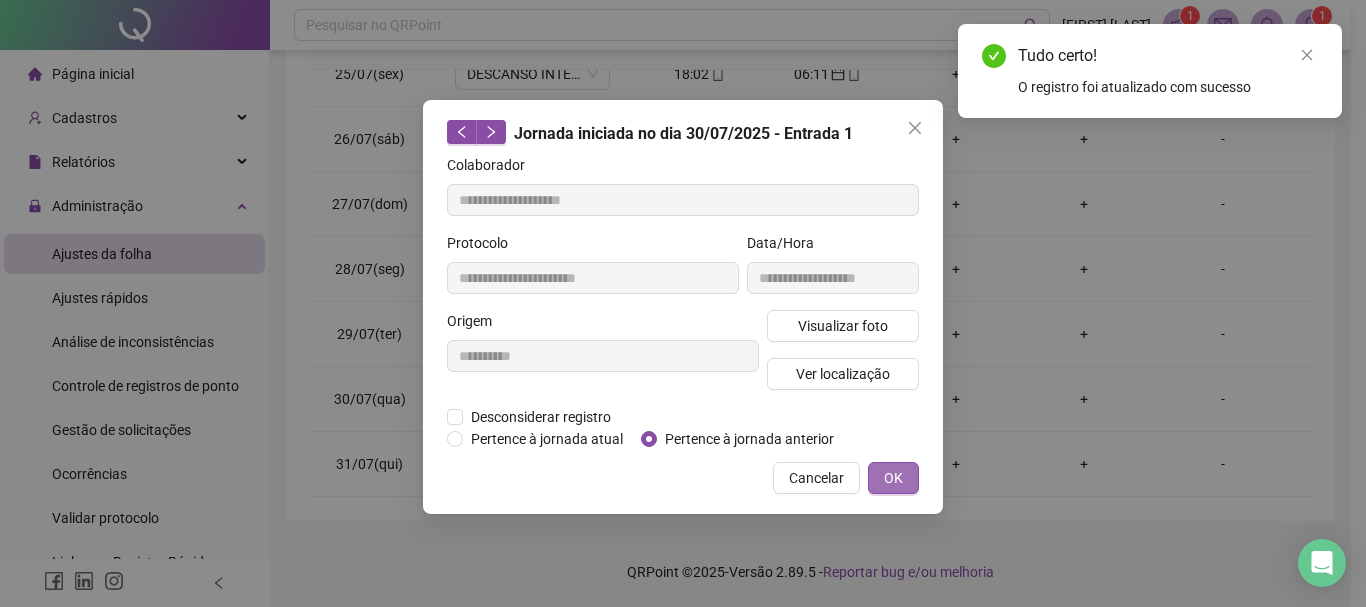 click on "OK" at bounding box center (893, 478) 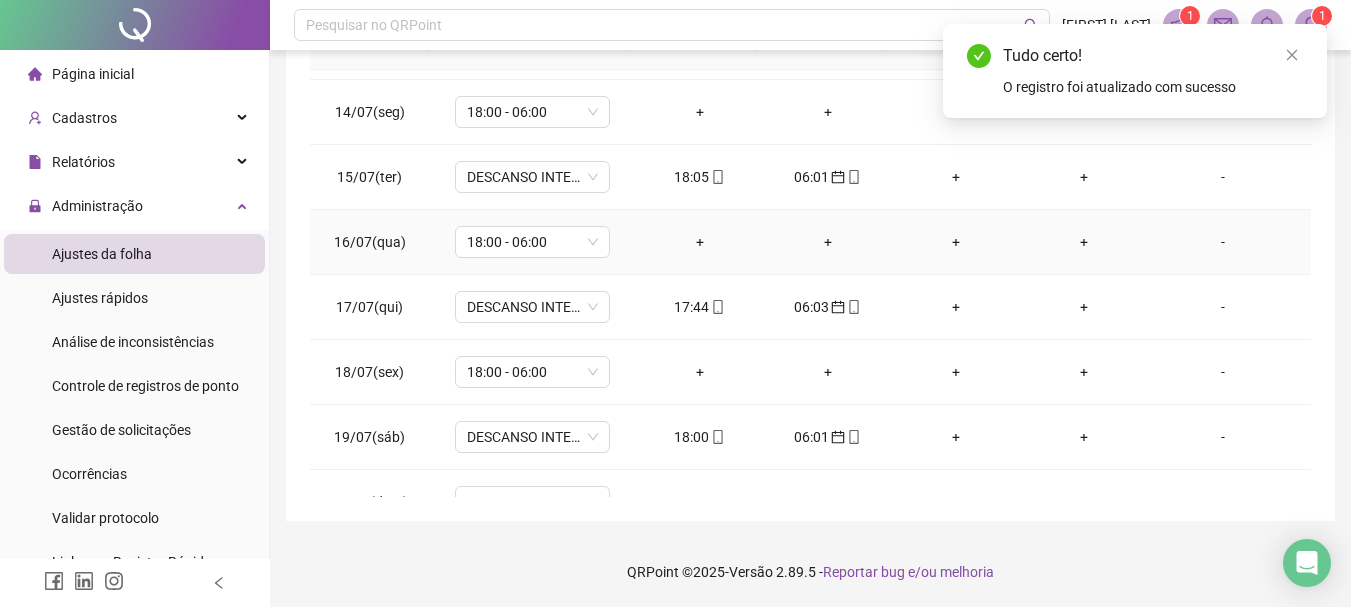 scroll, scrollTop: 488, scrollLeft: 0, axis: vertical 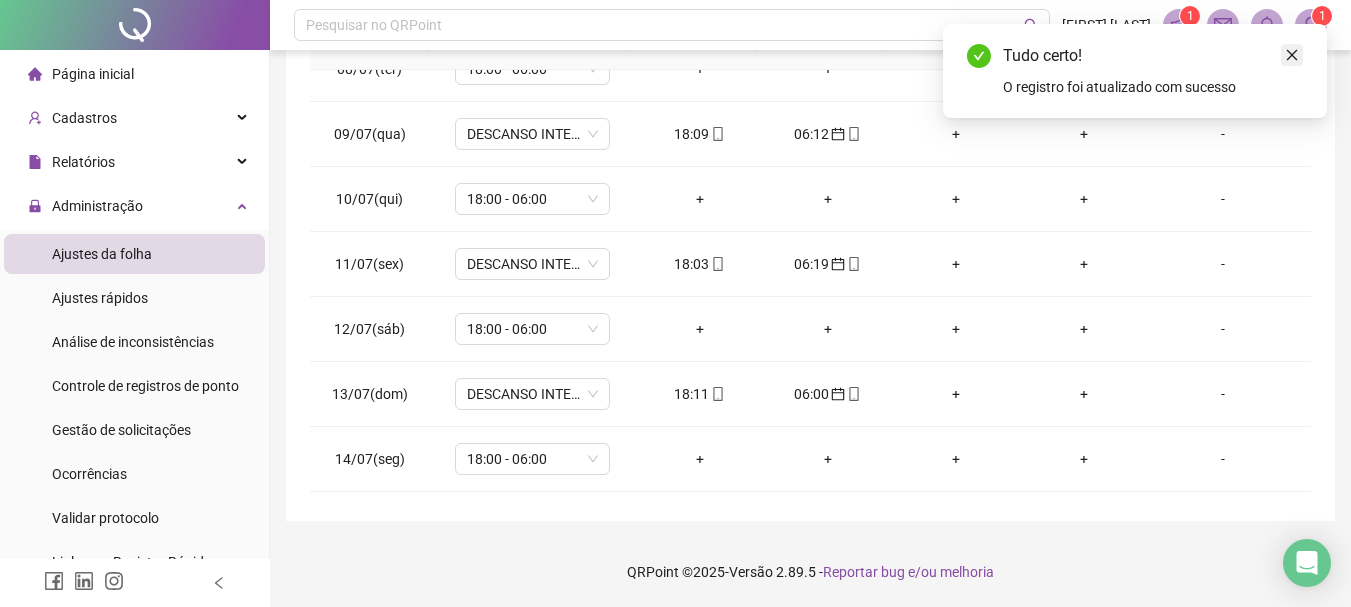 click 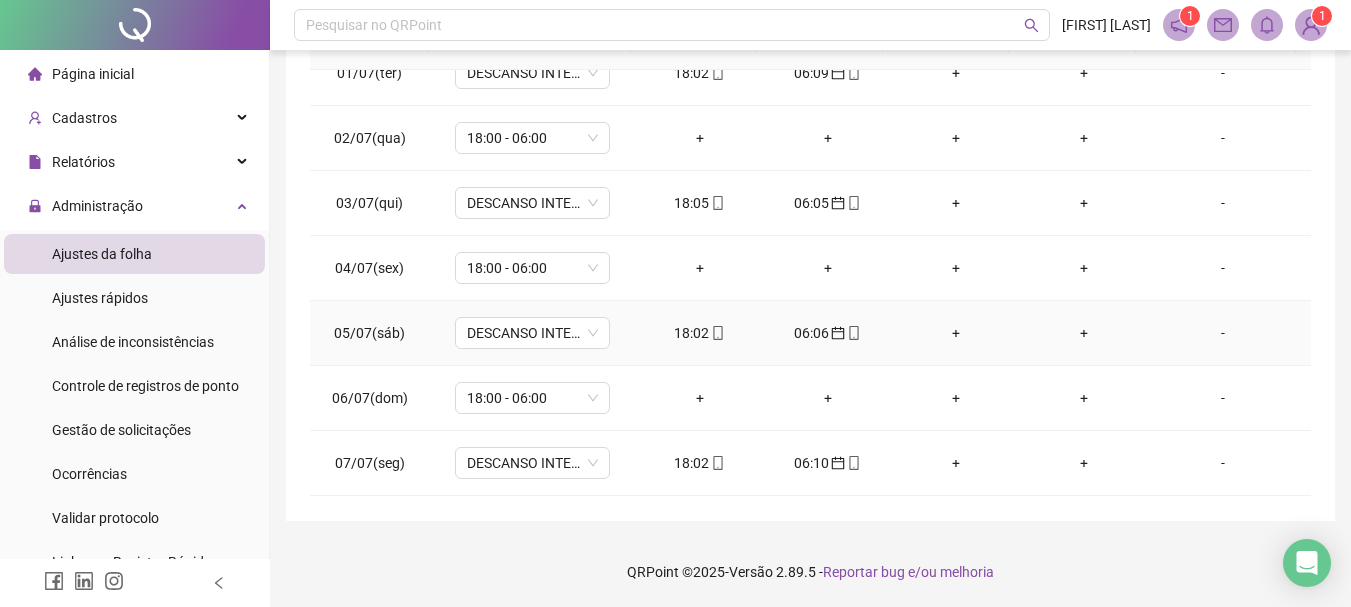 scroll, scrollTop: 0, scrollLeft: 0, axis: both 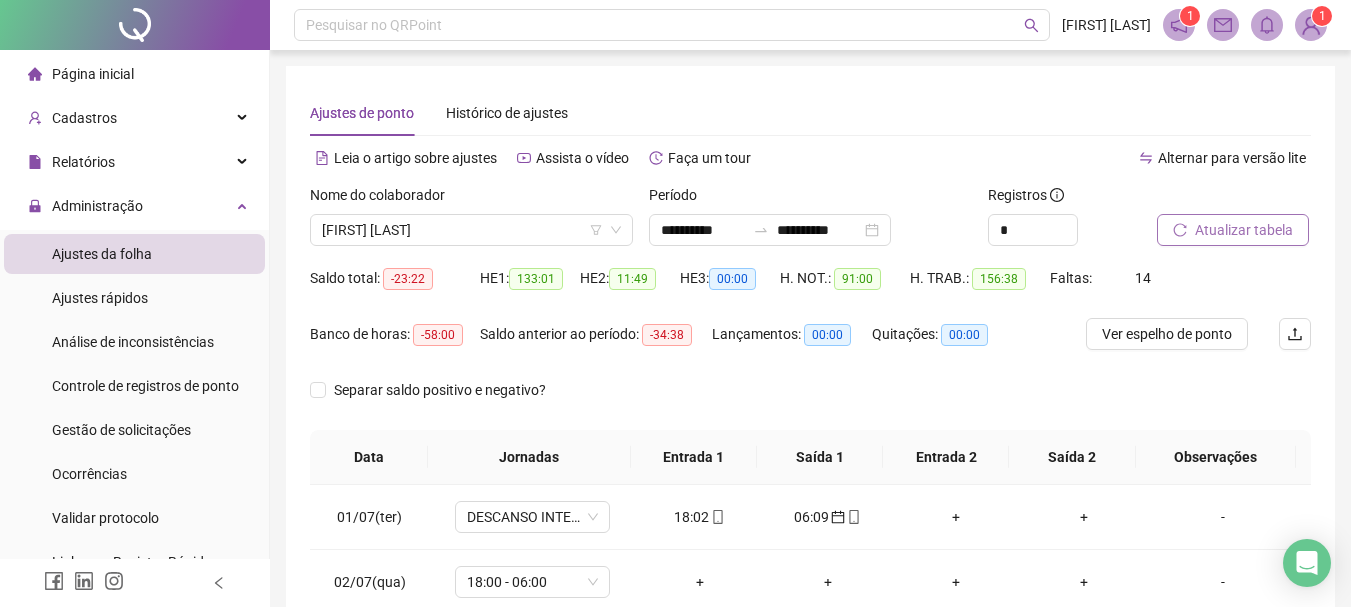 click on "Atualizar tabela" at bounding box center [1244, 230] 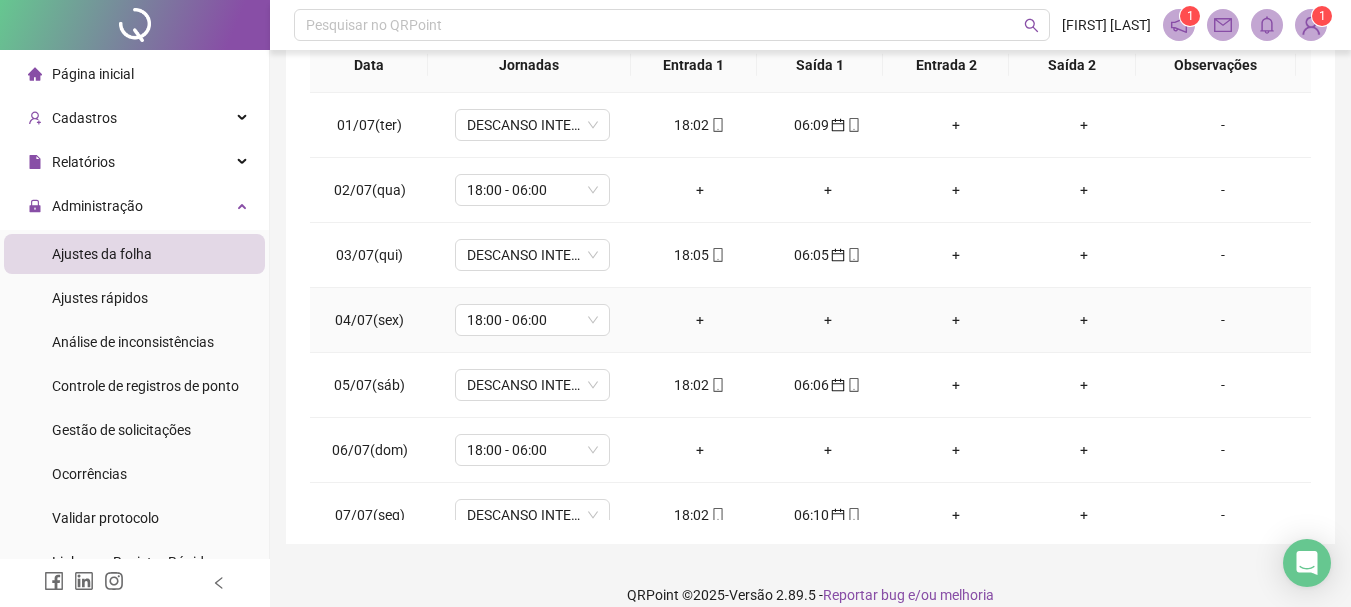 scroll, scrollTop: 400, scrollLeft: 0, axis: vertical 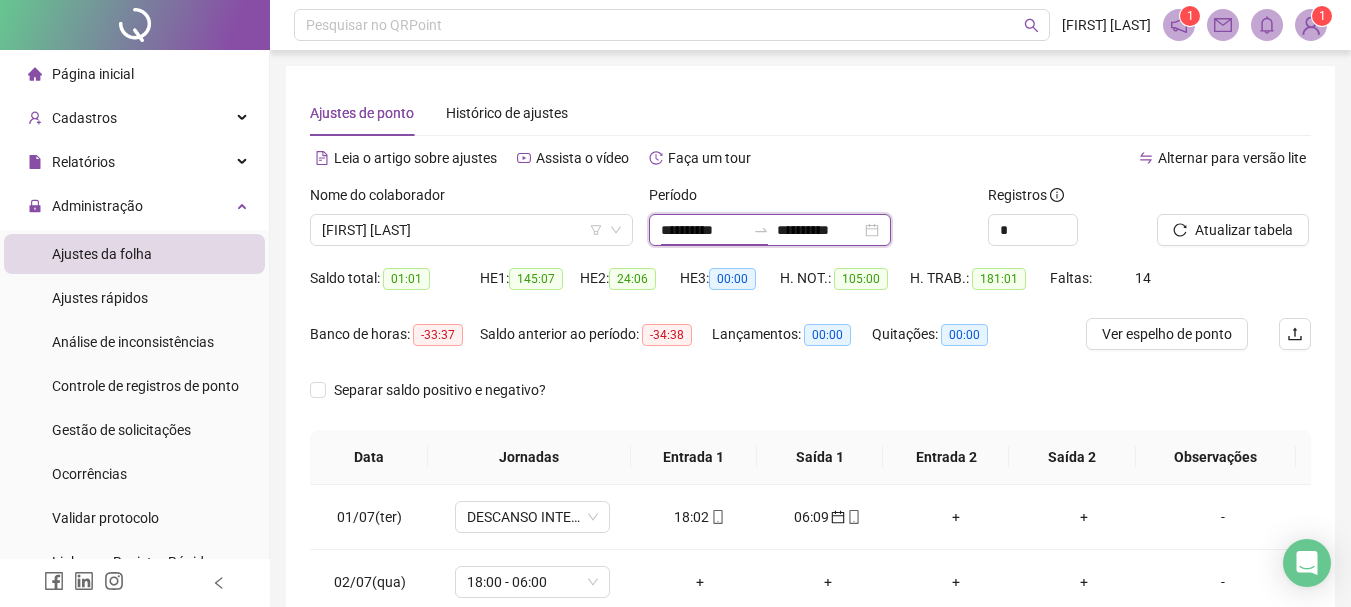 click on "**********" at bounding box center [703, 230] 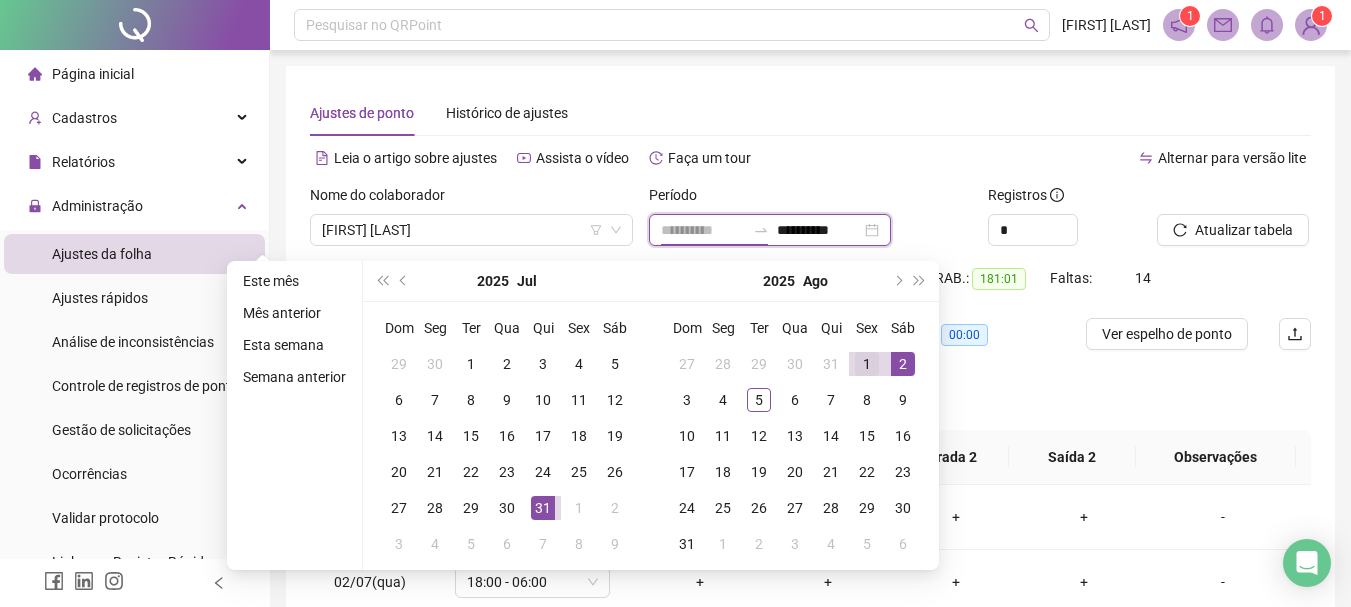 type on "**********" 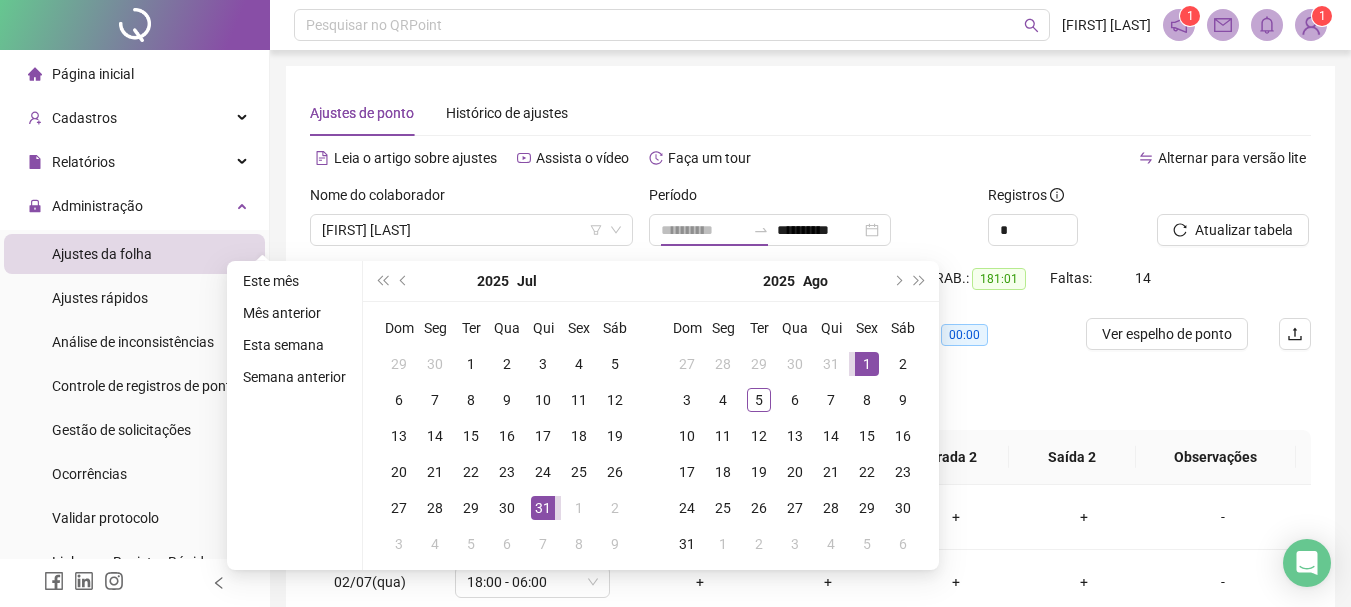 click on "1" at bounding box center [867, 364] 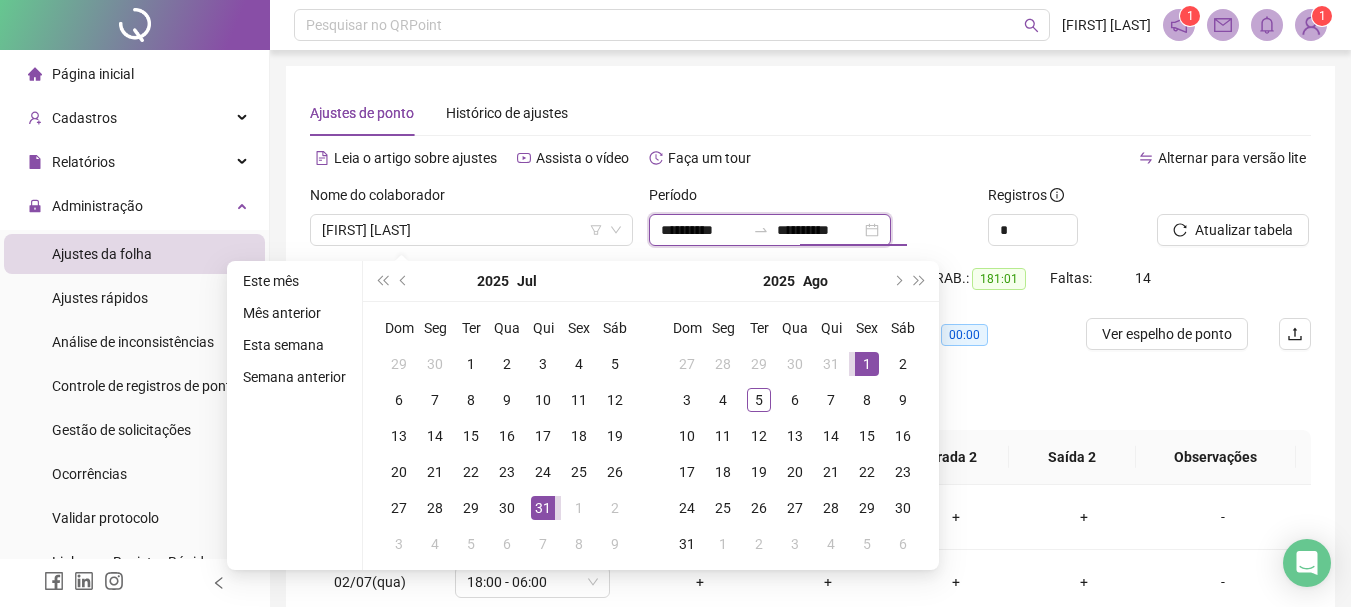 click on "**********" at bounding box center (819, 230) 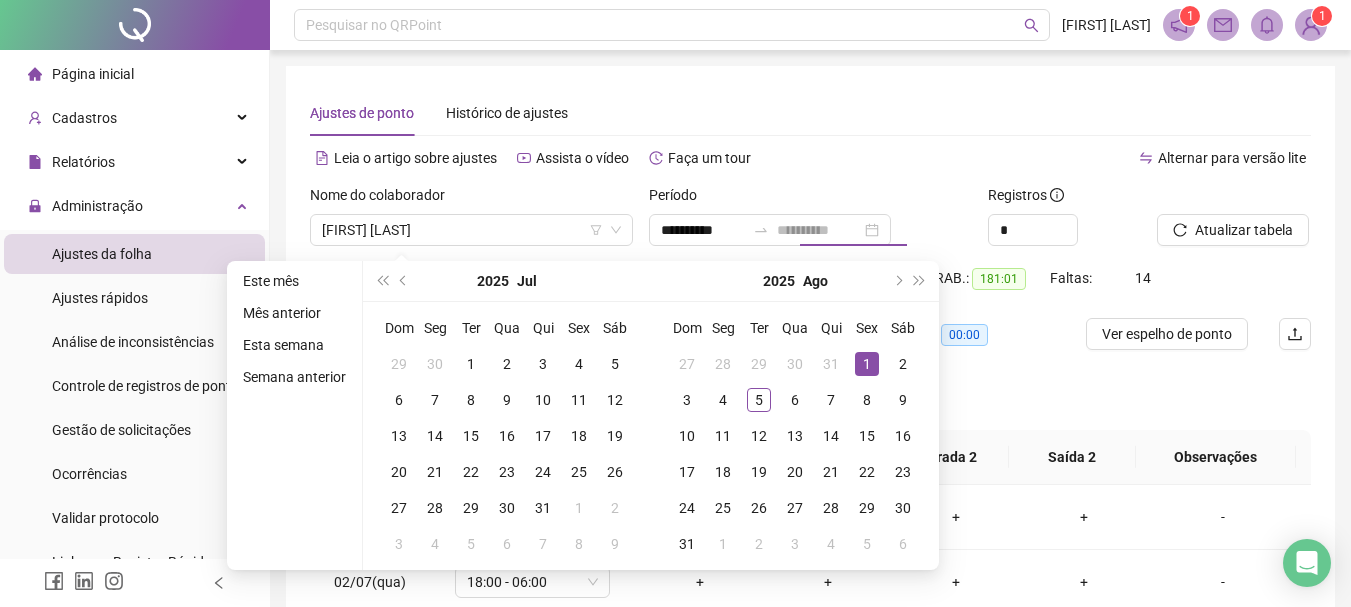 click on "1" at bounding box center [867, 364] 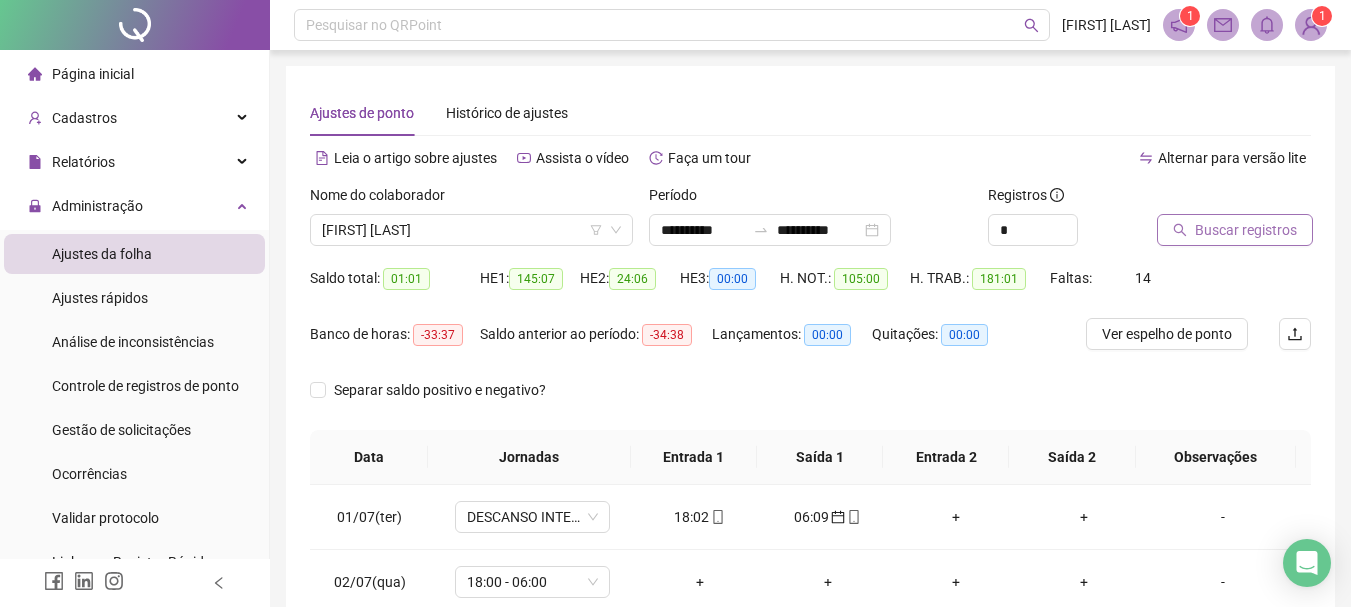 click on "Buscar registros" at bounding box center [1246, 230] 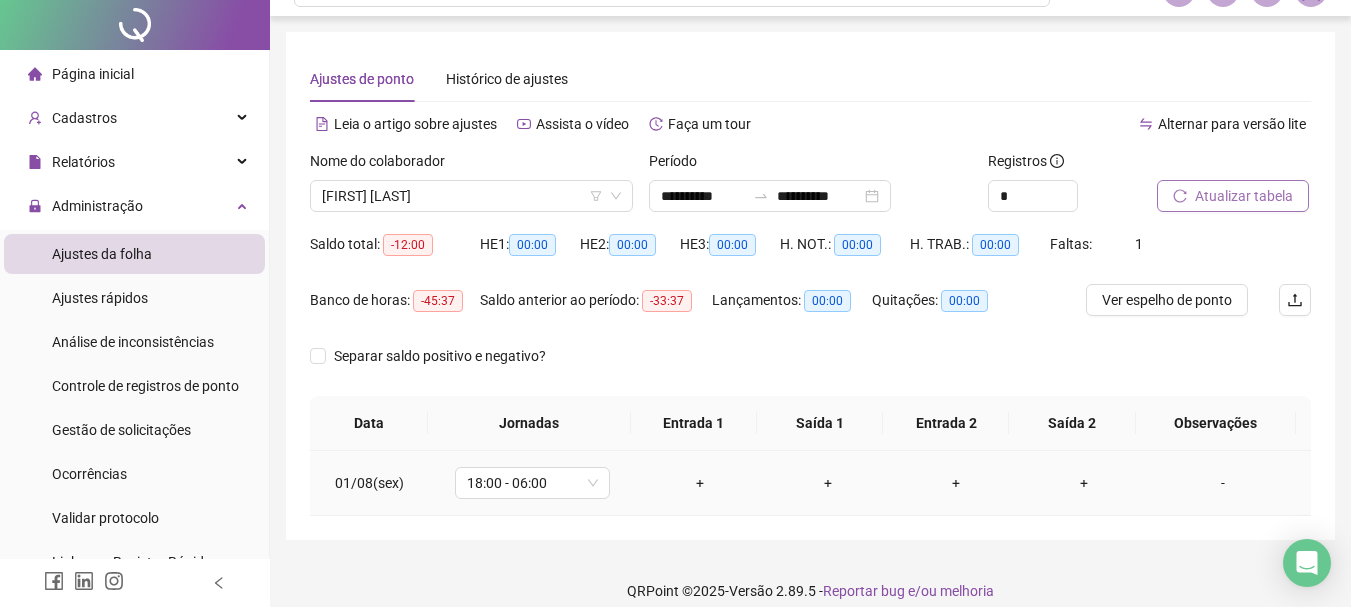scroll, scrollTop: 53, scrollLeft: 0, axis: vertical 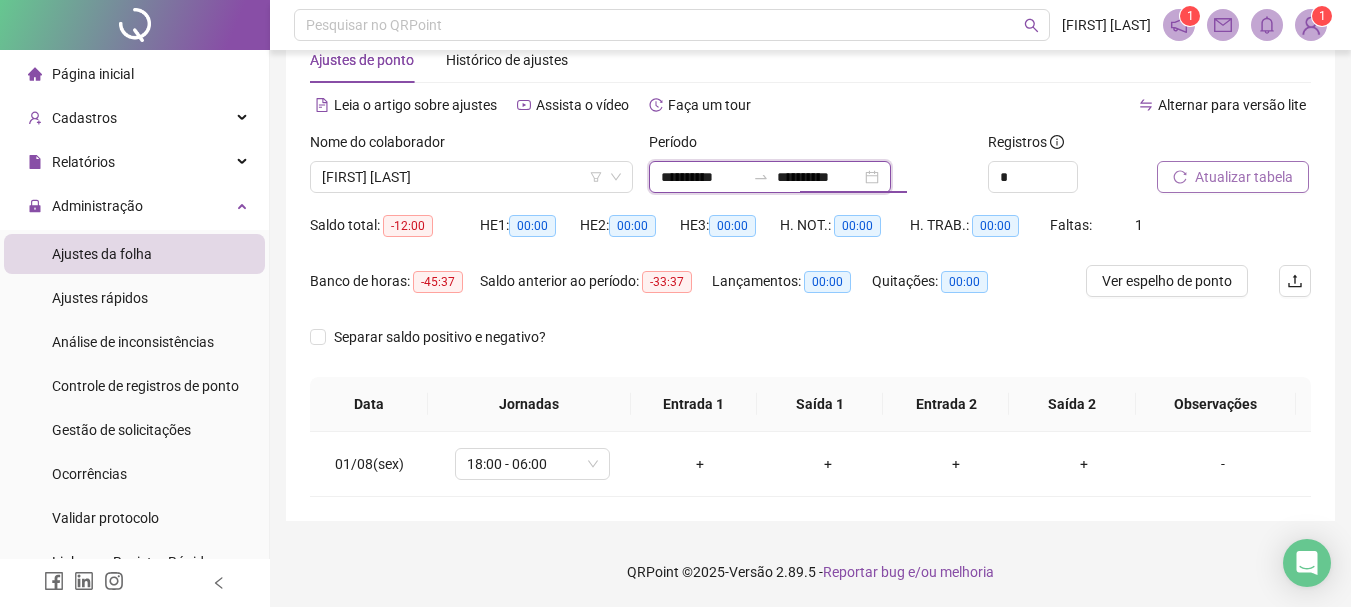 click on "**********" at bounding box center (819, 177) 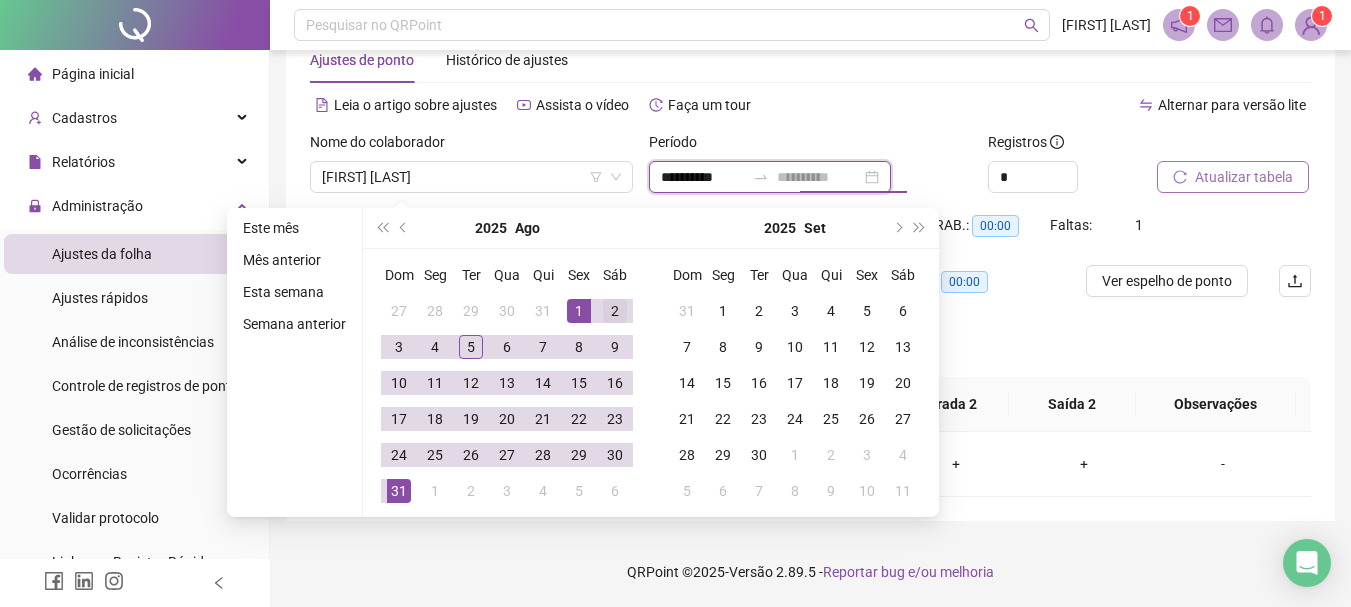 type on "**********" 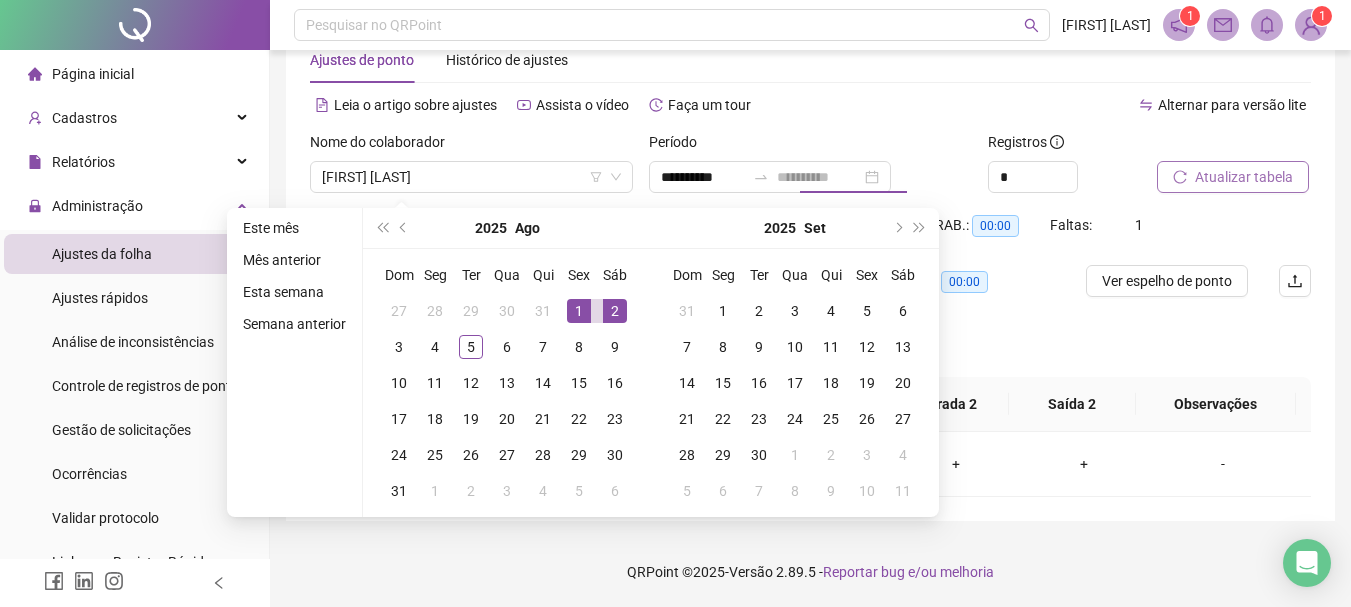 click on "2" at bounding box center (615, 311) 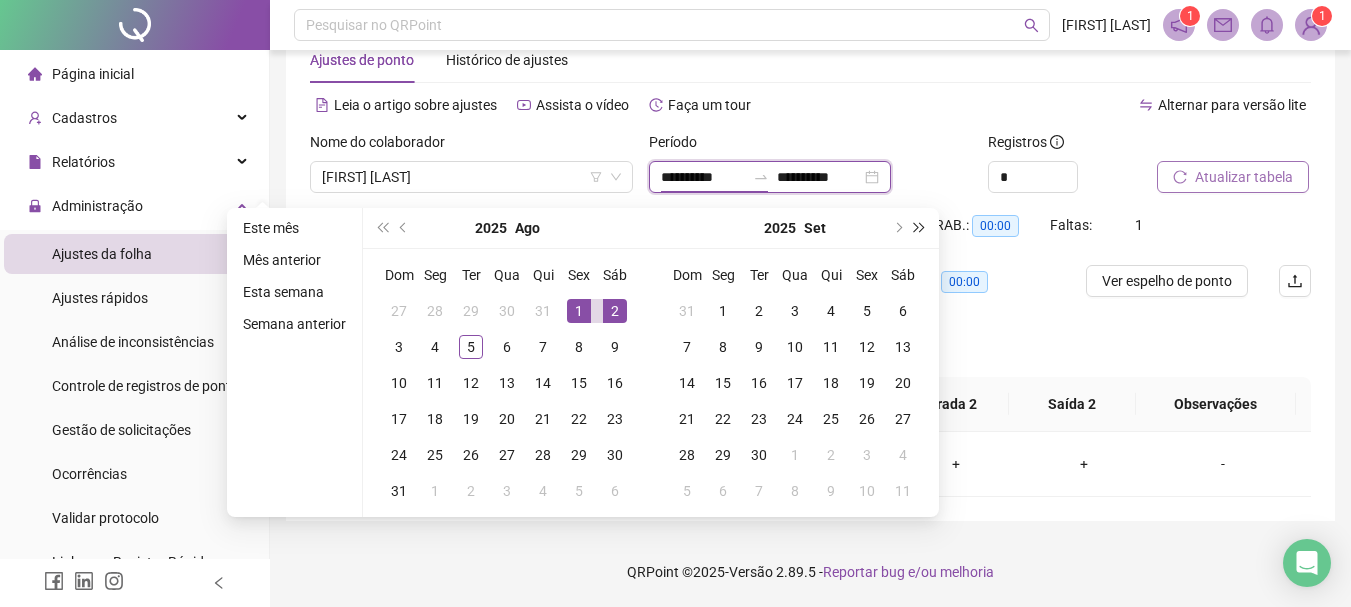type on "**********" 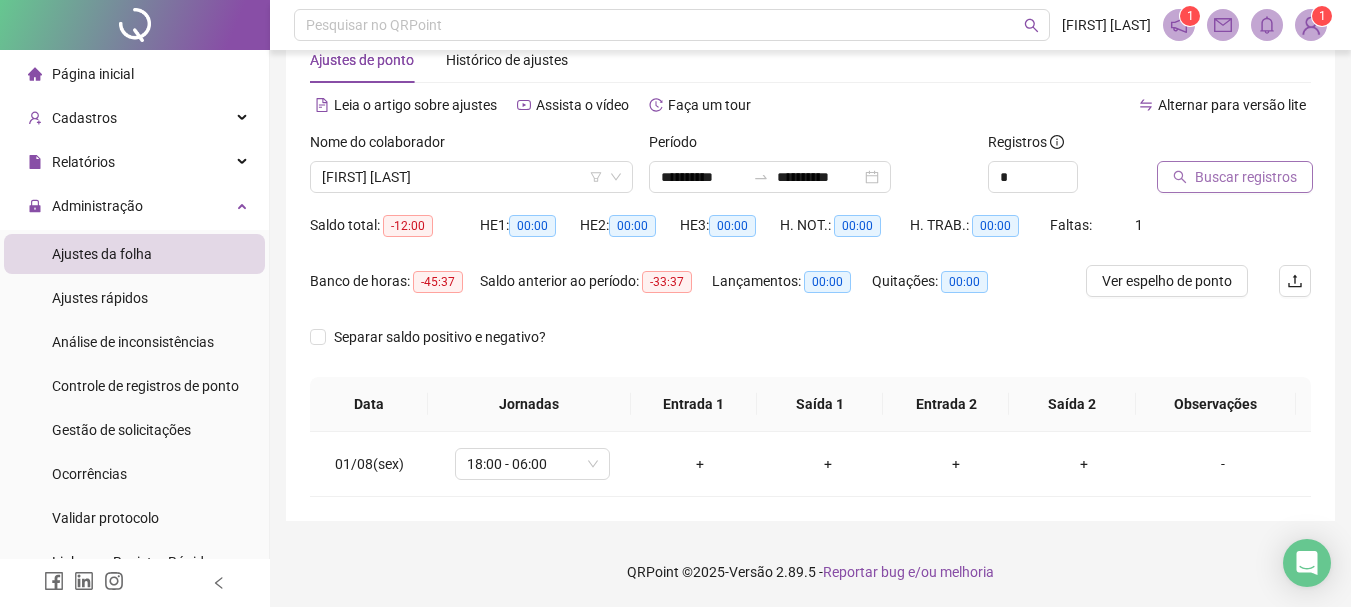 click on "Buscar registros" at bounding box center [1246, 177] 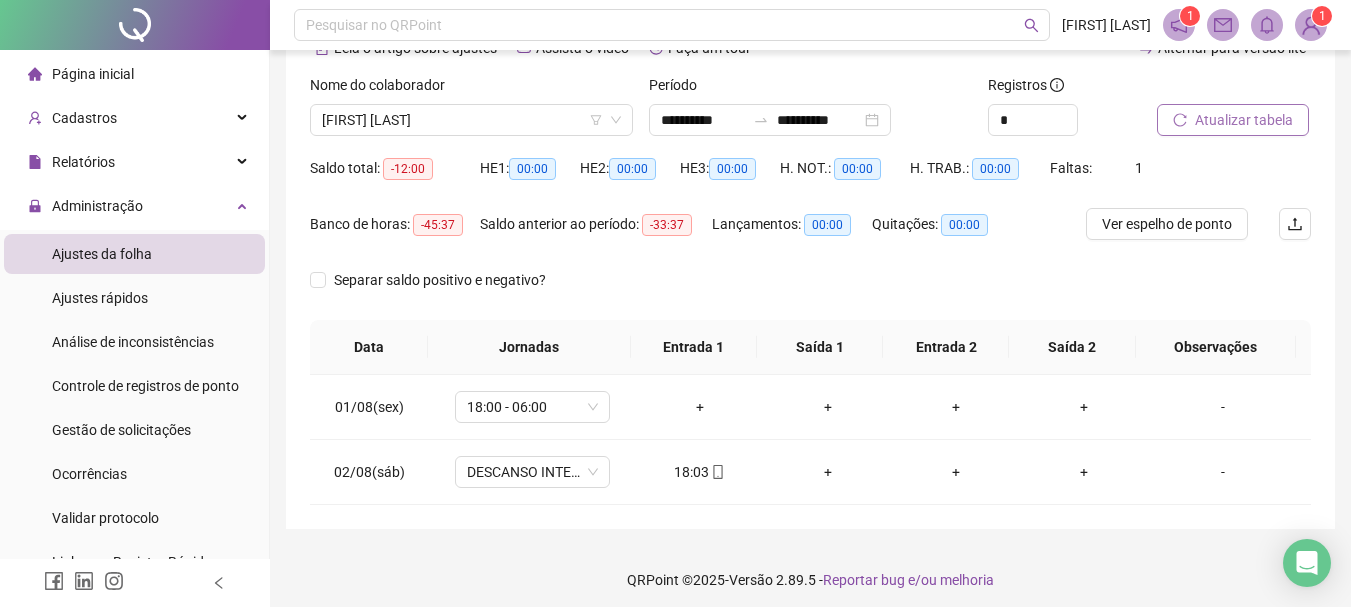 scroll, scrollTop: 118, scrollLeft: 0, axis: vertical 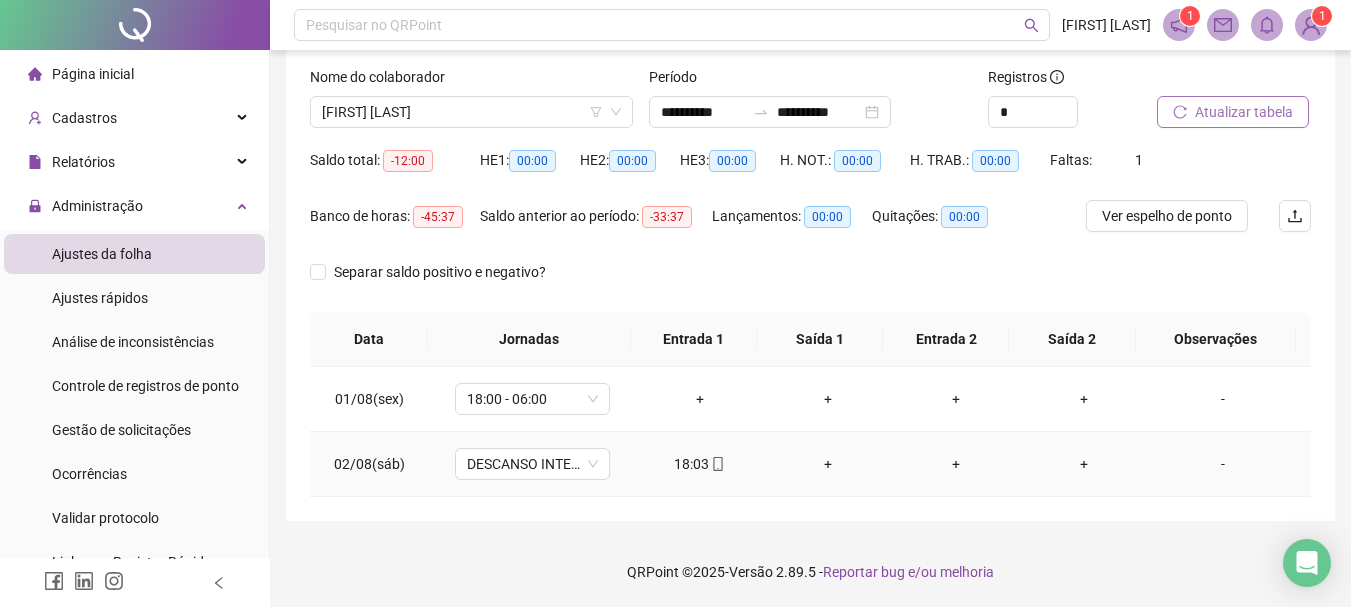 click on "18:03" at bounding box center [700, 464] 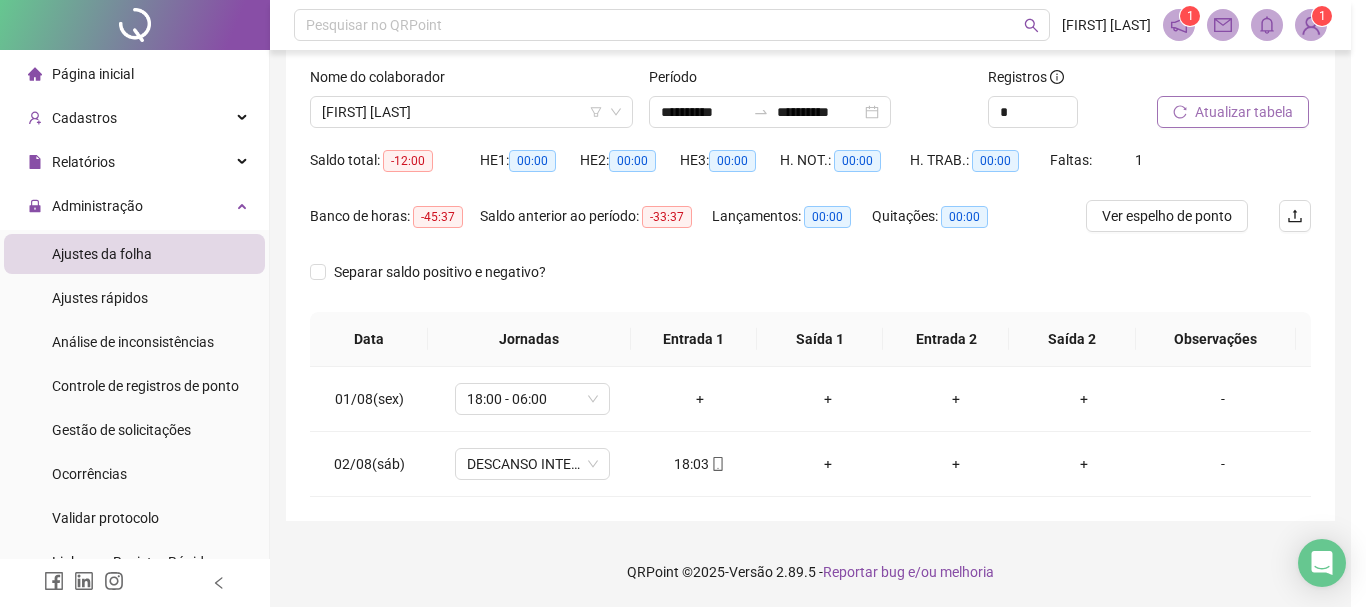 type on "**********" 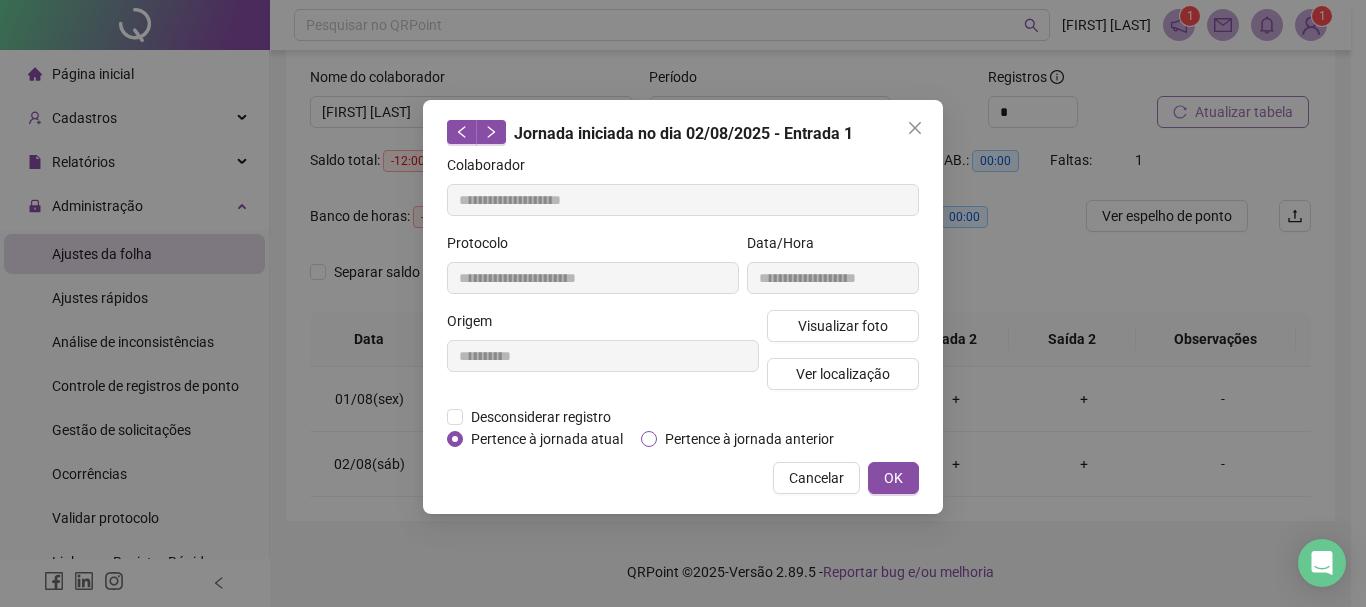 click on "Pertence à jornada anterior" at bounding box center [749, 439] 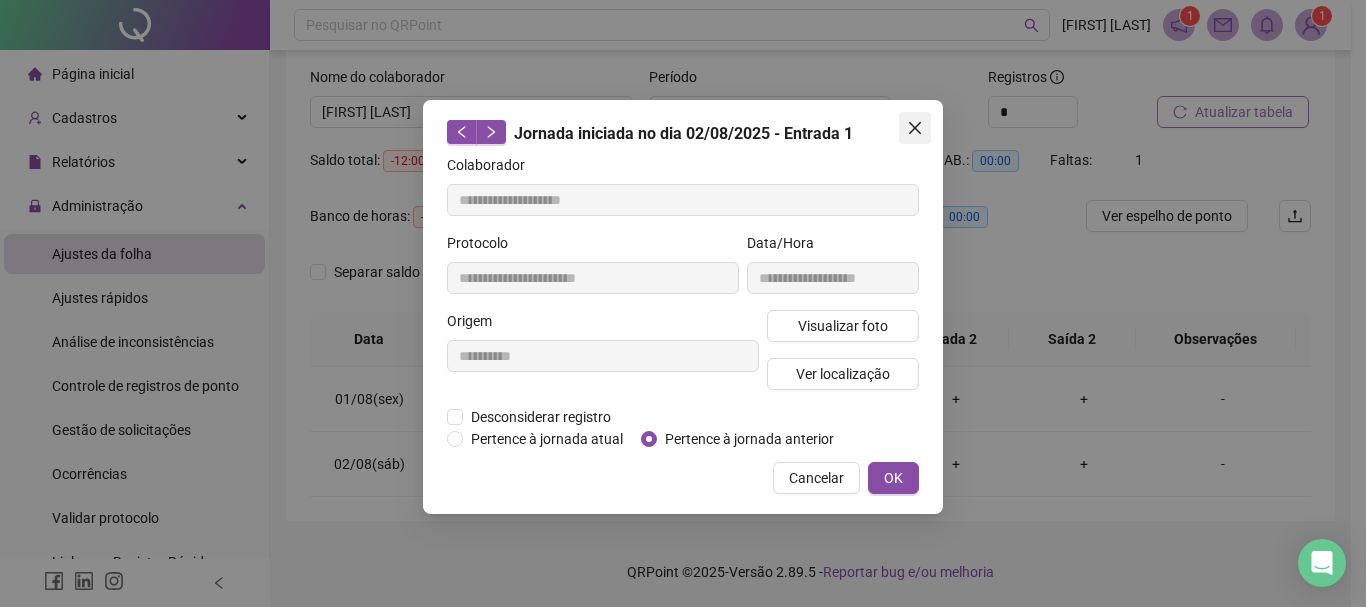 click 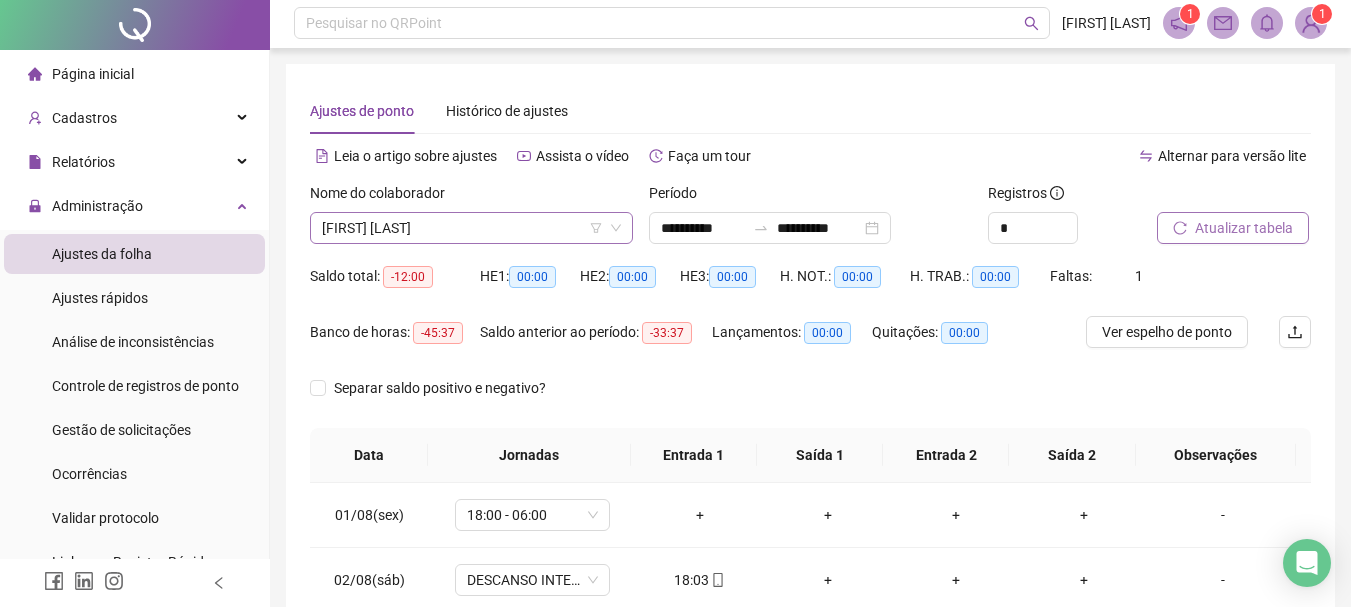 scroll, scrollTop: 0, scrollLeft: 0, axis: both 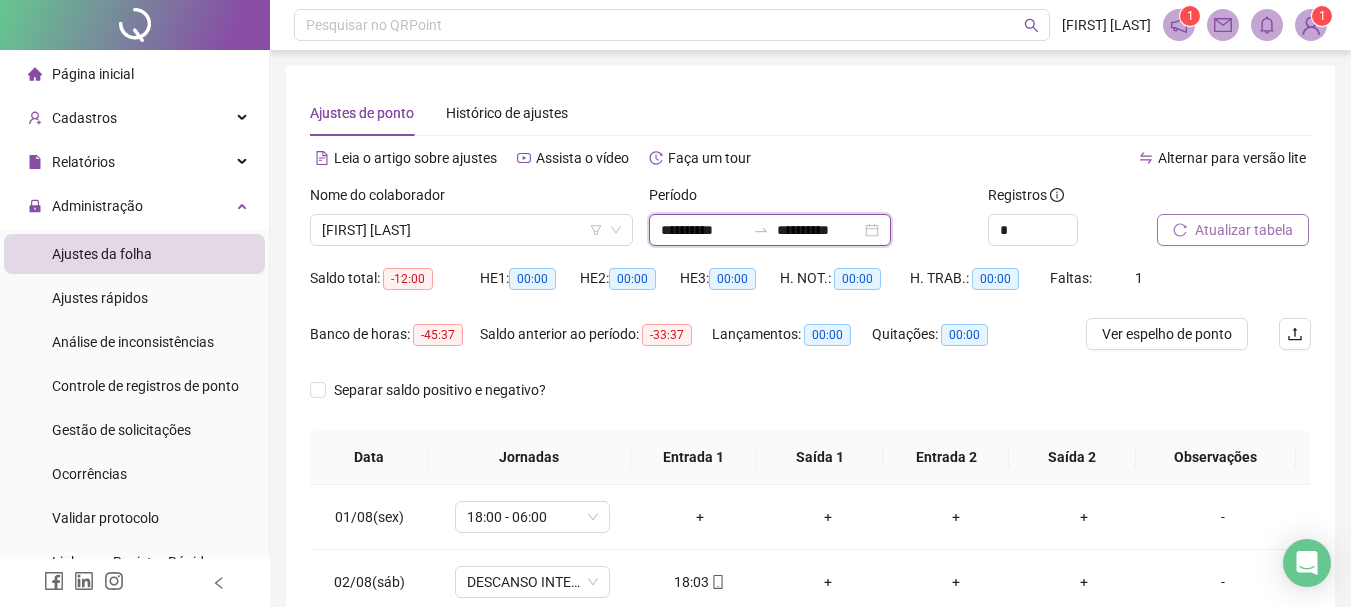 click on "**********" at bounding box center [703, 230] 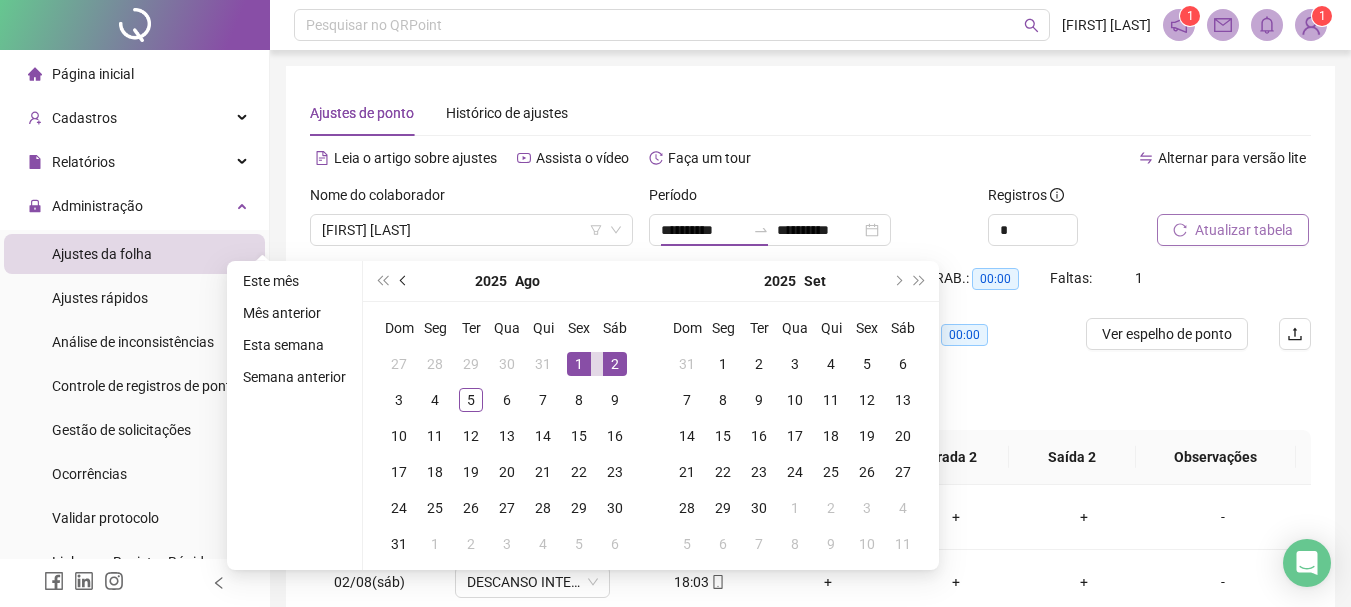 click at bounding box center [404, 281] 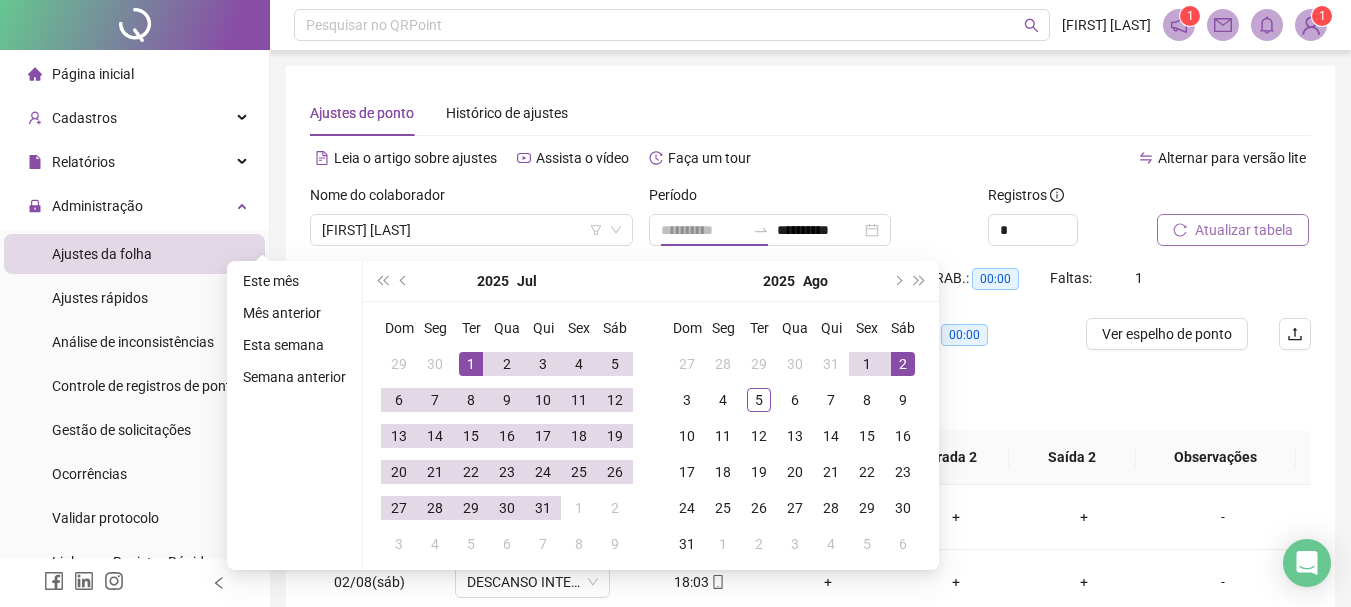 type on "**********" 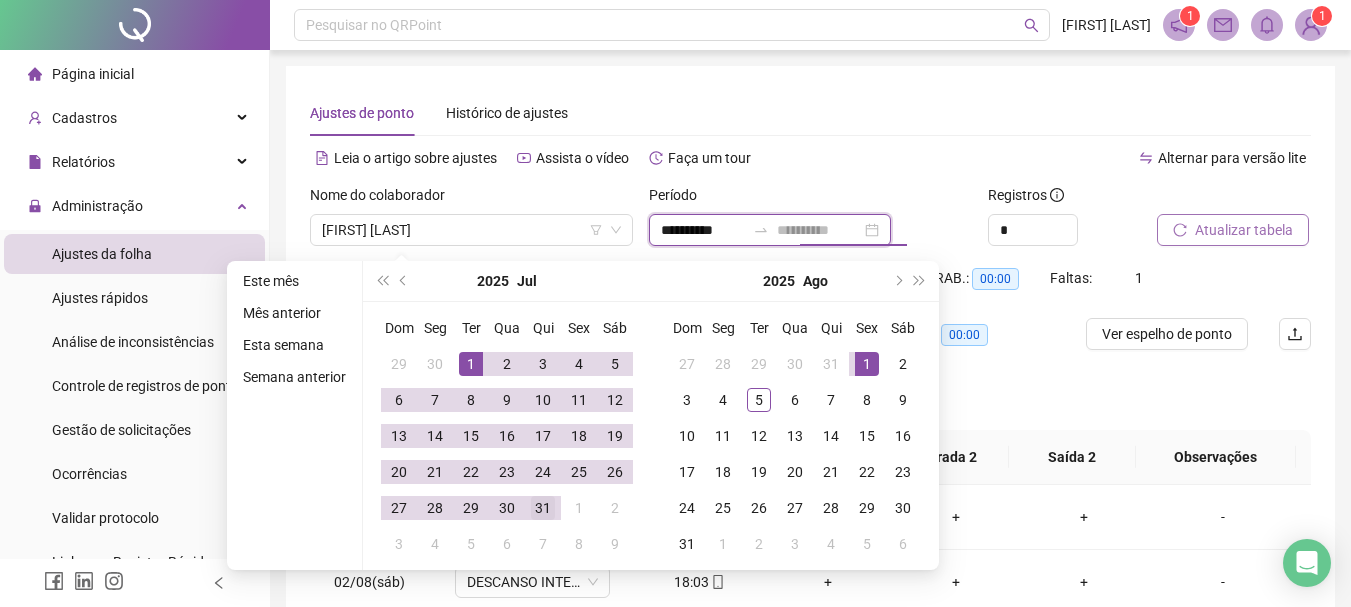 type on "**********" 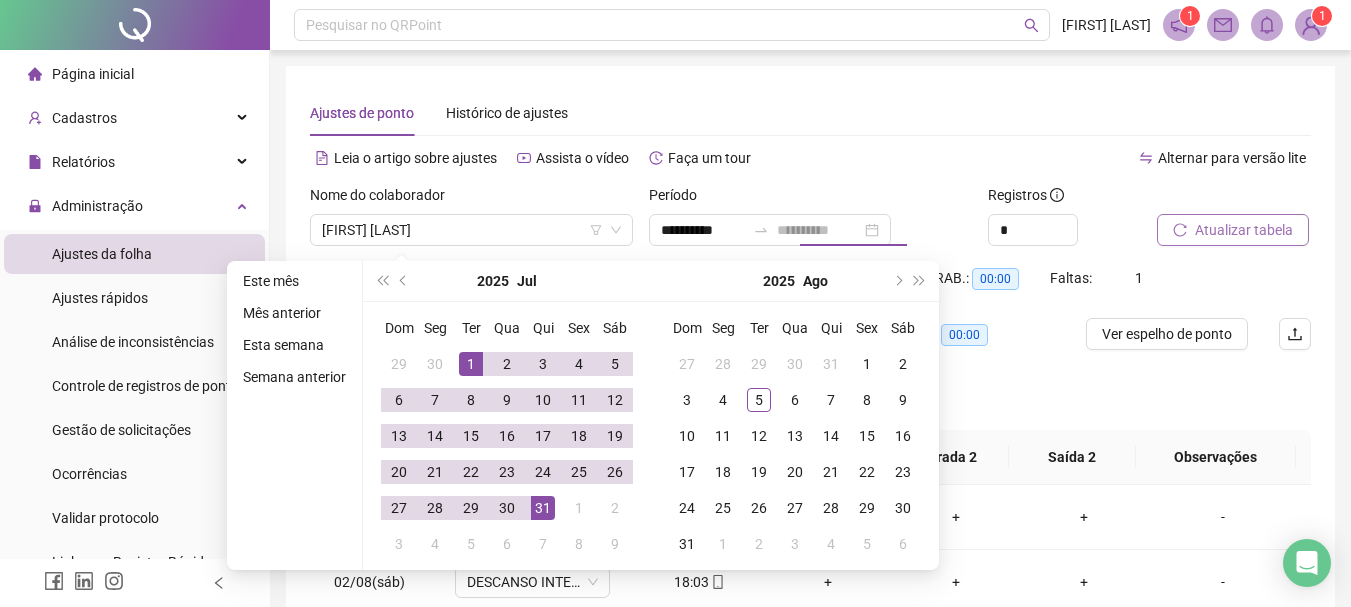 click on "31" at bounding box center [543, 508] 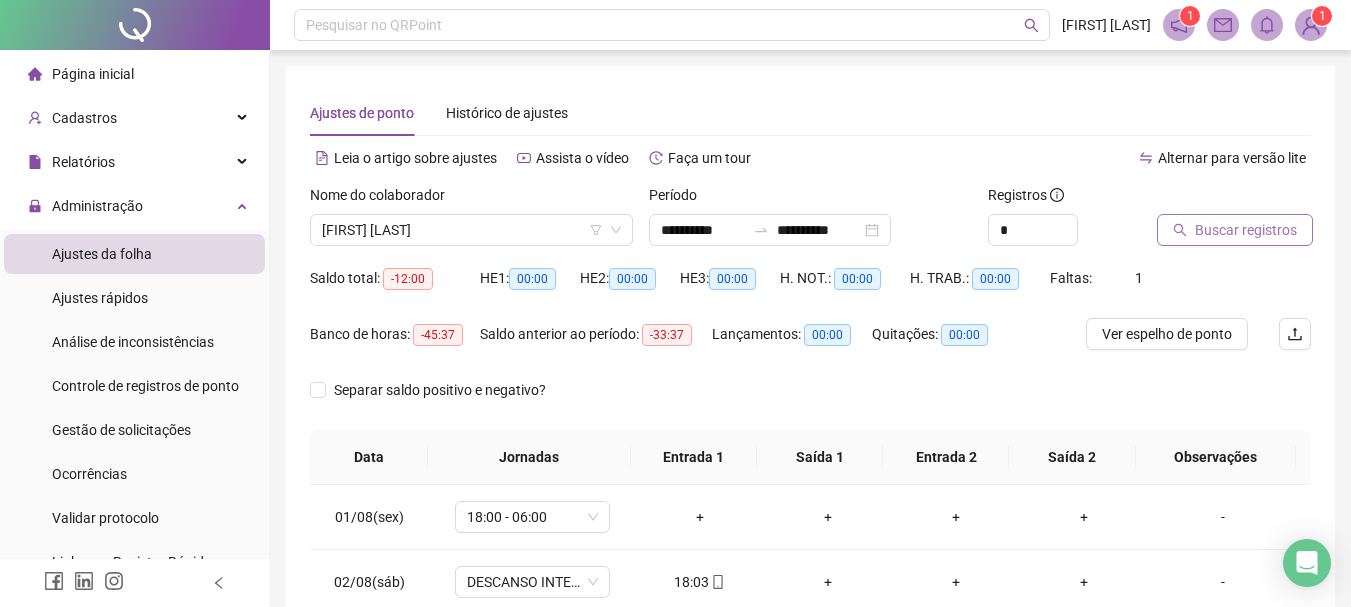click on "Ajustes de ponto Histórico de ajustes" at bounding box center (810, 113) 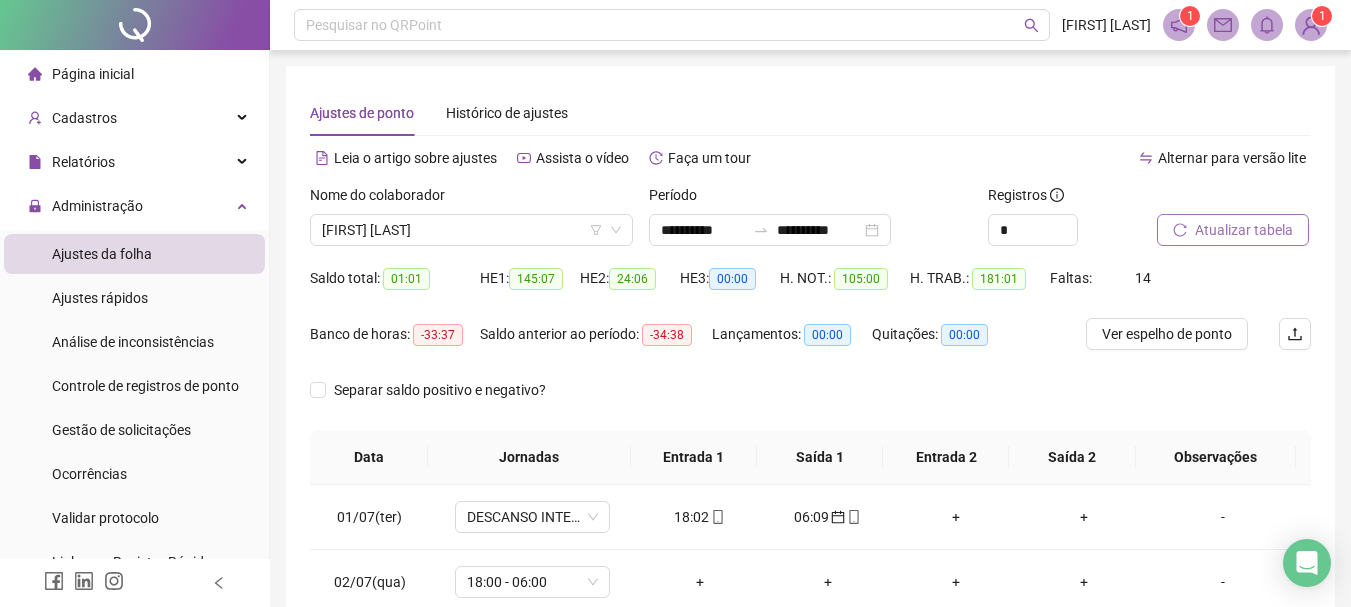 scroll, scrollTop: 100, scrollLeft: 0, axis: vertical 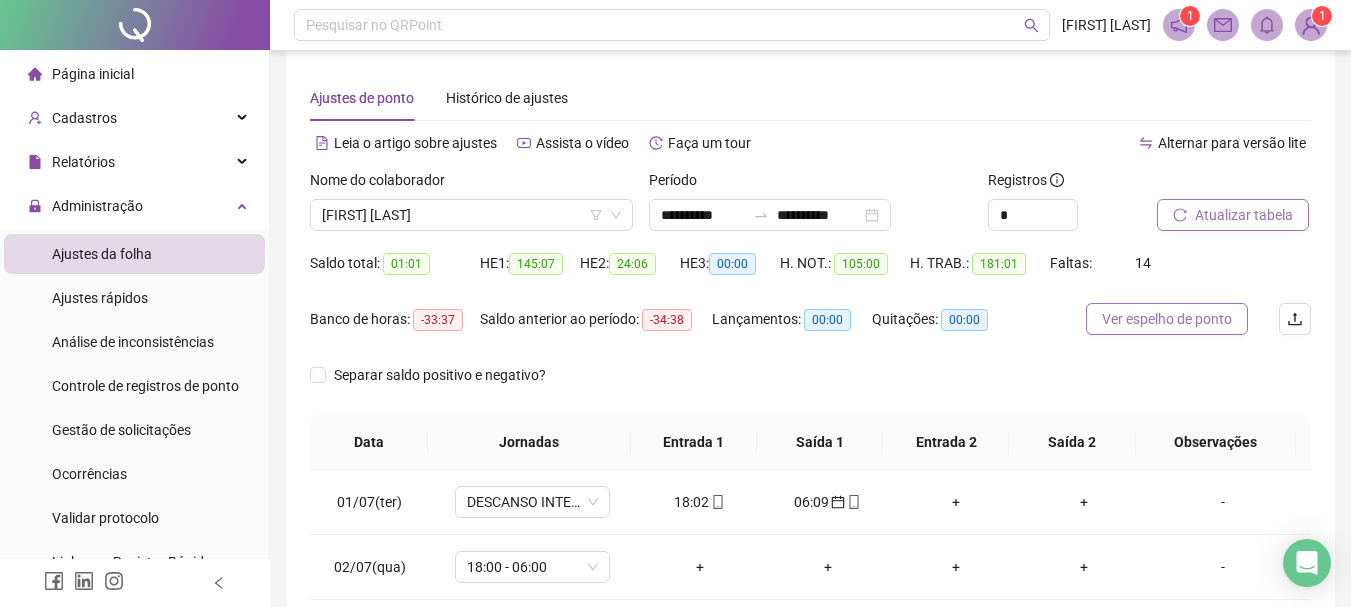 click on "Ver espelho de ponto" at bounding box center [1167, 319] 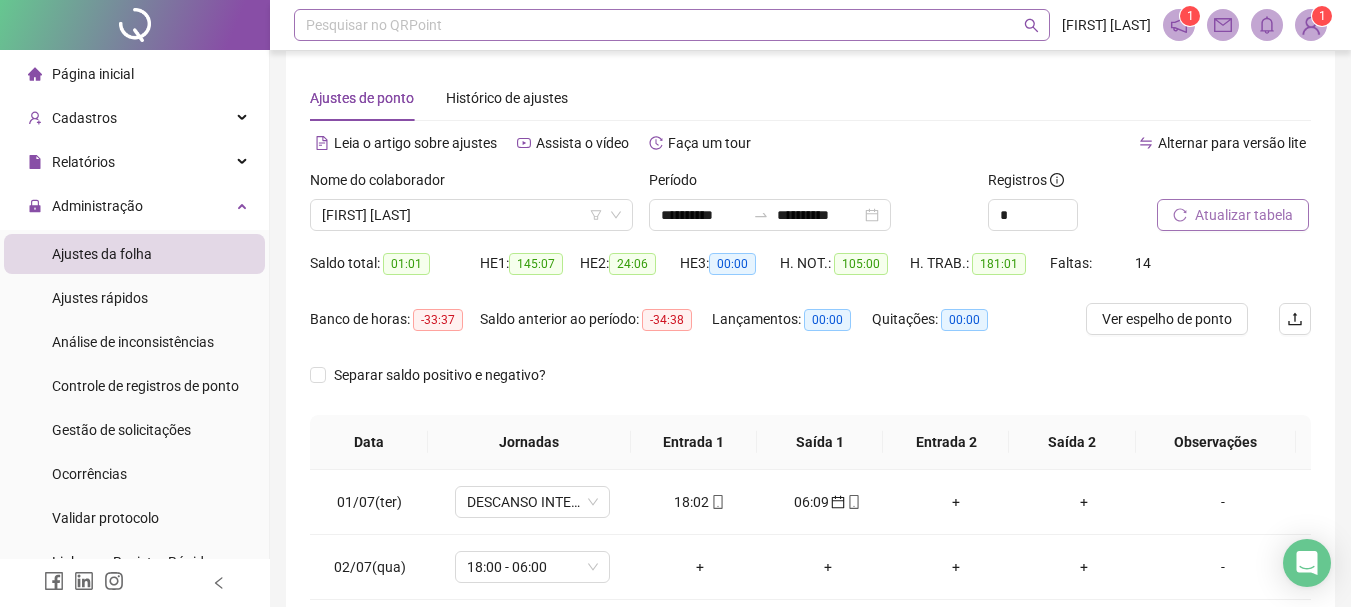 scroll, scrollTop: 0, scrollLeft: 0, axis: both 